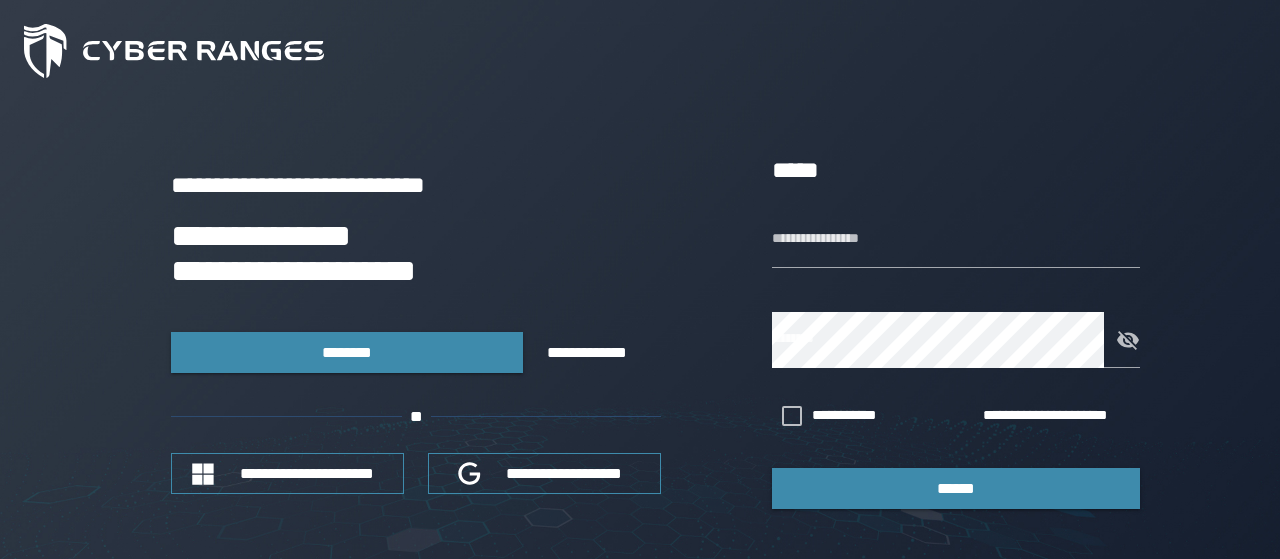 scroll, scrollTop: 0, scrollLeft: 0, axis: both 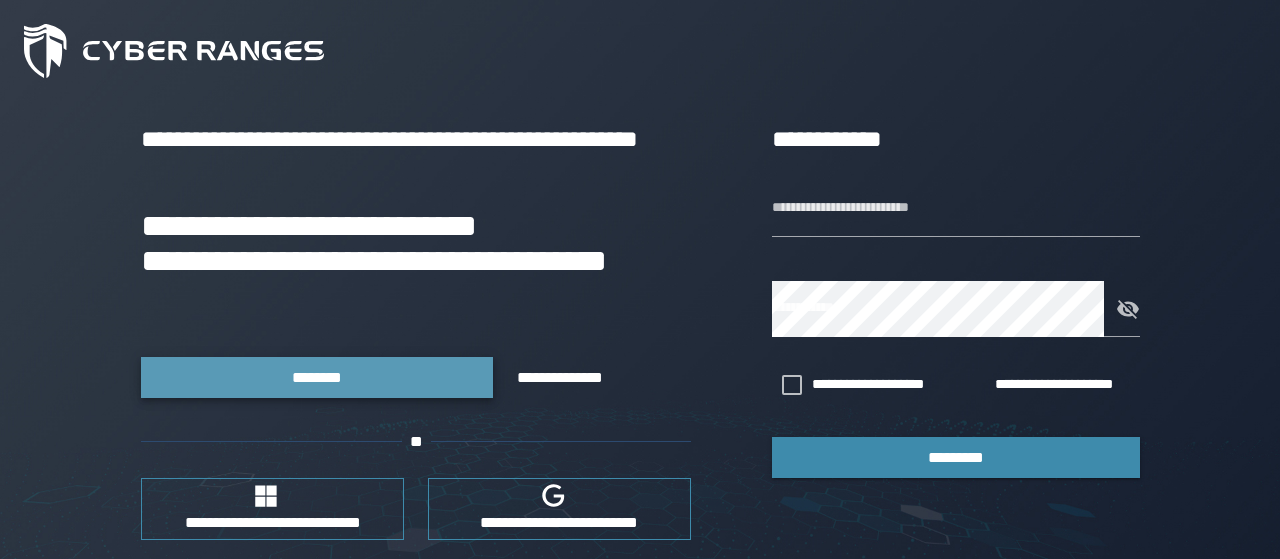 click on "********" at bounding box center (317, 377) 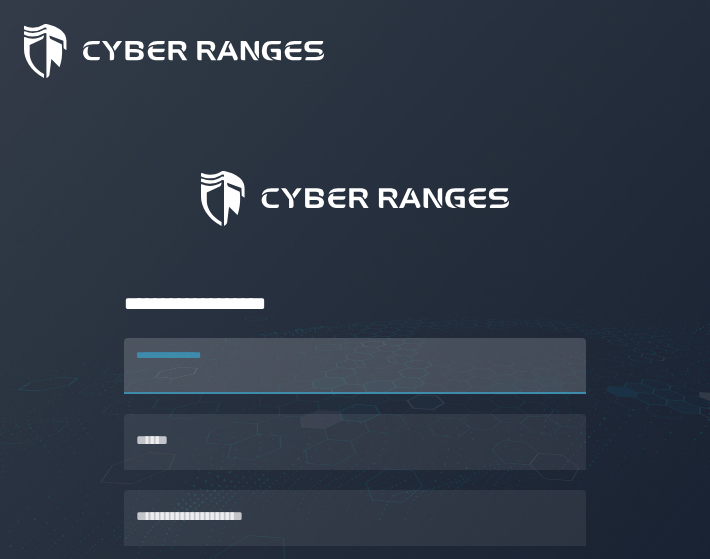click on "**********" at bounding box center [355, 366] 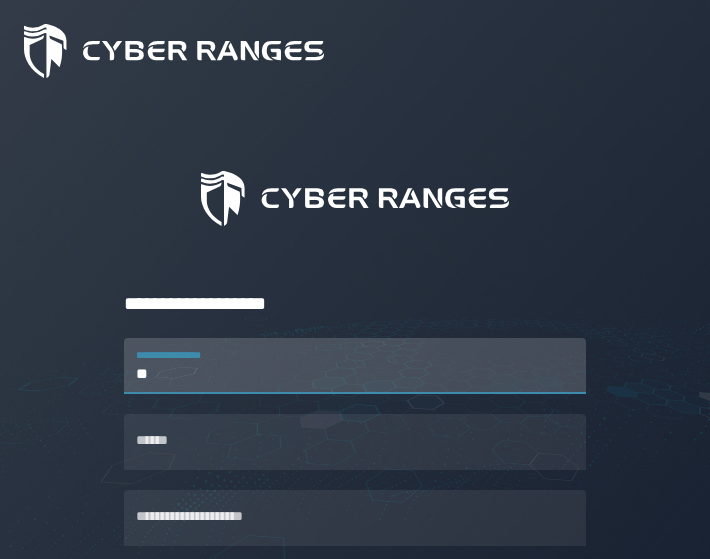 type on "*" 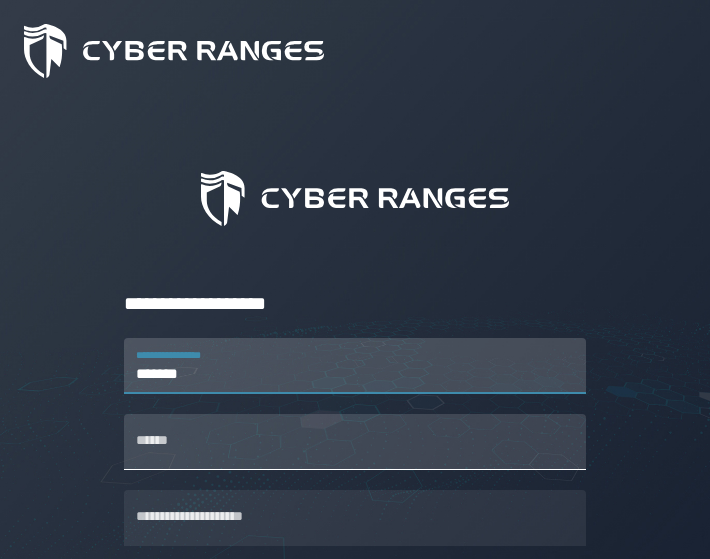 click on "******" at bounding box center [355, 442] 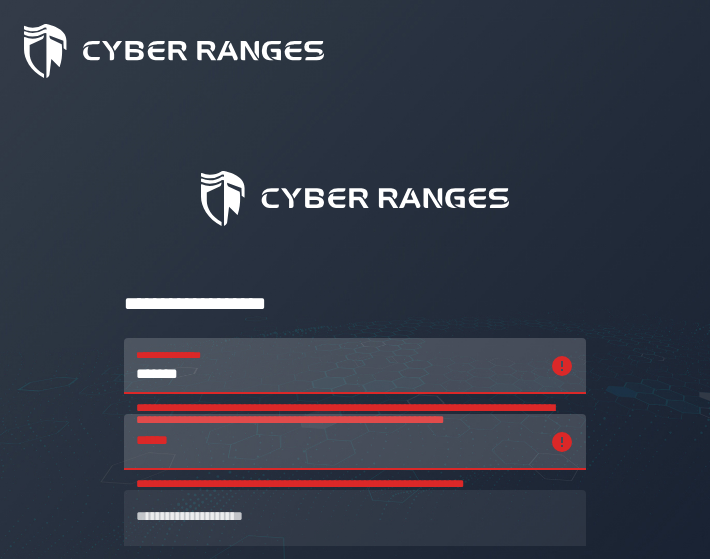 click on "*******" at bounding box center (337, 366) 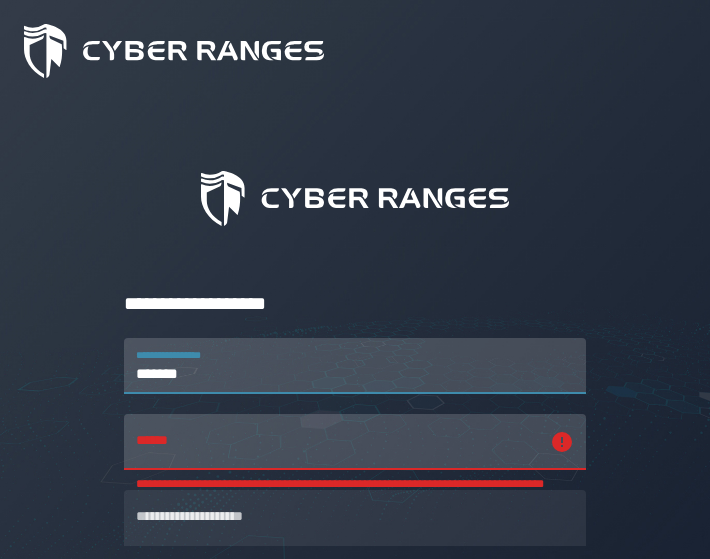 type on "*******" 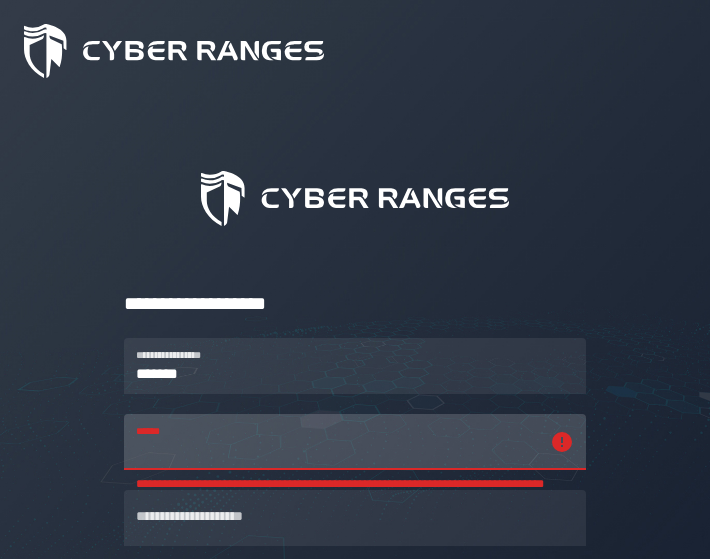 click on "**********" at bounding box center [337, 442] 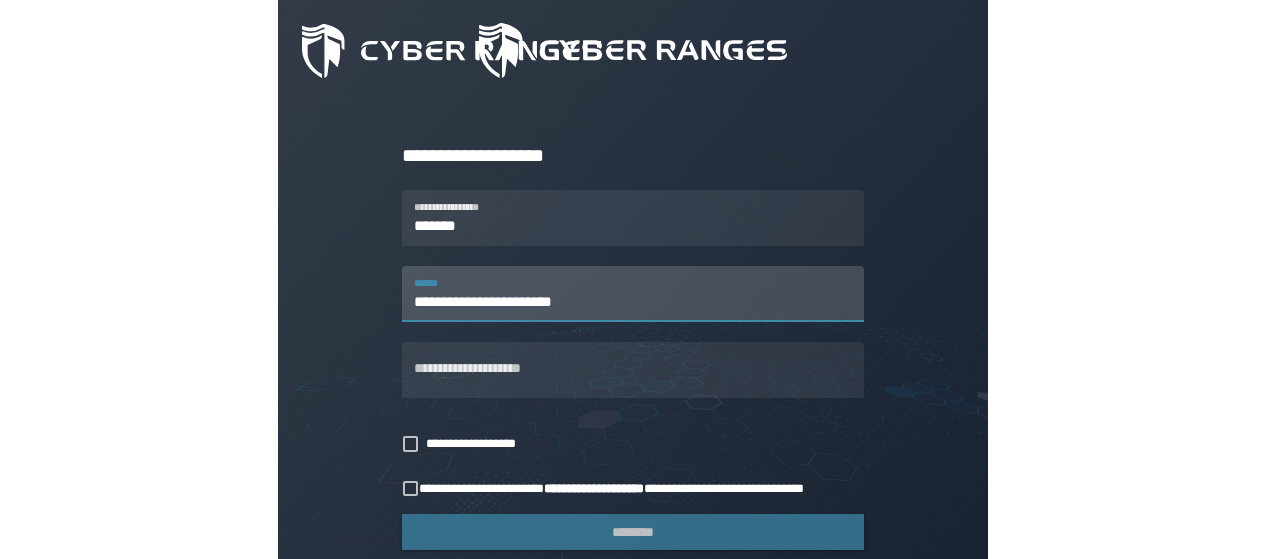 scroll, scrollTop: 148, scrollLeft: 0, axis: vertical 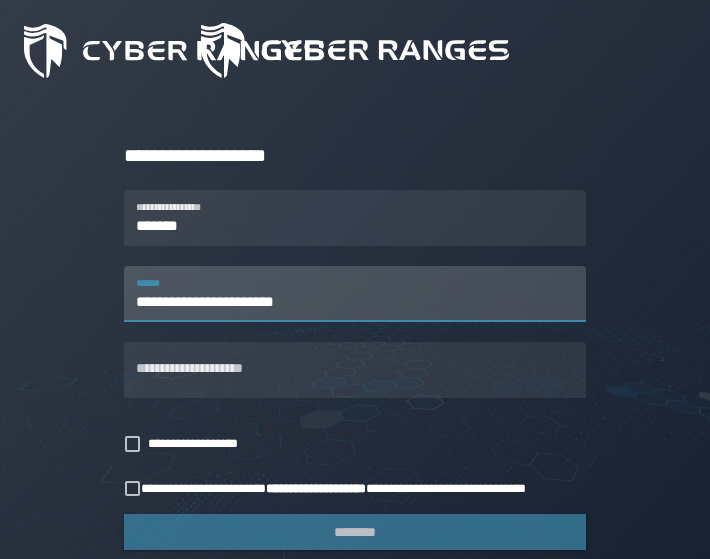 drag, startPoint x: 346, startPoint y: 300, endPoint x: 132, endPoint y: 303, distance: 214.02103 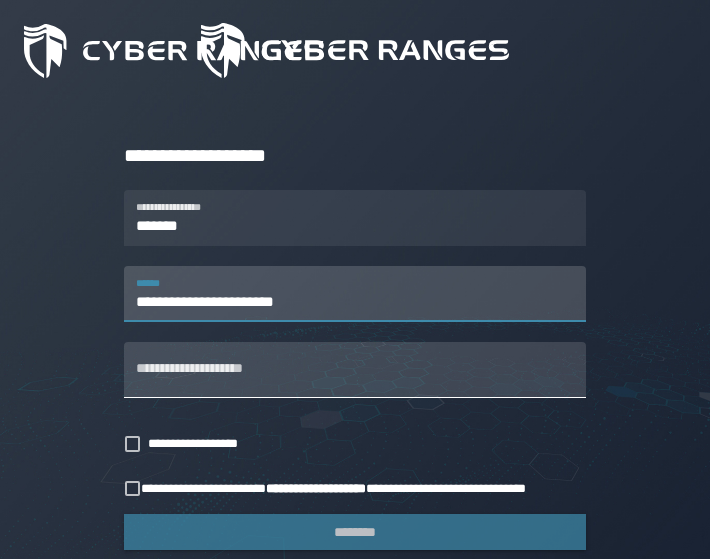 type on "**********" 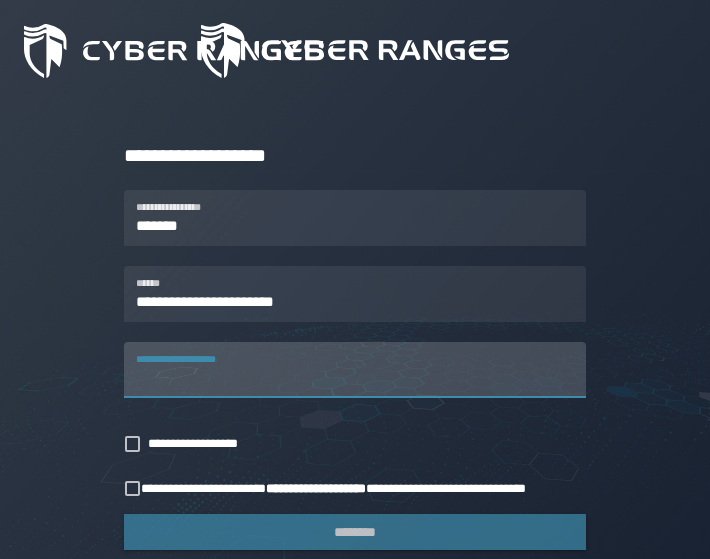 click on "**********" at bounding box center [355, 370] 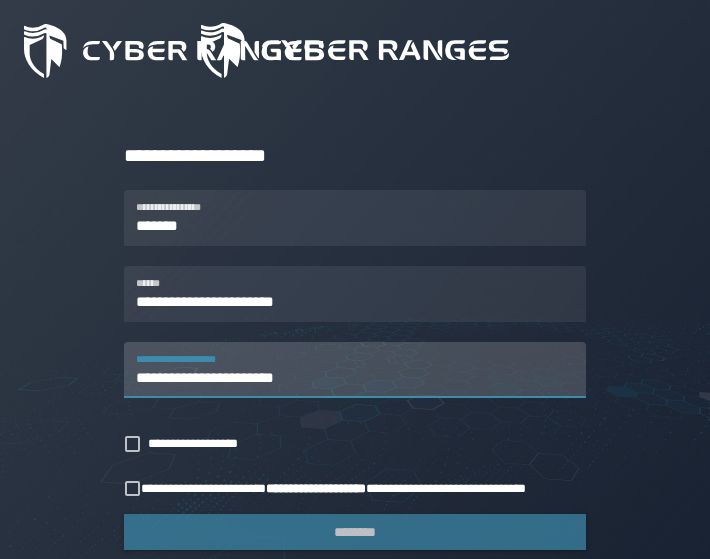 type on "**********" 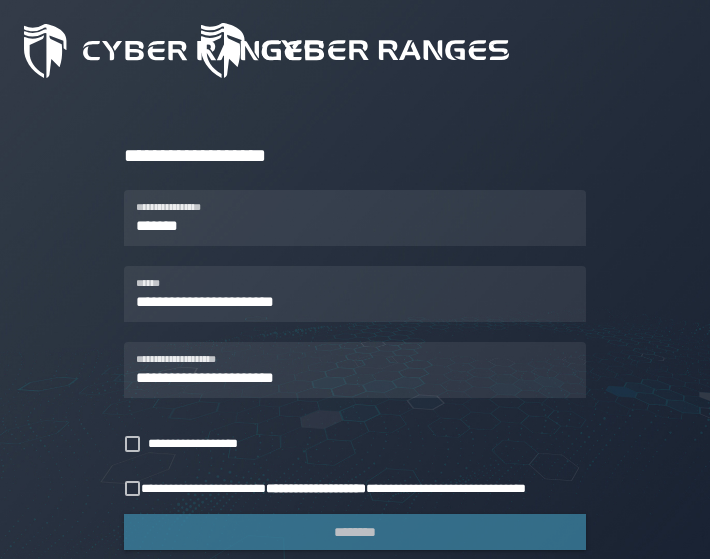 click on "**********" at bounding box center [203, 488] 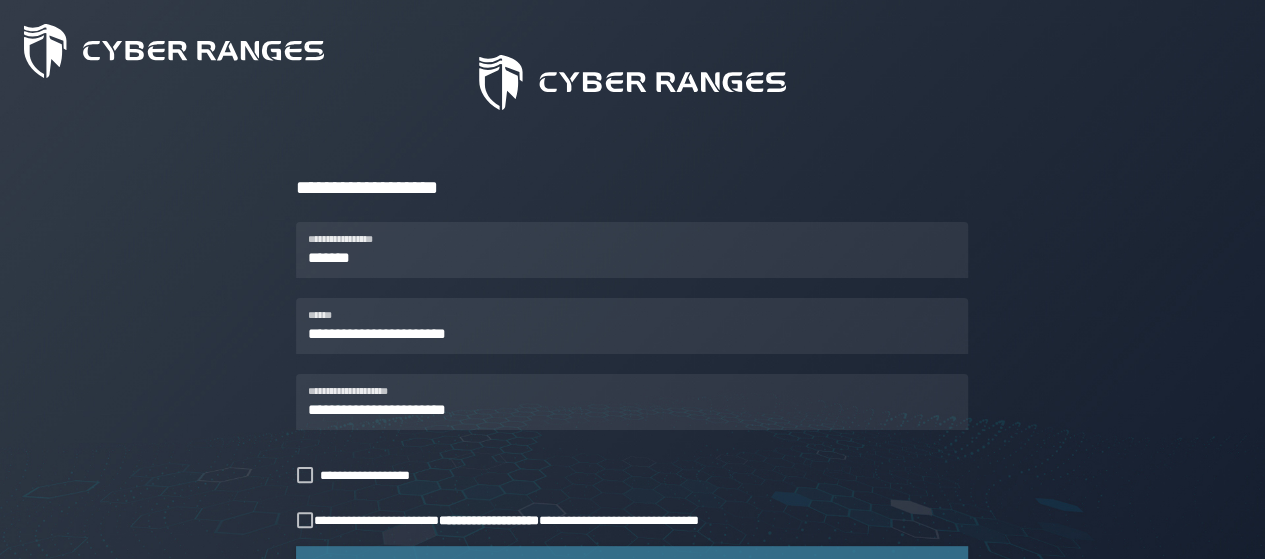 click on "**********" at bounding box center (489, 520) 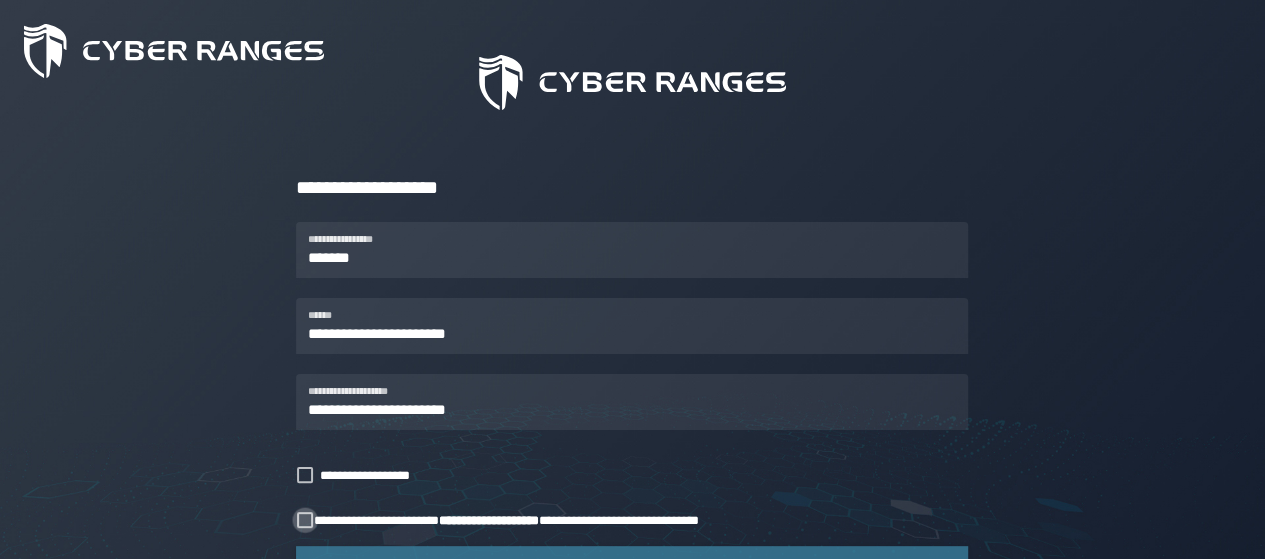click 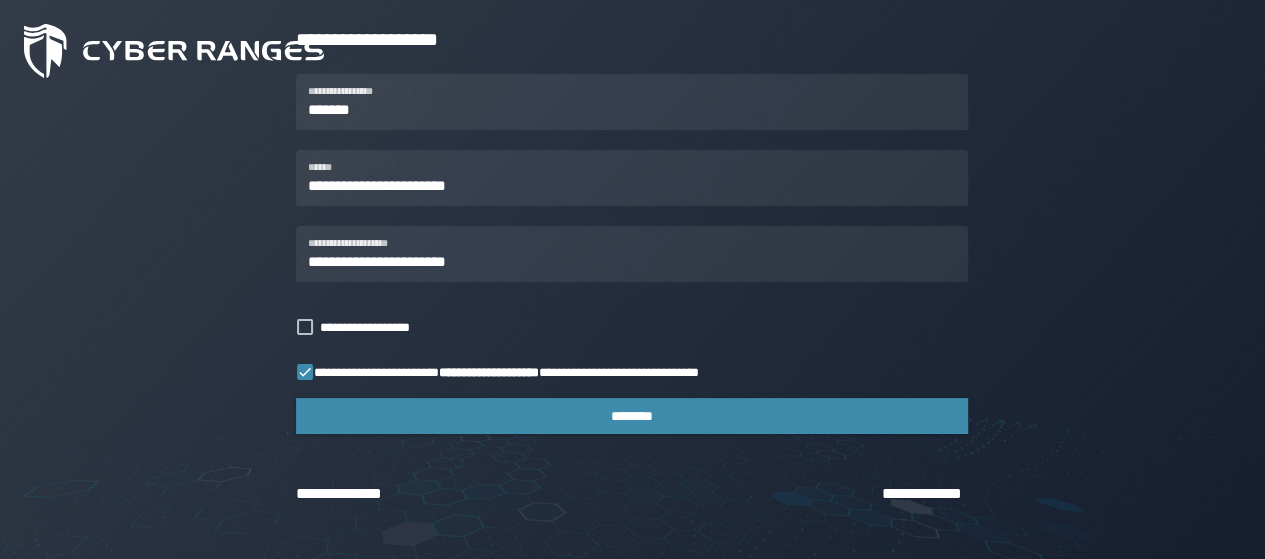 scroll, scrollTop: 287, scrollLeft: 0, axis: vertical 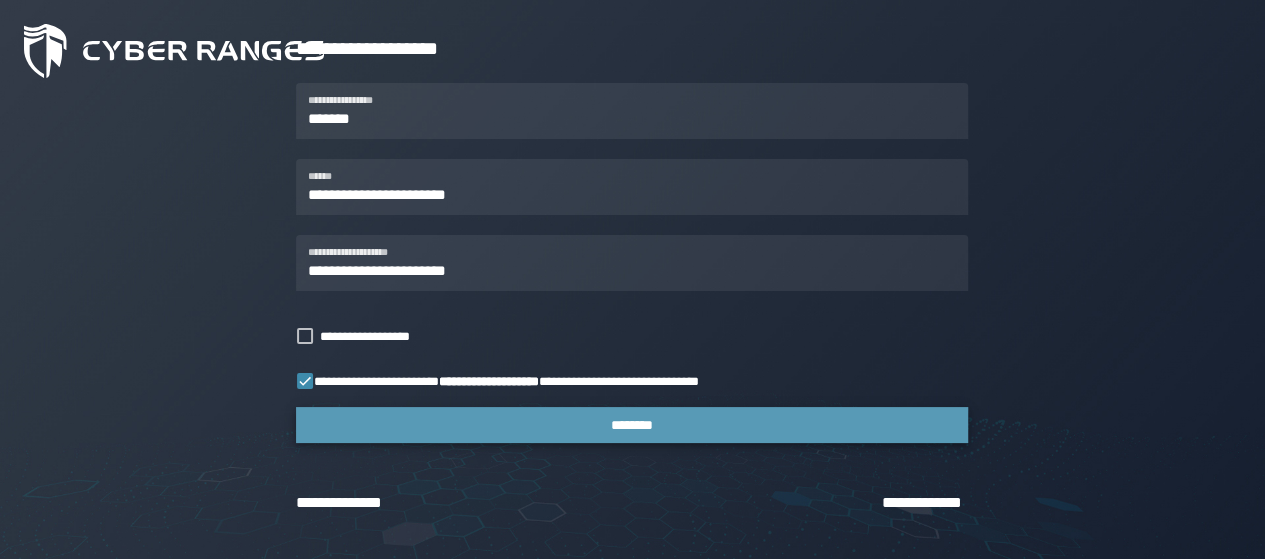 click on "********" at bounding box center (632, 425) 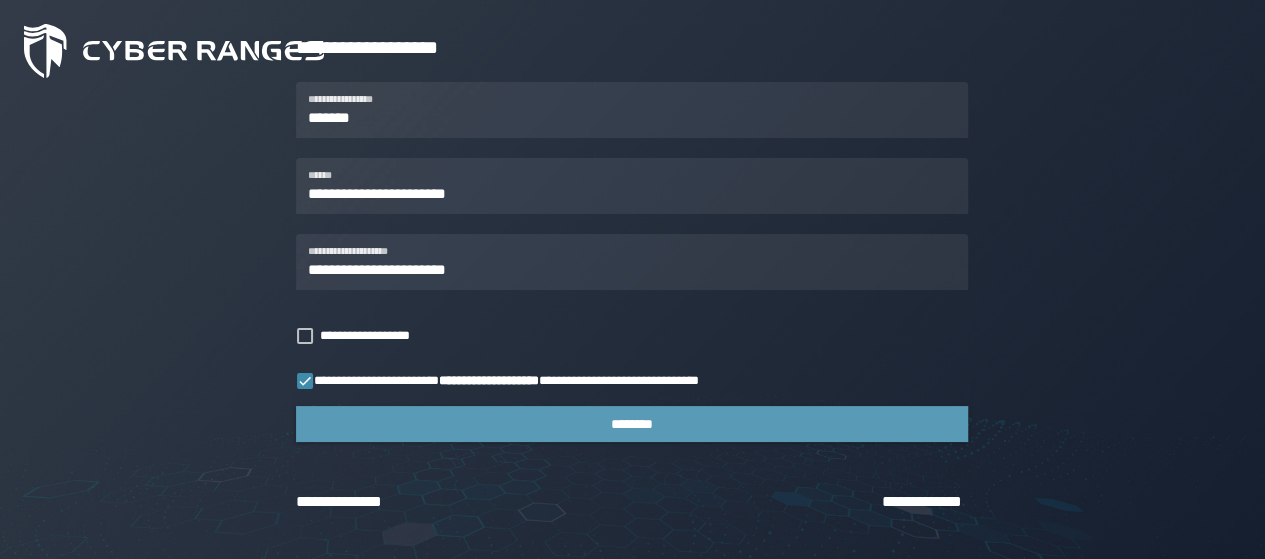scroll, scrollTop: 0, scrollLeft: 0, axis: both 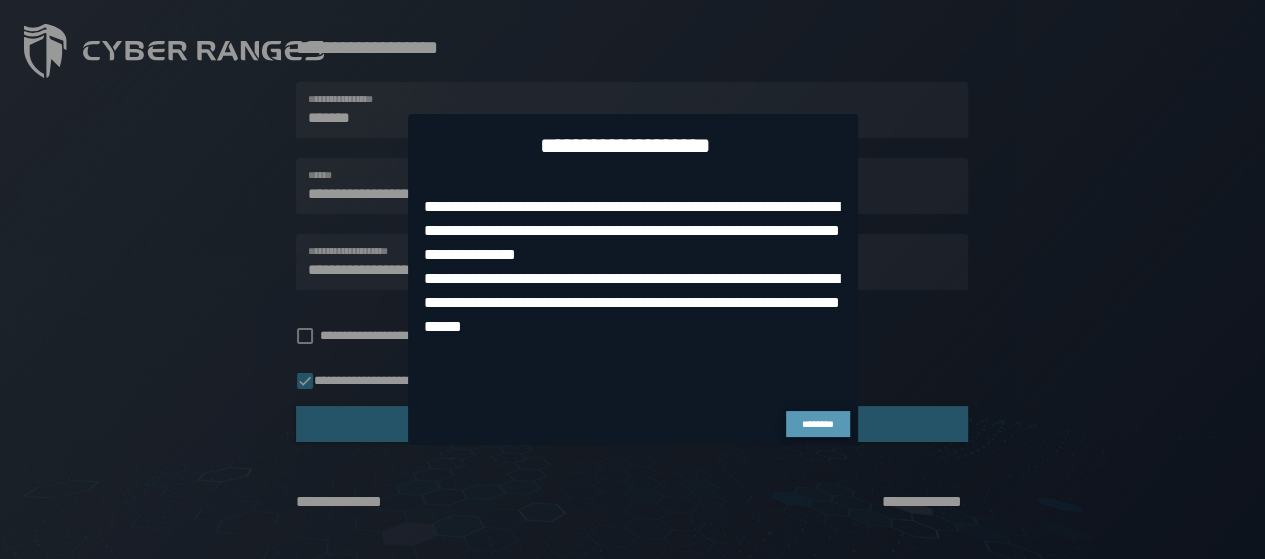 click on "********" at bounding box center [817, 424] 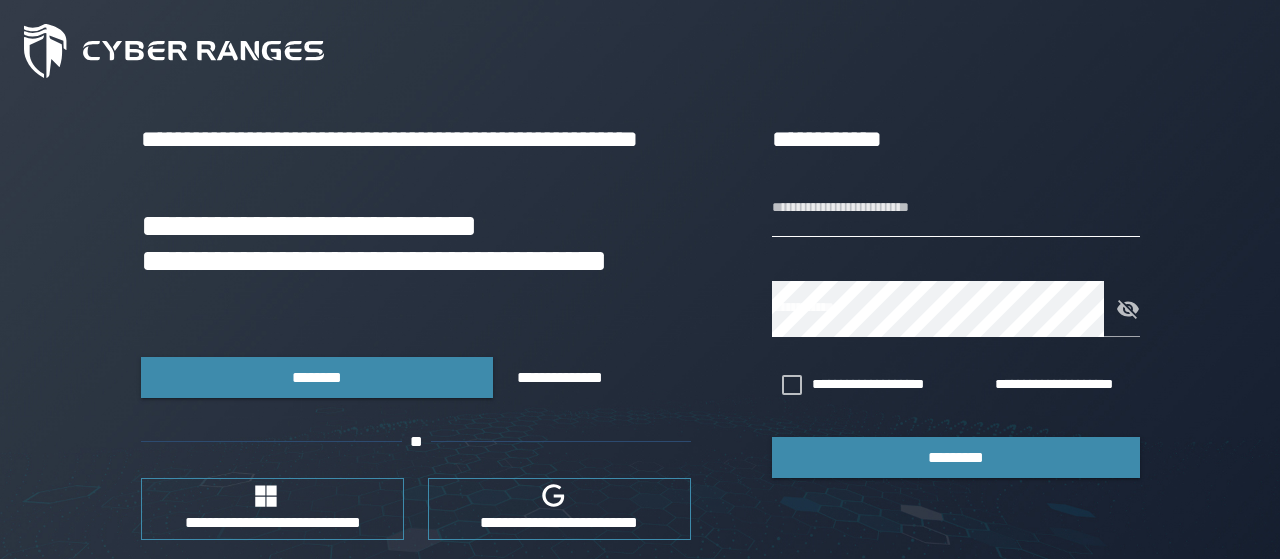 click on "**********" at bounding box center (956, 209) 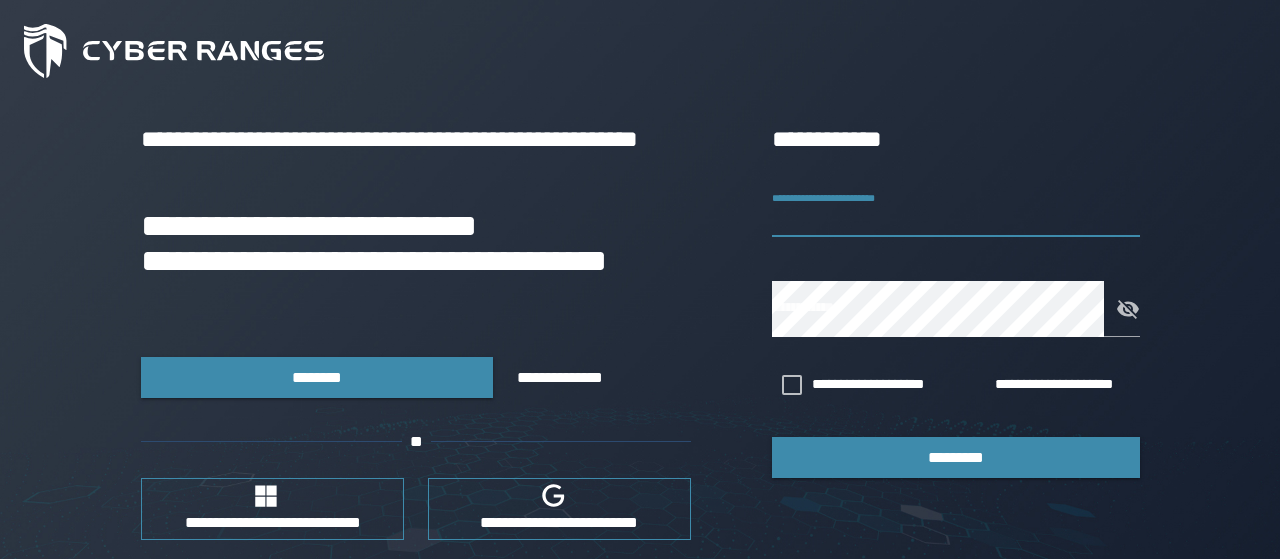 type on "*" 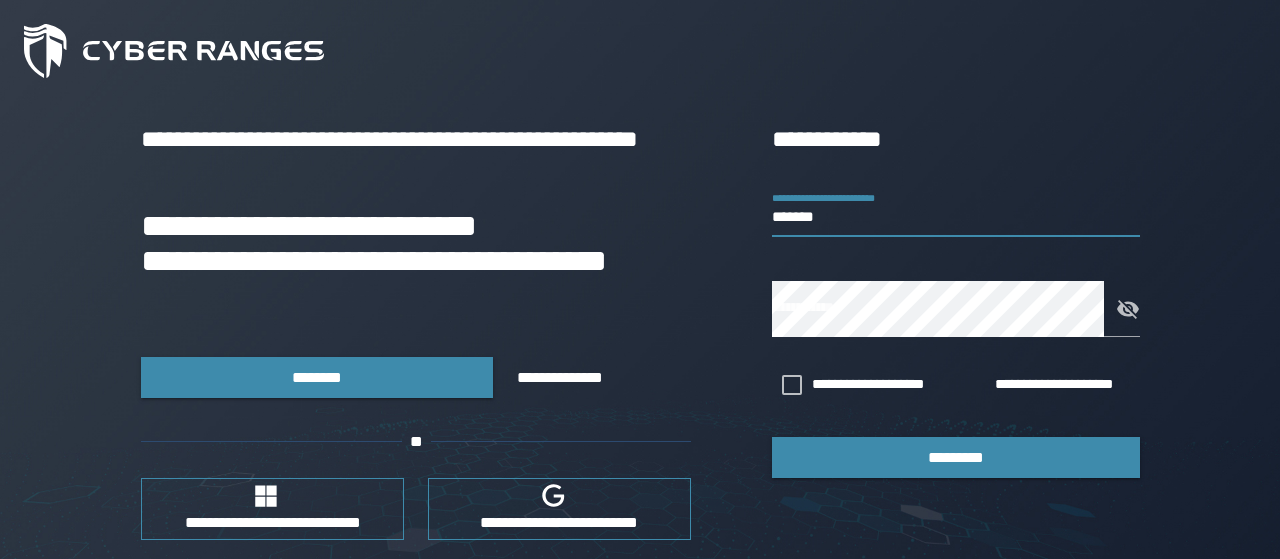 type on "*******" 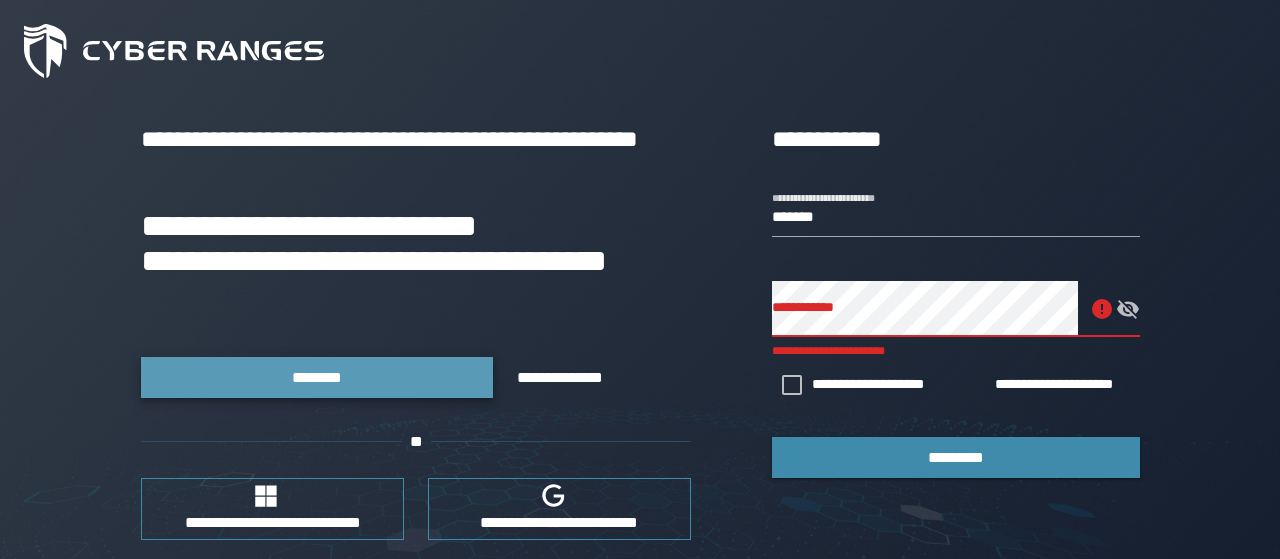 click on "********" at bounding box center (317, 377) 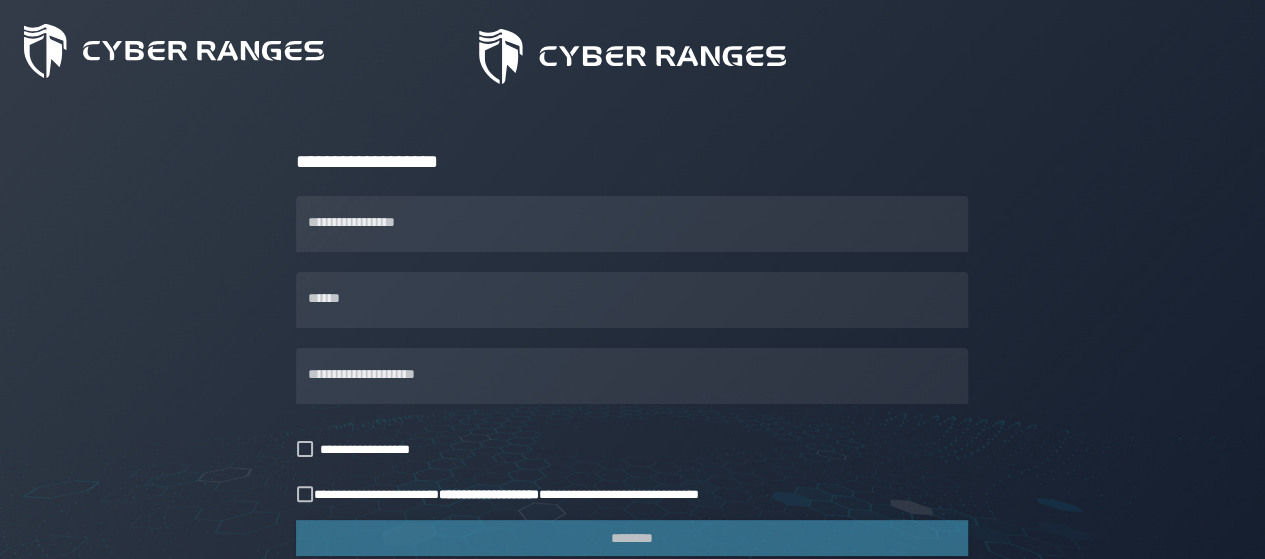 scroll, scrollTop: 168, scrollLeft: 0, axis: vertical 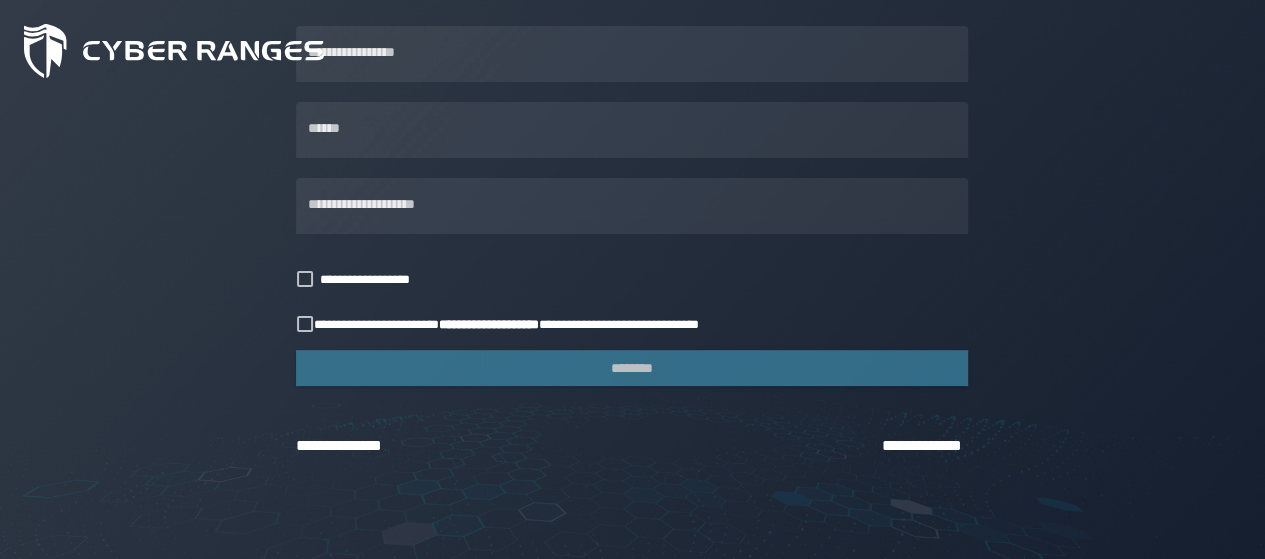 click 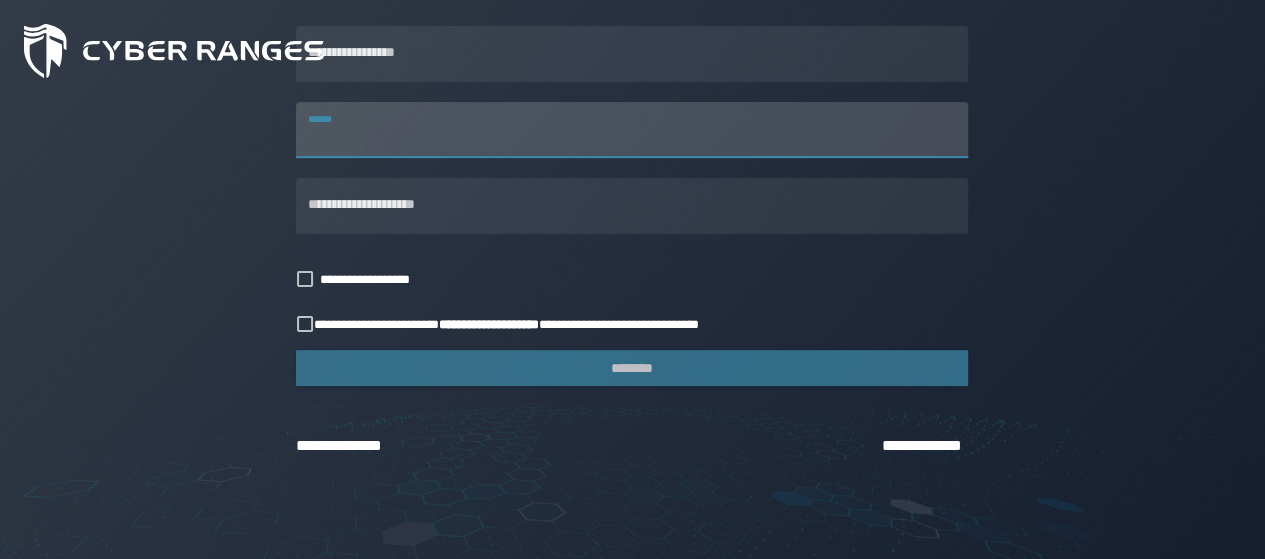click on "******" at bounding box center (632, 130) 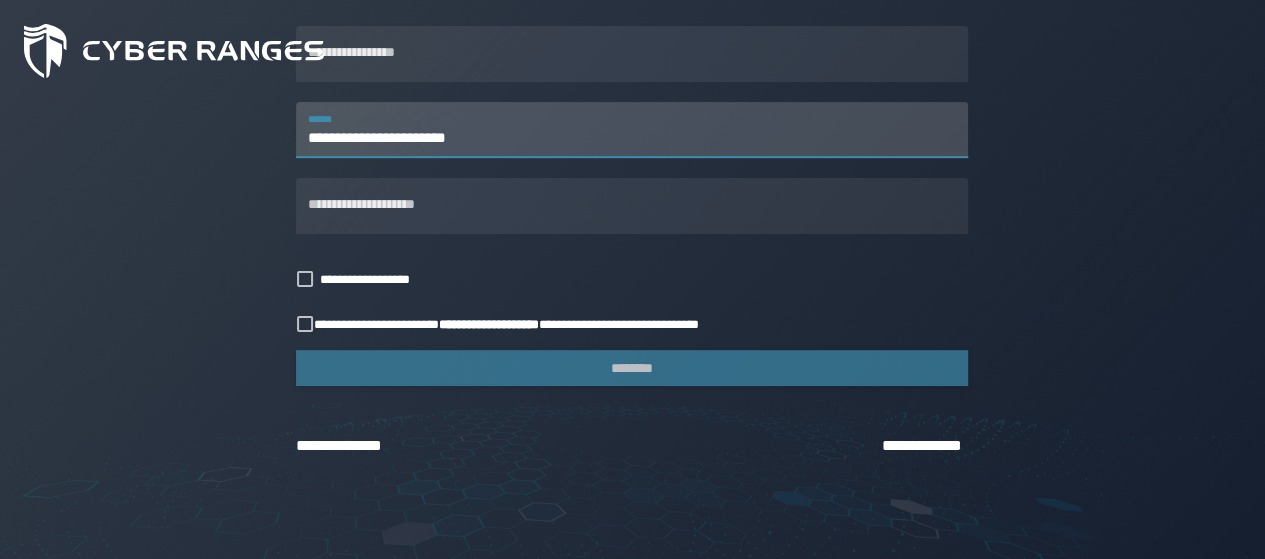 type on "**********" 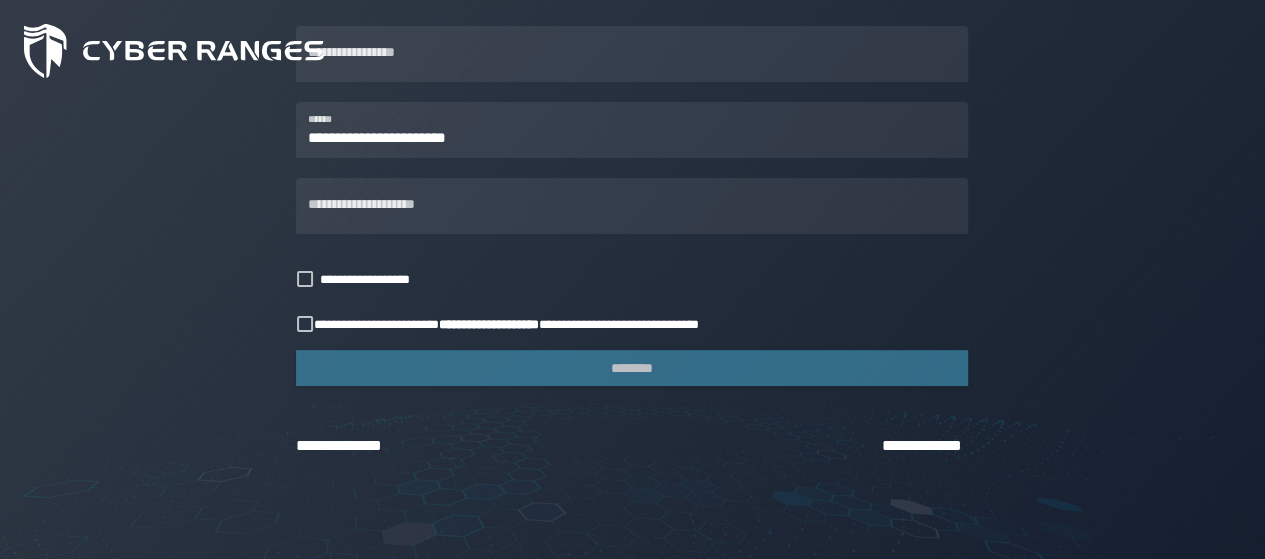 click 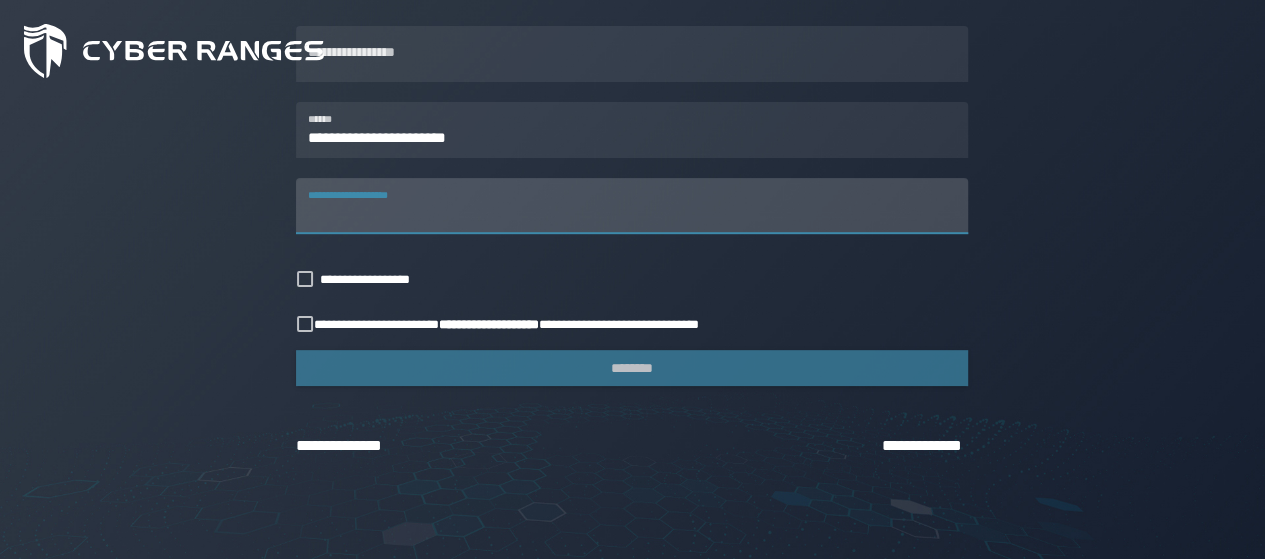 click on "**********" at bounding box center (632, 206) 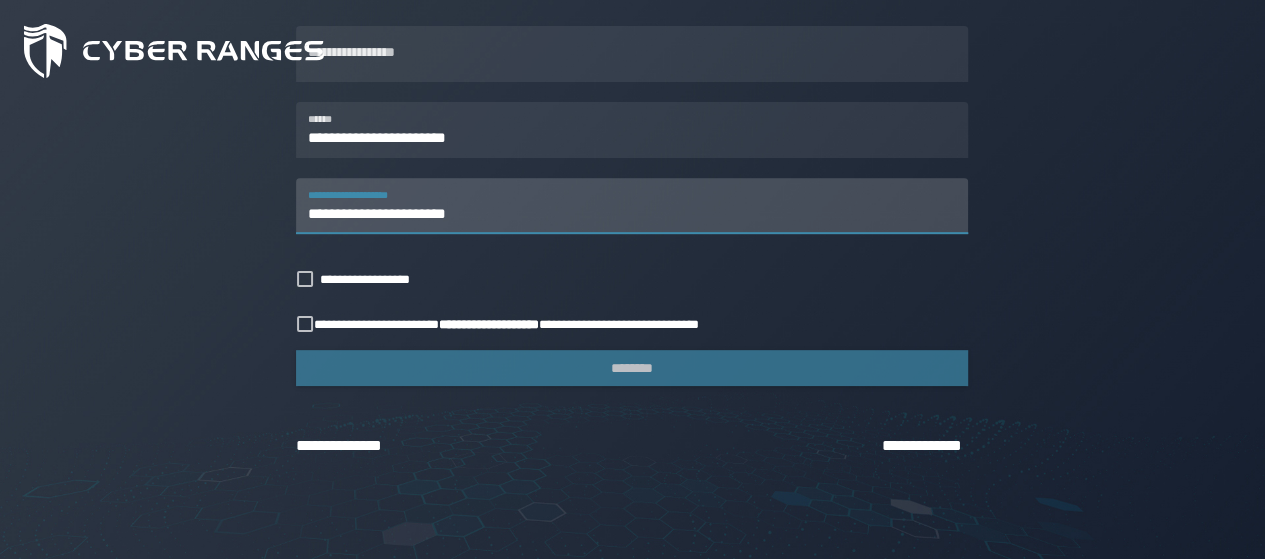 type on "**********" 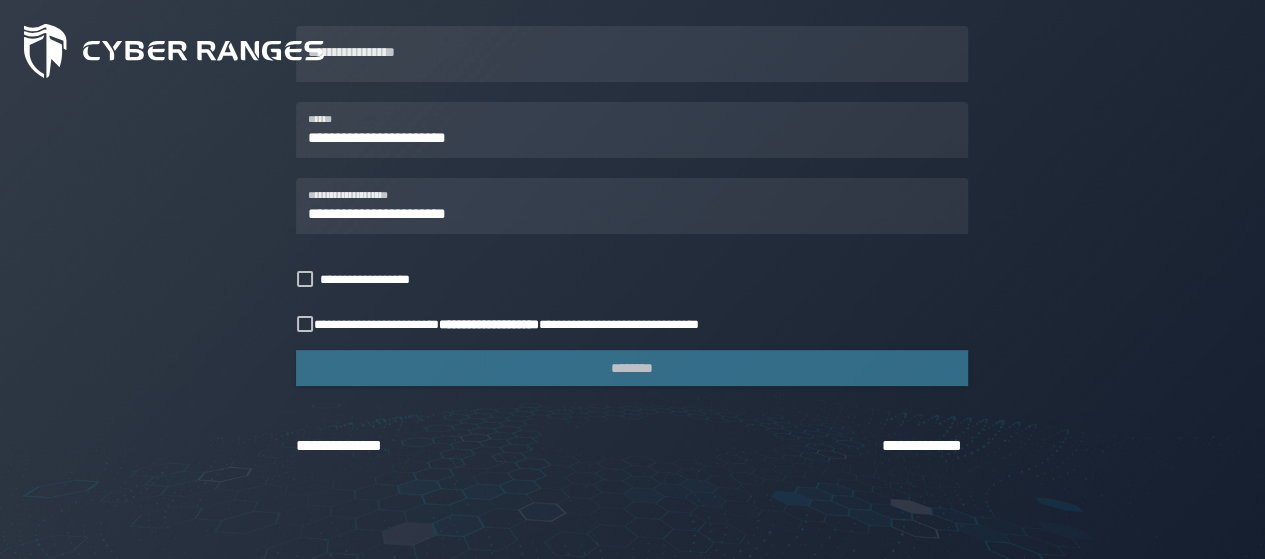 click 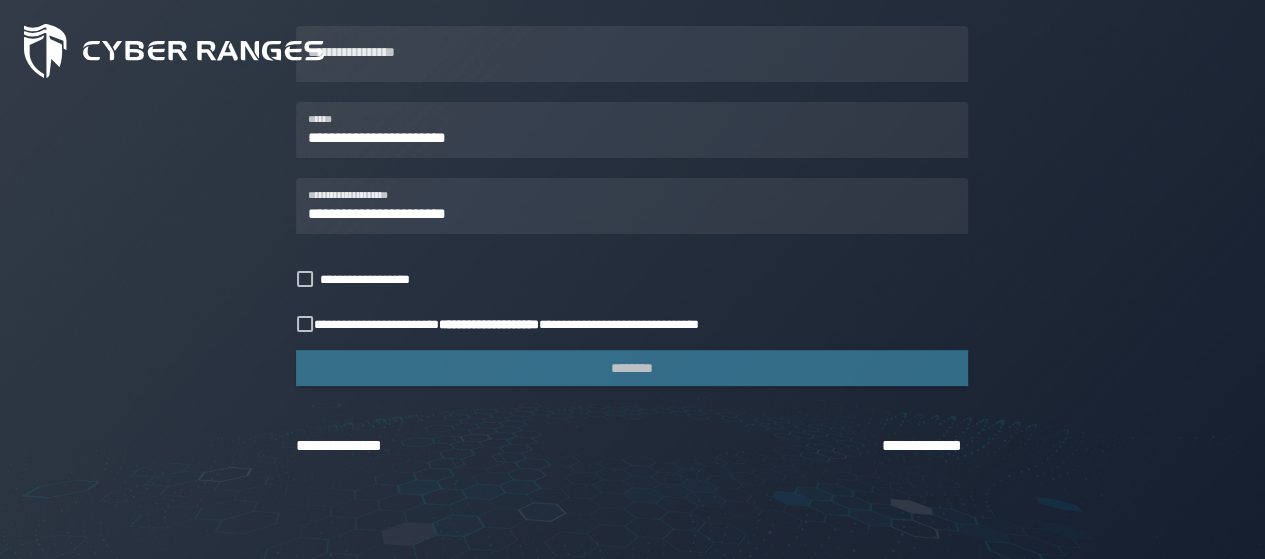 click 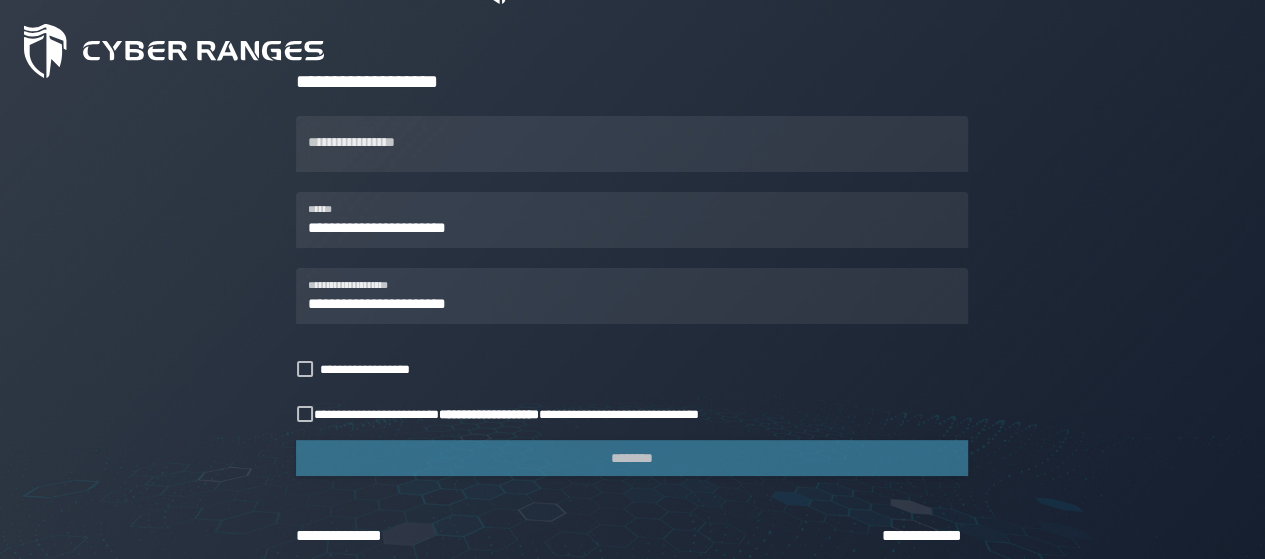 scroll, scrollTop: 252, scrollLeft: 0, axis: vertical 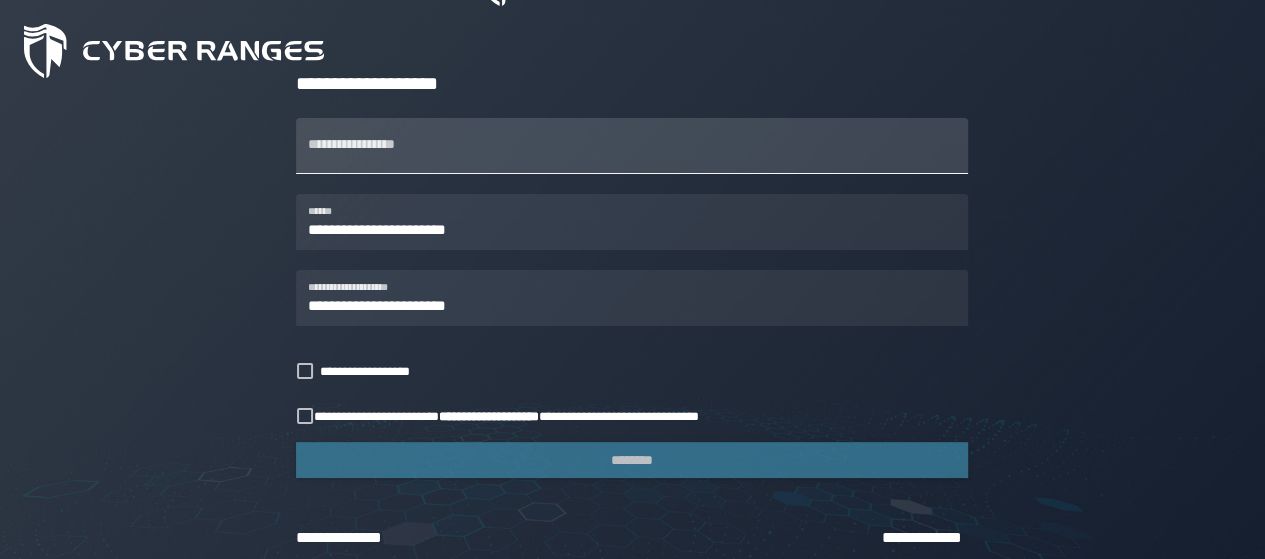 click on "**********" at bounding box center (632, 146) 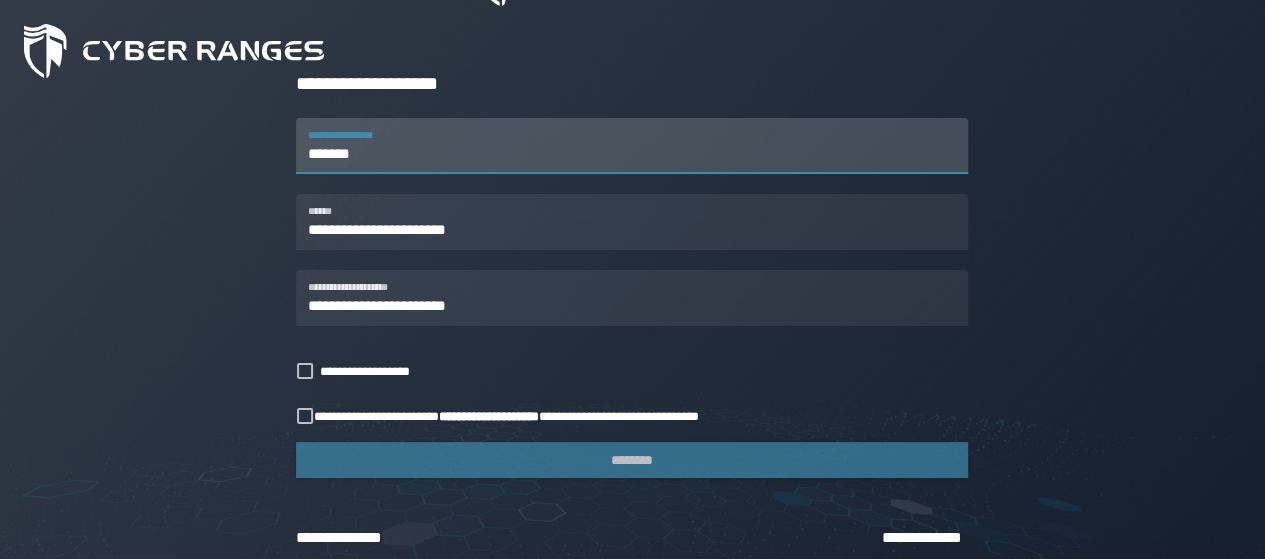 type on "*******" 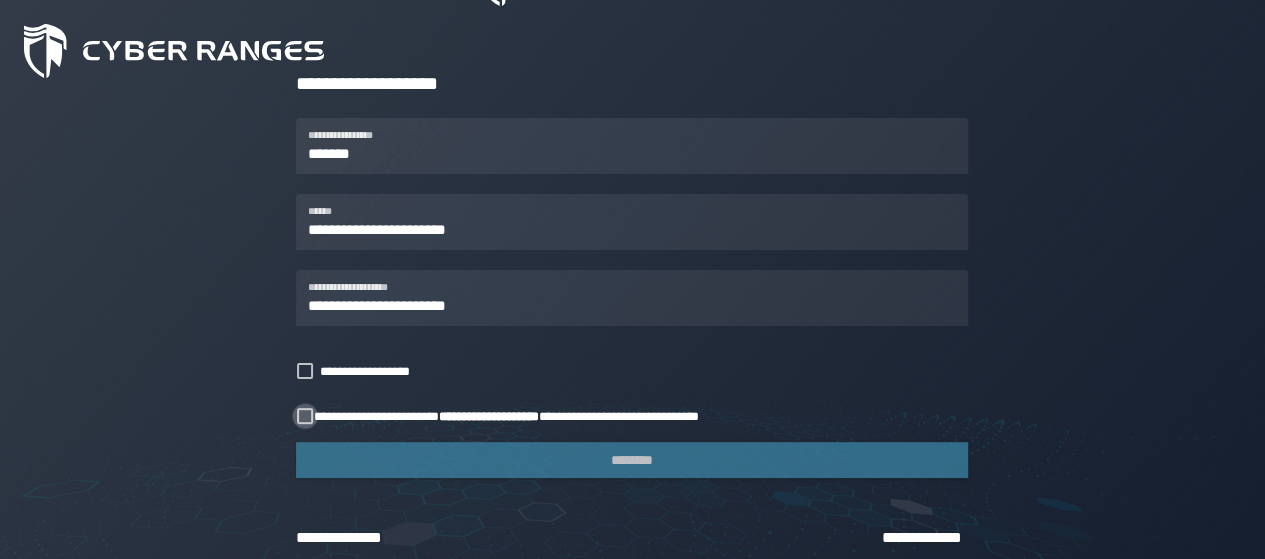 click at bounding box center [305, 416] 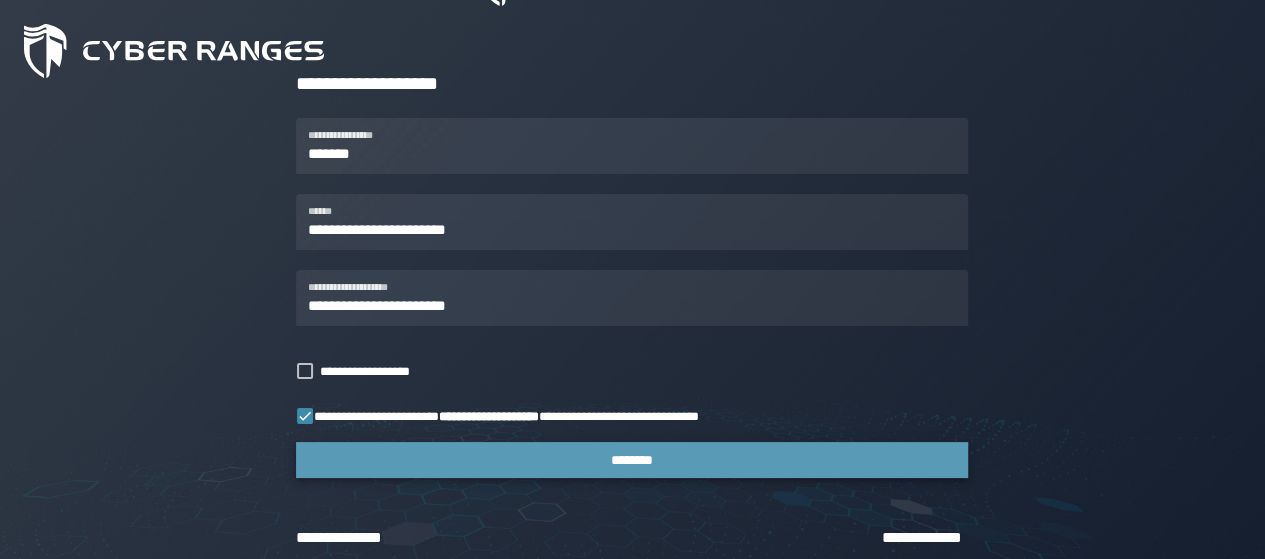 click on "********" 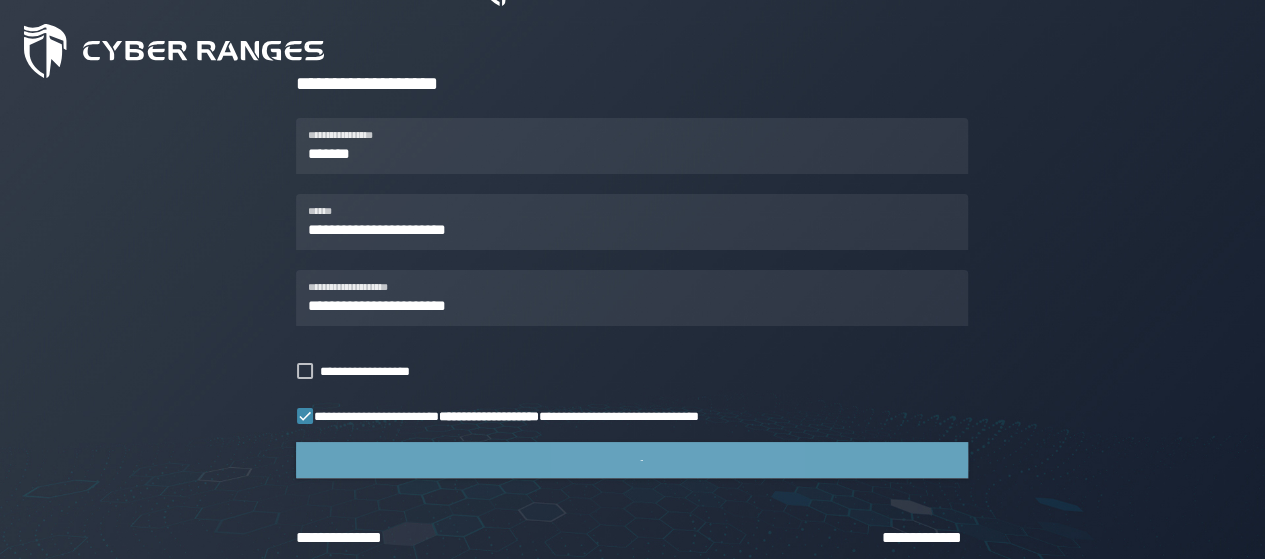 scroll, scrollTop: 0, scrollLeft: 0, axis: both 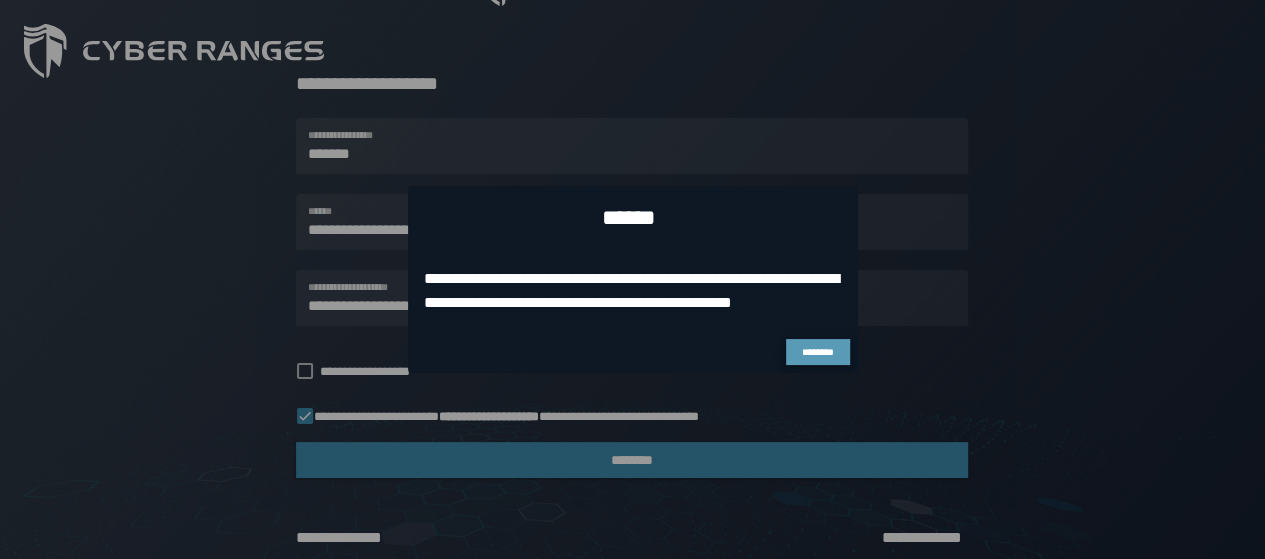 click on "********" at bounding box center (817, 352) 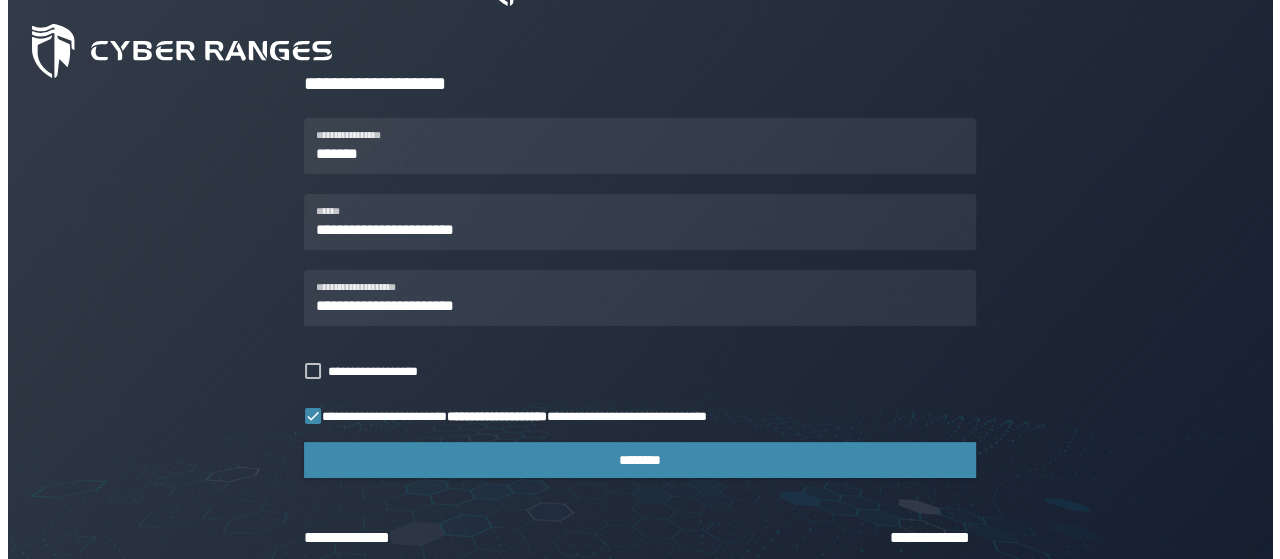 scroll, scrollTop: 0, scrollLeft: 0, axis: both 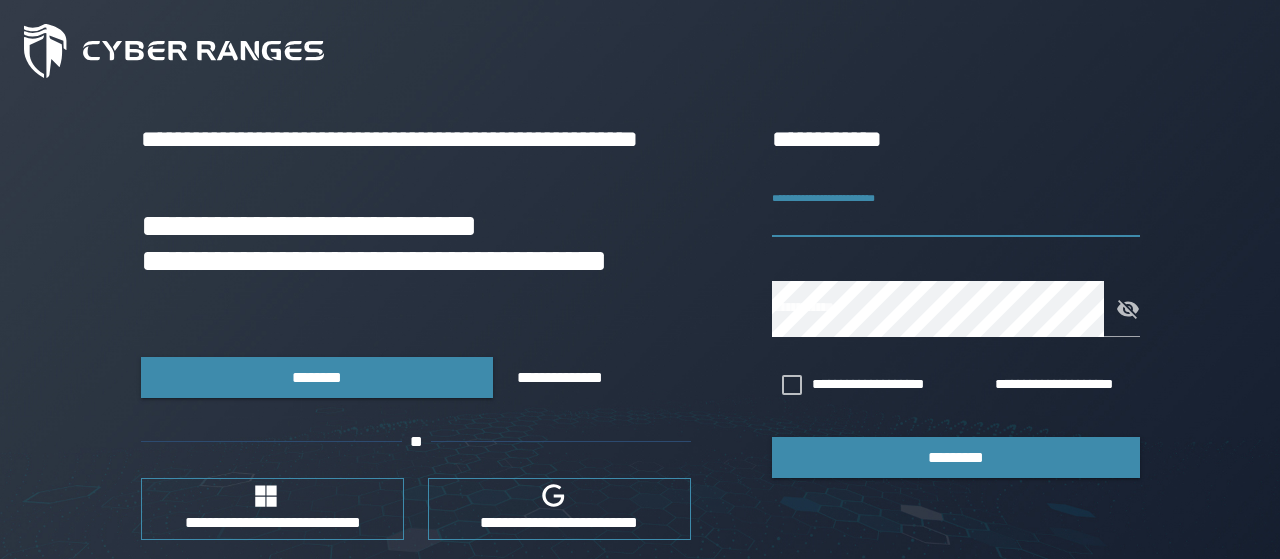 click on "**********" at bounding box center (956, 209) 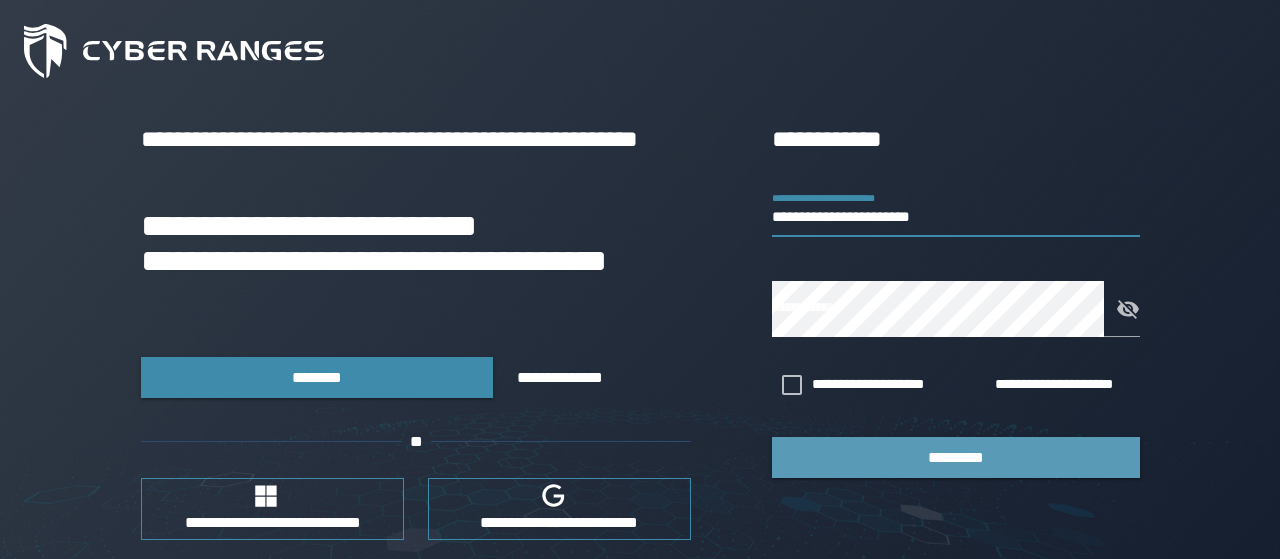 type on "**********" 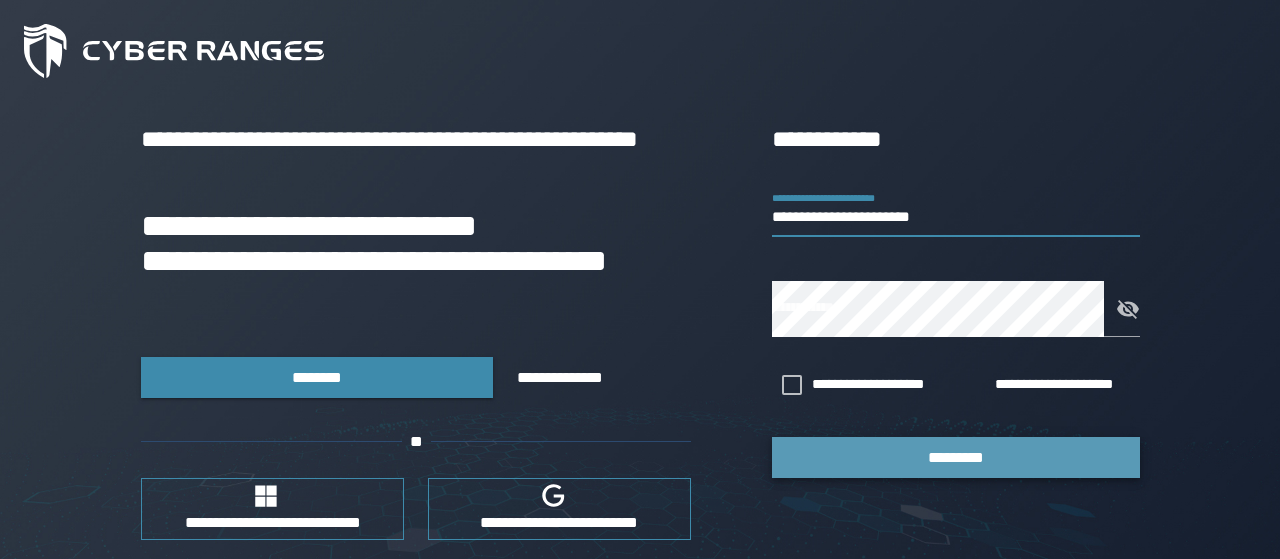 click on "*********" at bounding box center (956, 457) 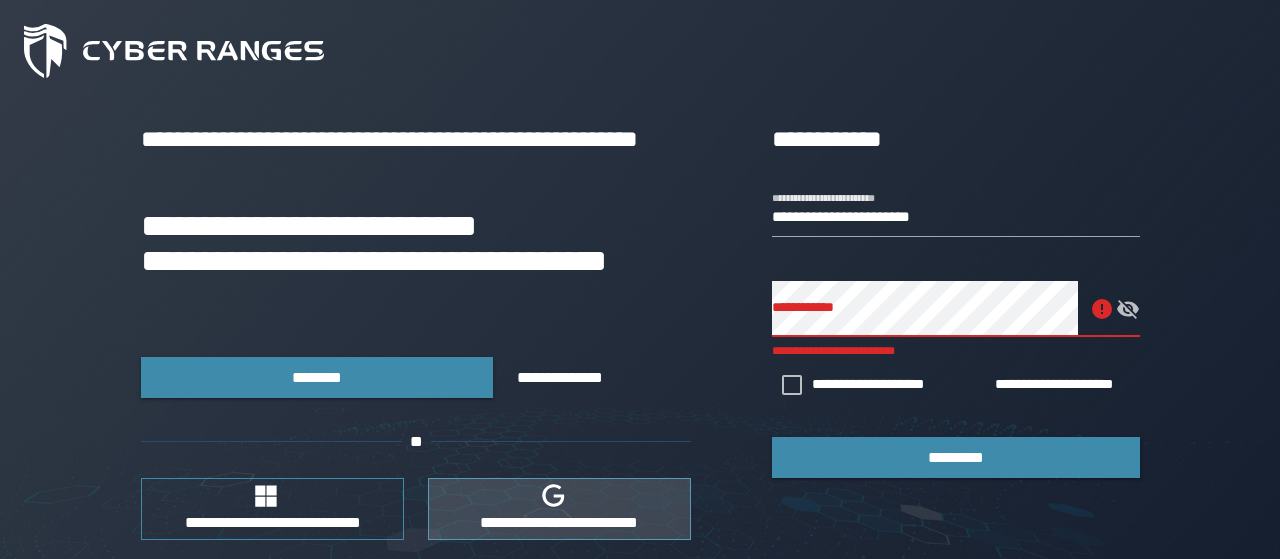 click 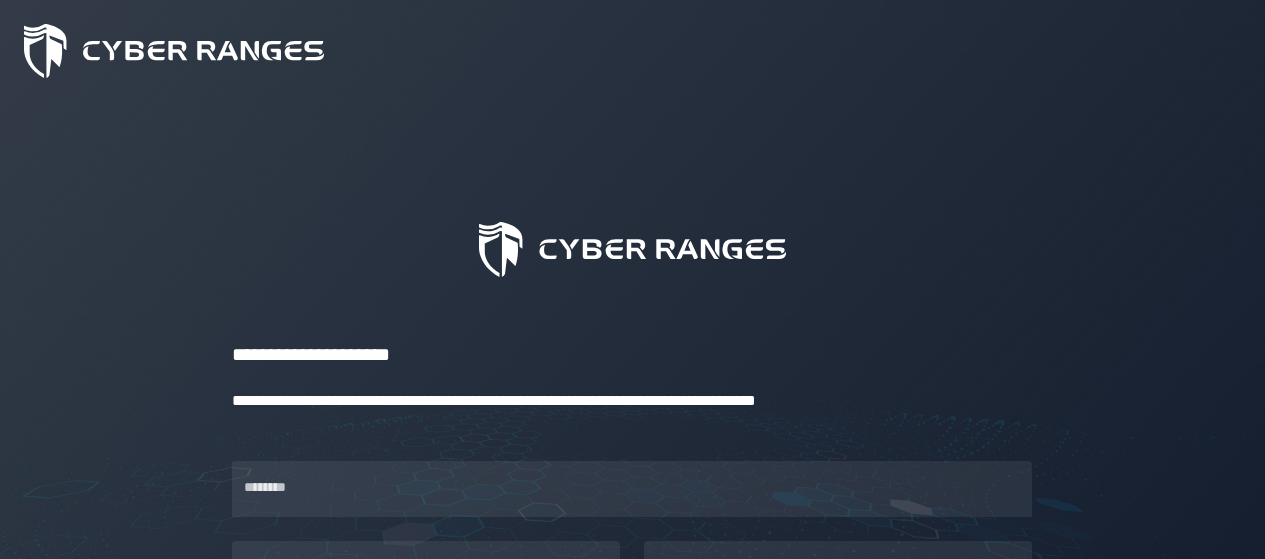 scroll, scrollTop: 0, scrollLeft: 0, axis: both 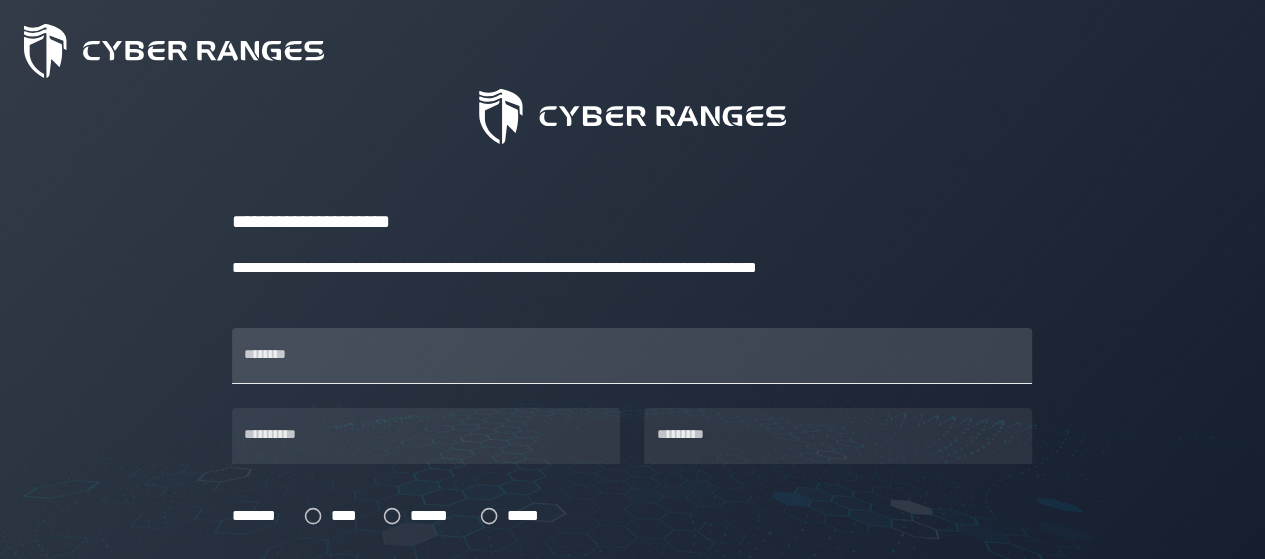 click on "********" at bounding box center [632, 356] 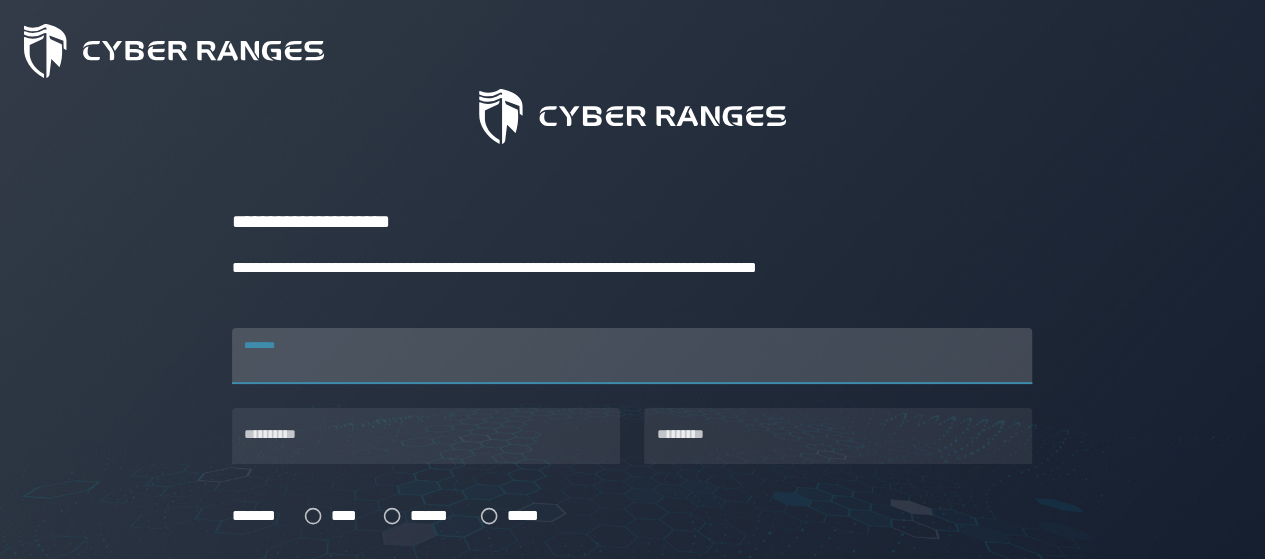 click on "********" at bounding box center (632, 356) 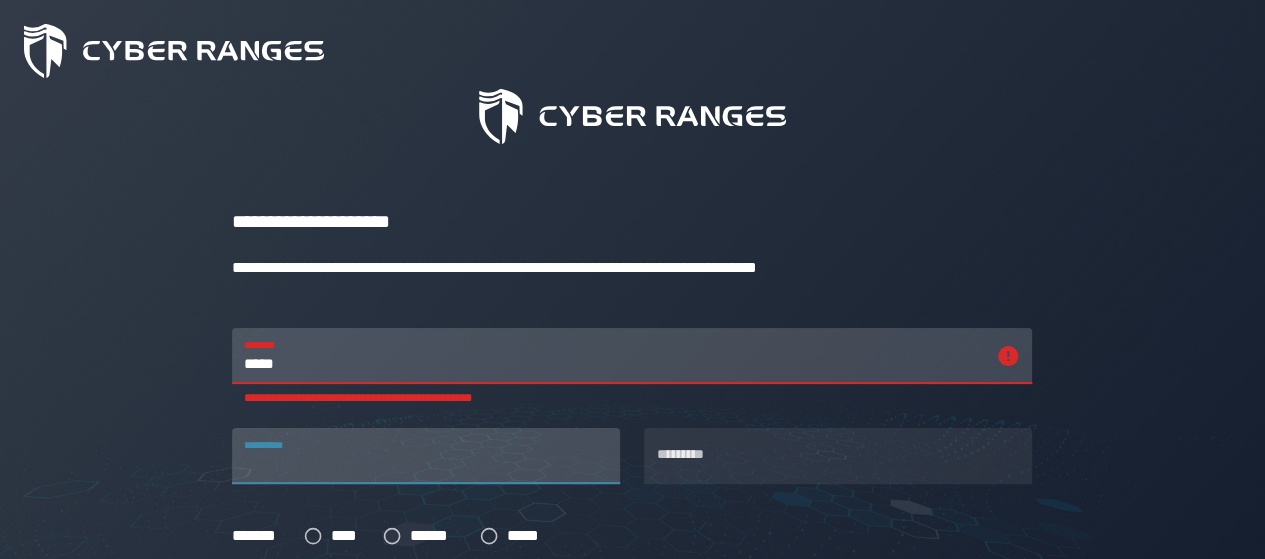 click on "**********" at bounding box center [426, 456] 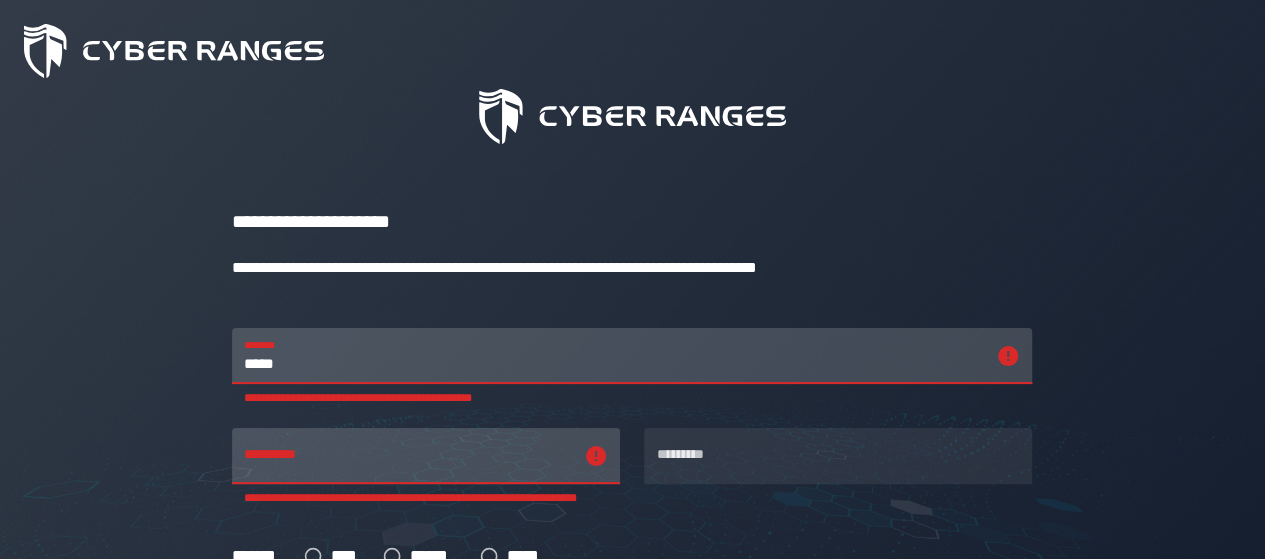 click on "*****" at bounding box center (614, 356) 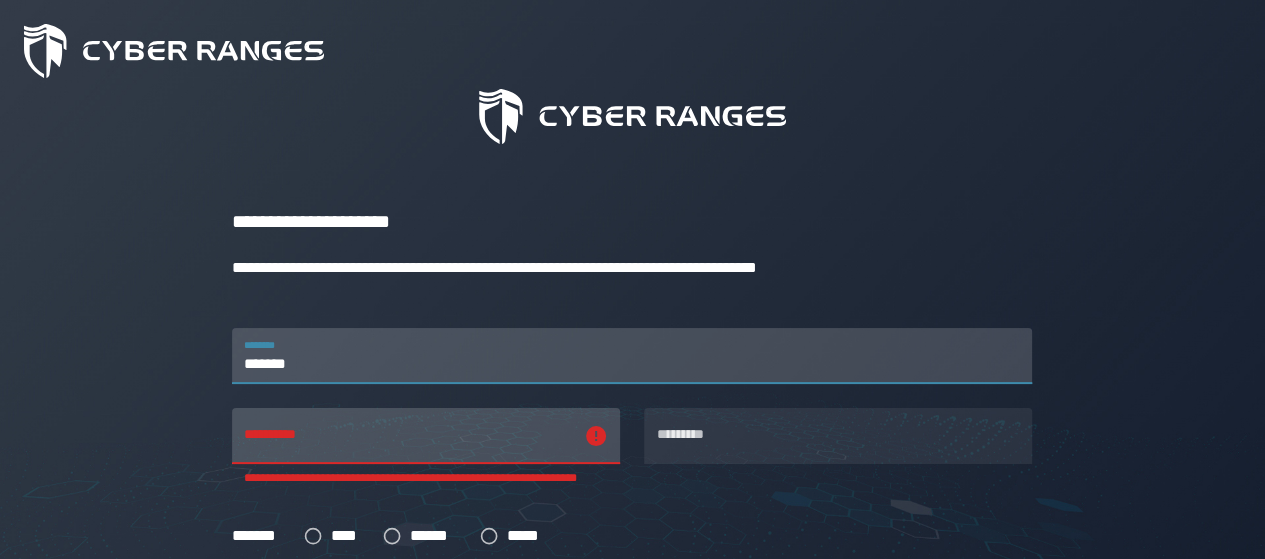 type on "*******" 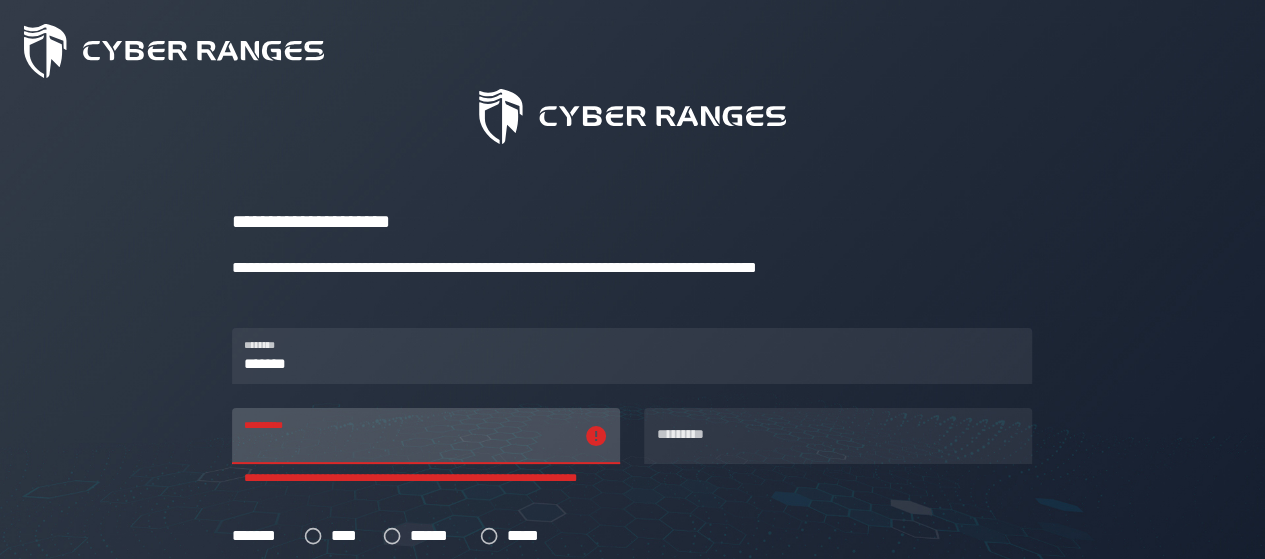 click on "**********" at bounding box center [408, 436] 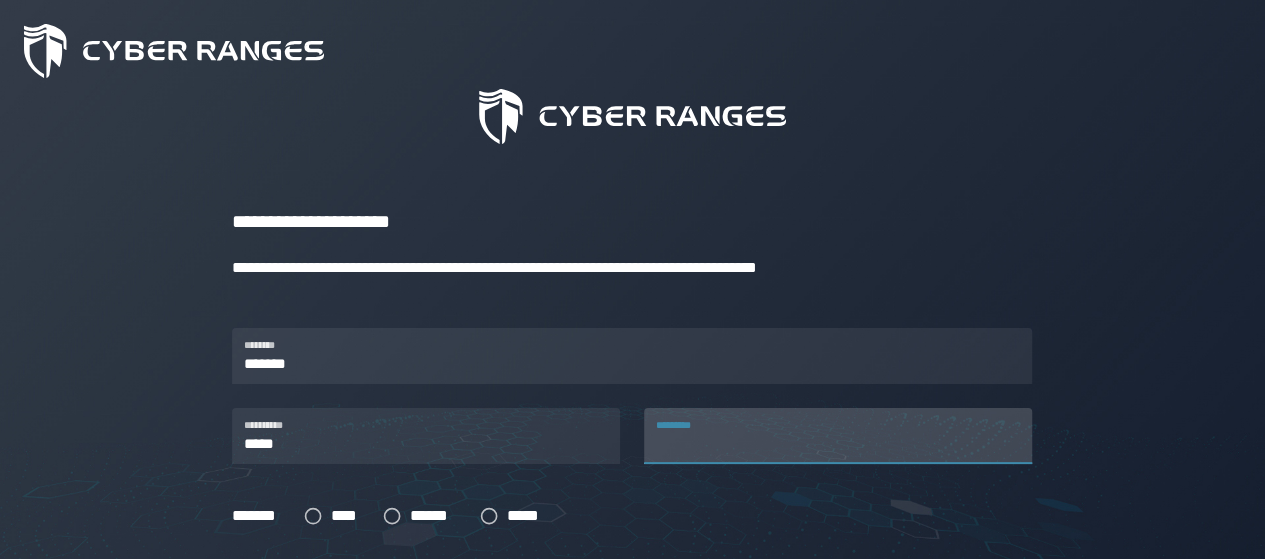 click on "*********" at bounding box center (838, 436) 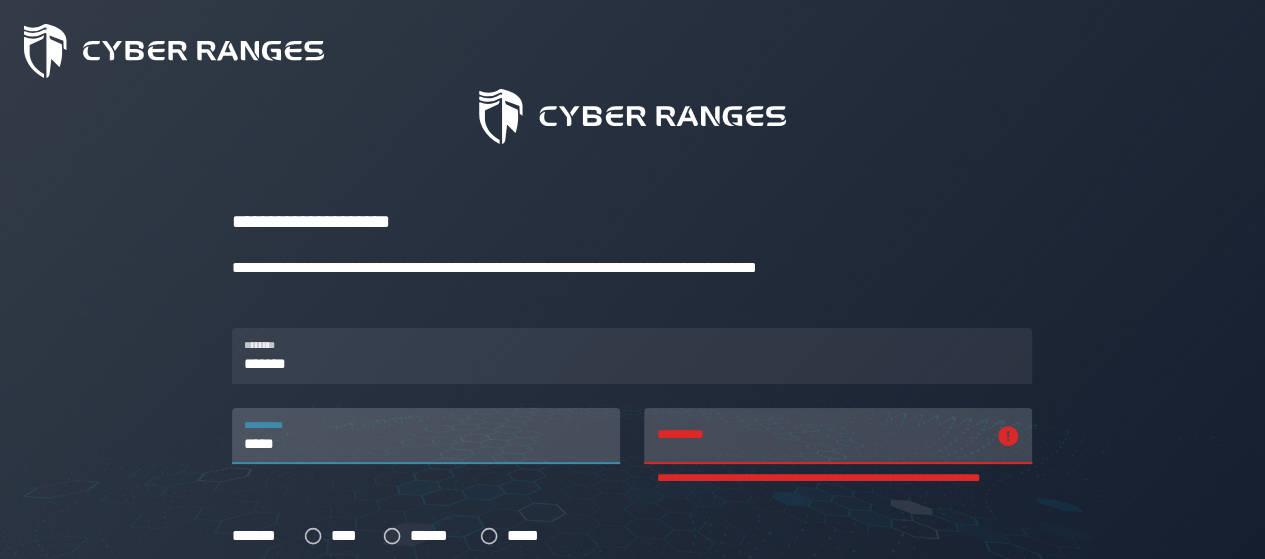 click on "*****" at bounding box center [426, 436] 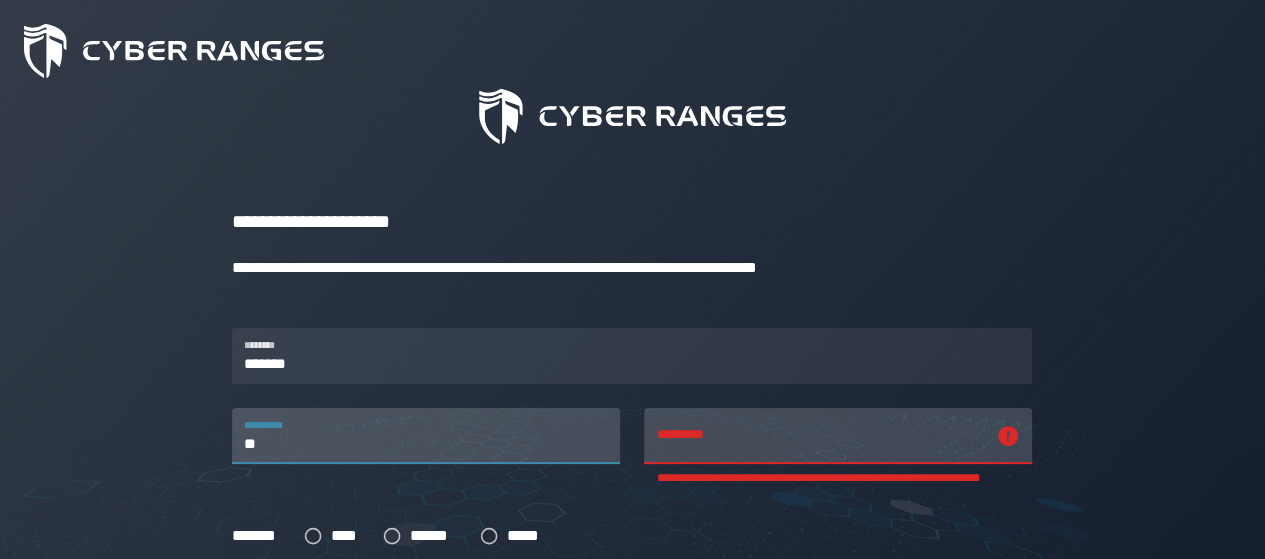 type on "*" 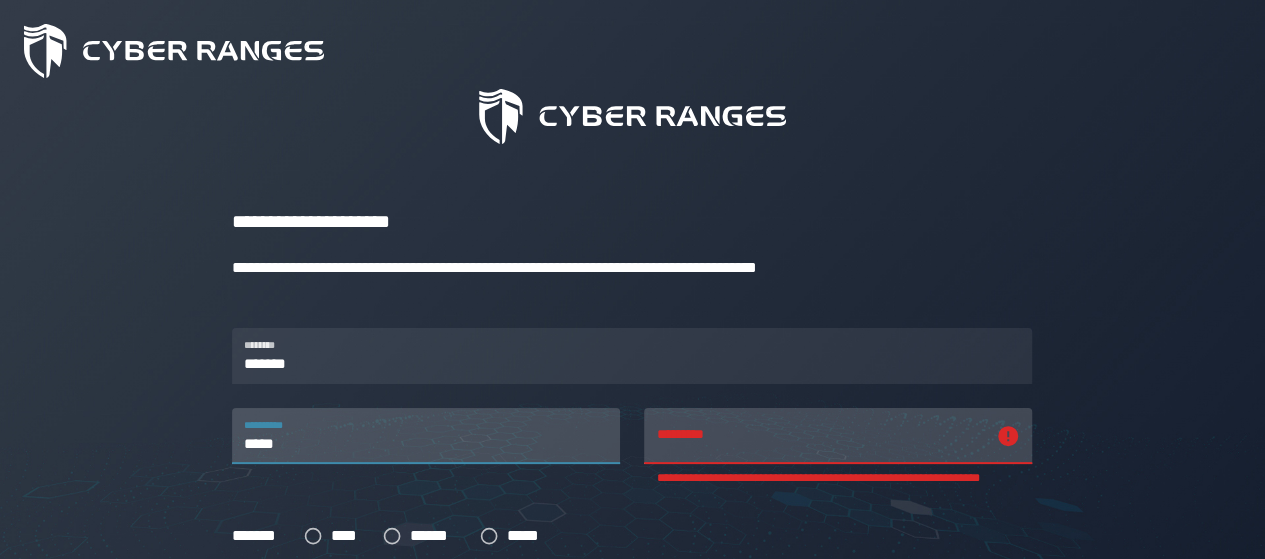 type on "*****" 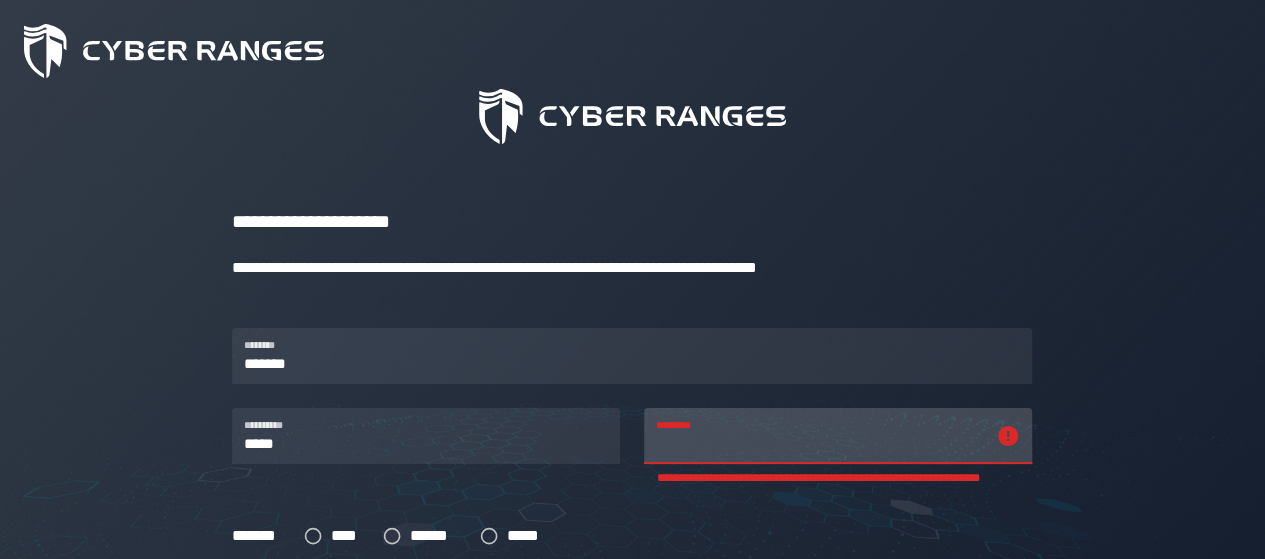 click on "**********" at bounding box center [820, 436] 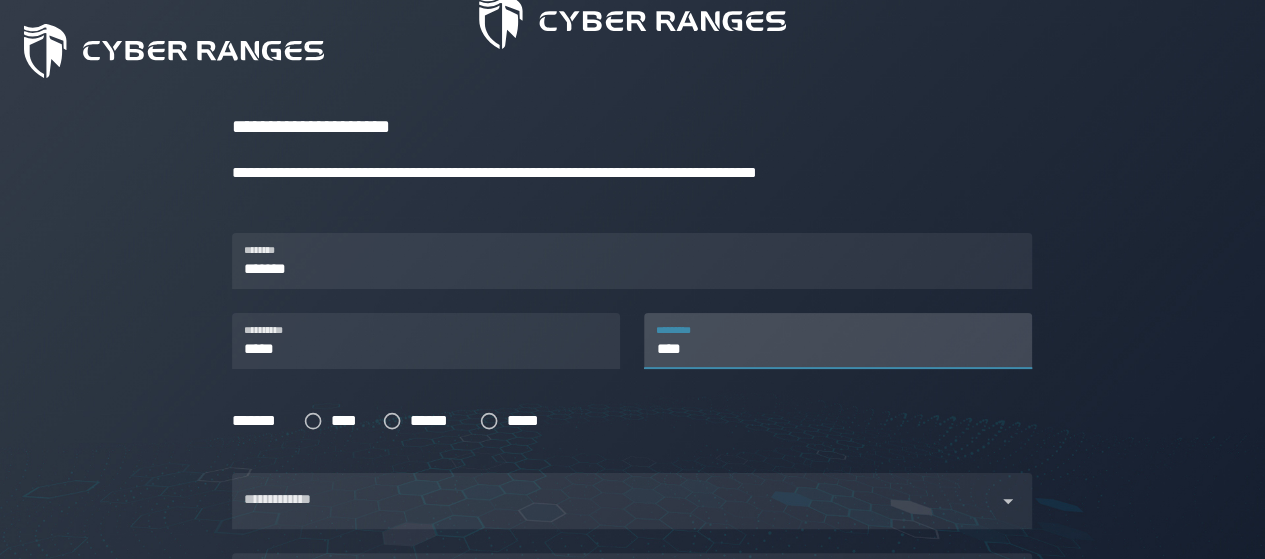 scroll, scrollTop: 240, scrollLeft: 0, axis: vertical 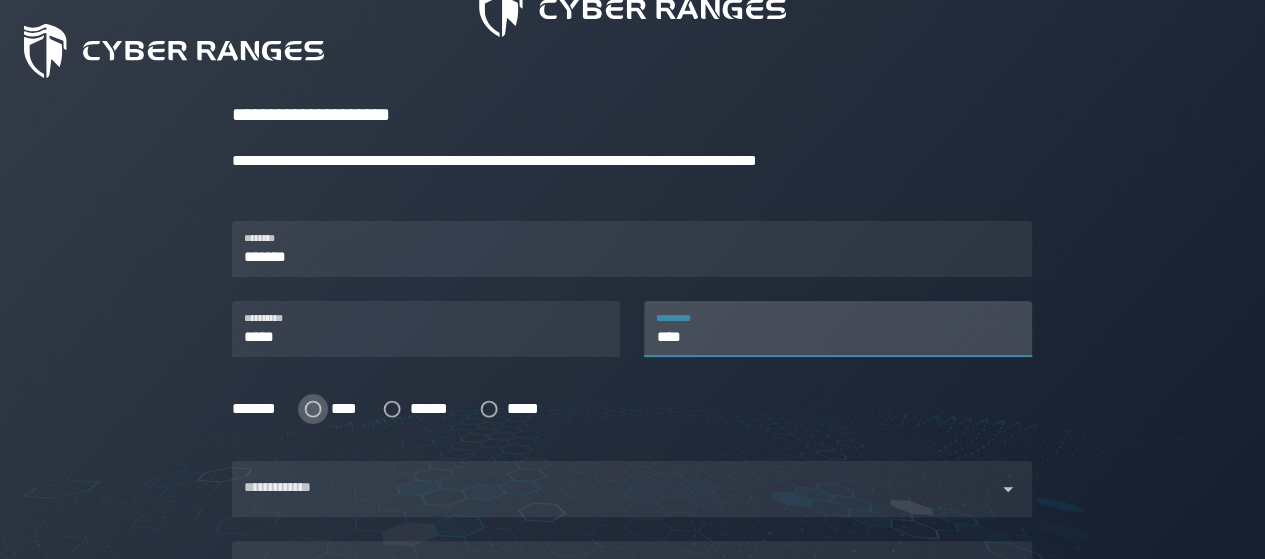 type on "****" 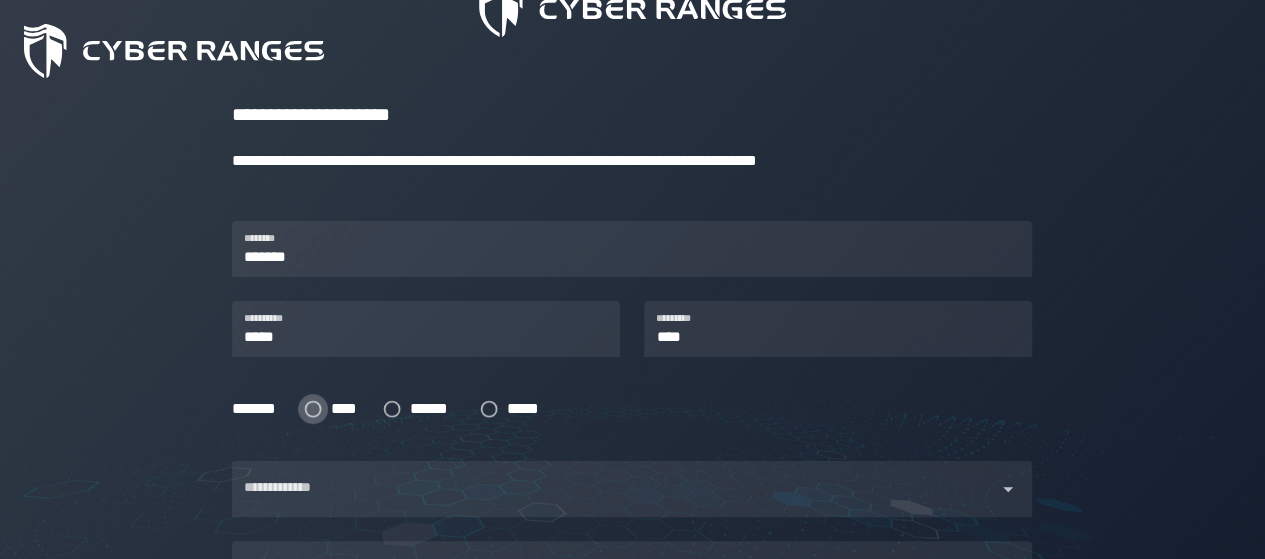 click 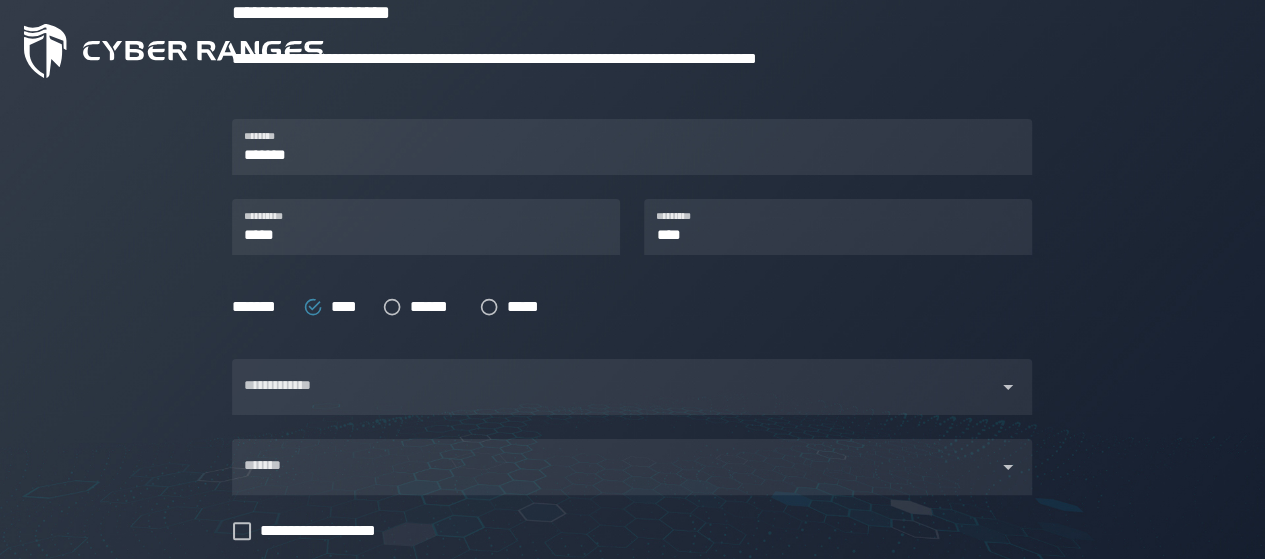 scroll, scrollTop: 372, scrollLeft: 0, axis: vertical 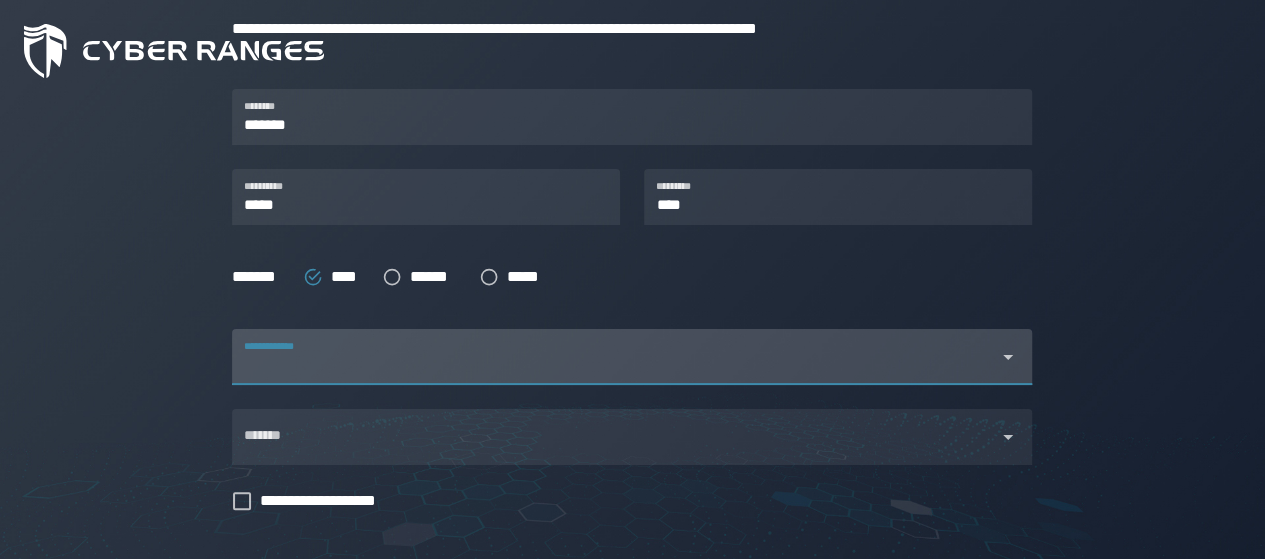 click on "**********" at bounding box center (614, 357) 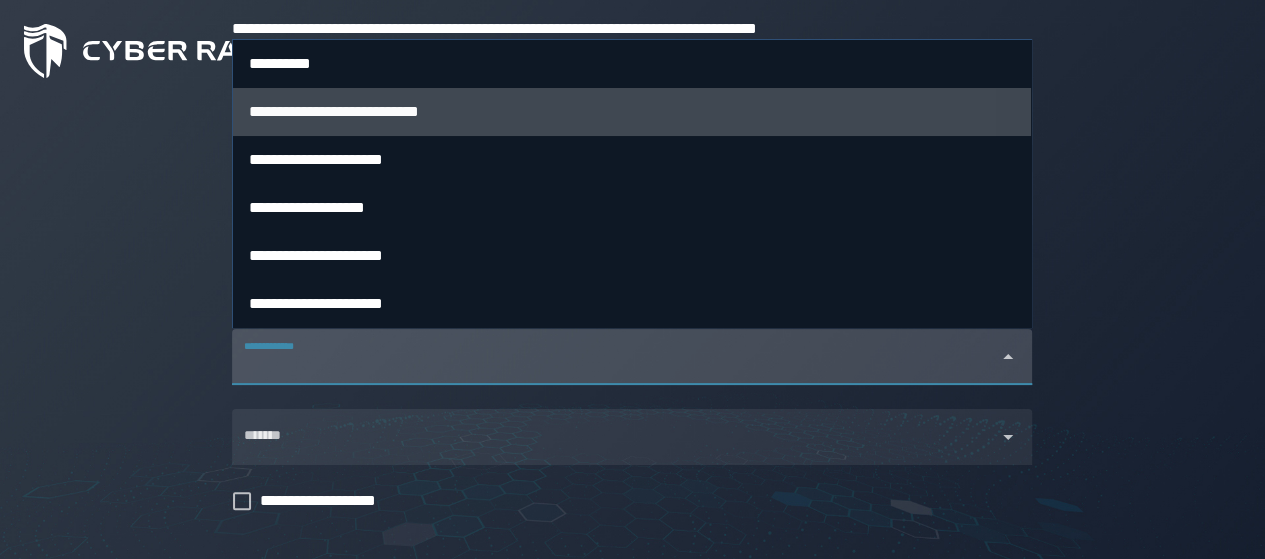 click on "**********" at bounding box center (632, 112) 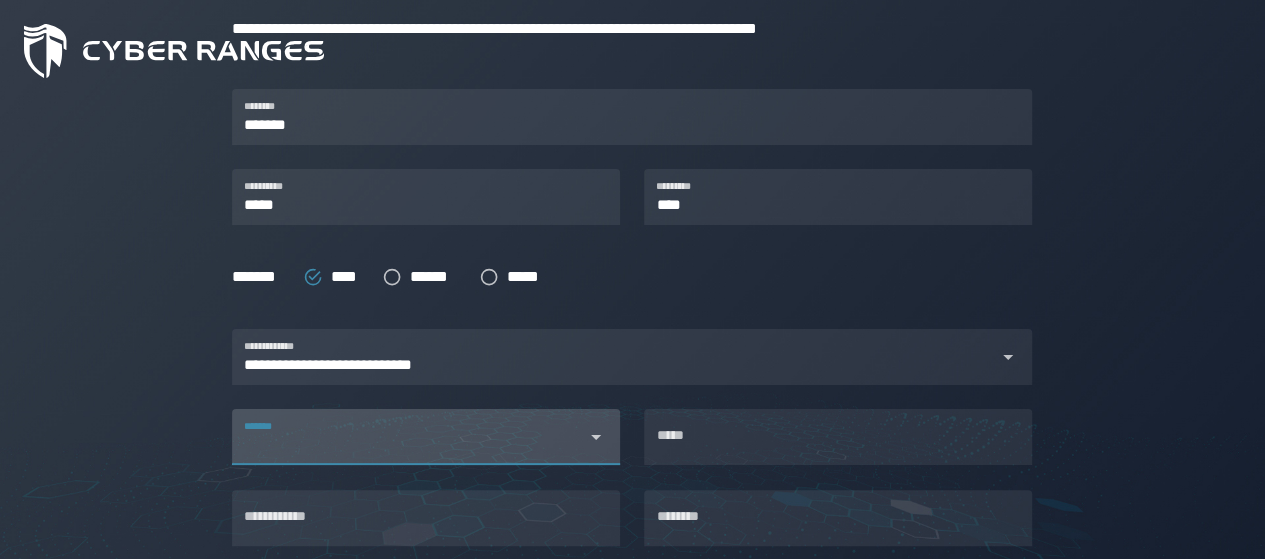 click on "*******" at bounding box center (408, 445) 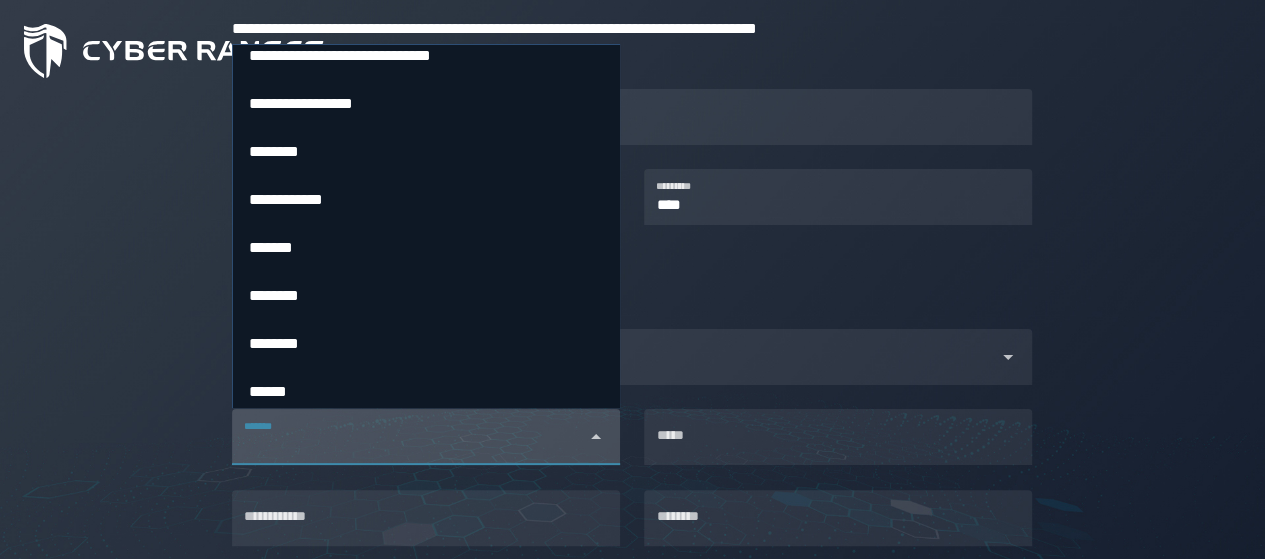 scroll, scrollTop: 1525, scrollLeft: 0, axis: vertical 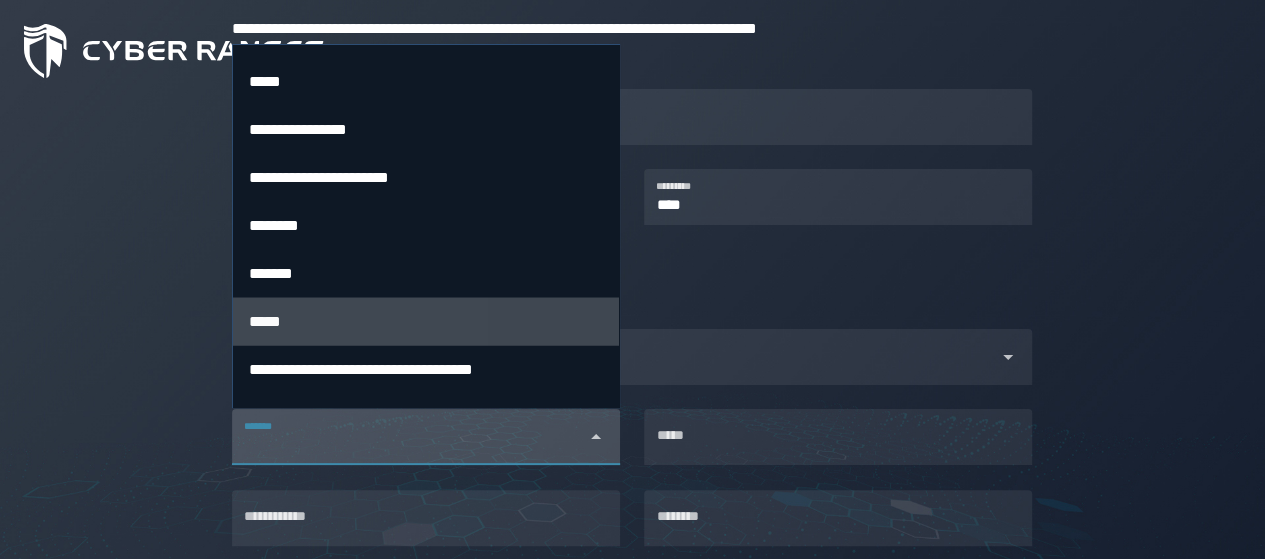 click on "*****" at bounding box center [426, 322] 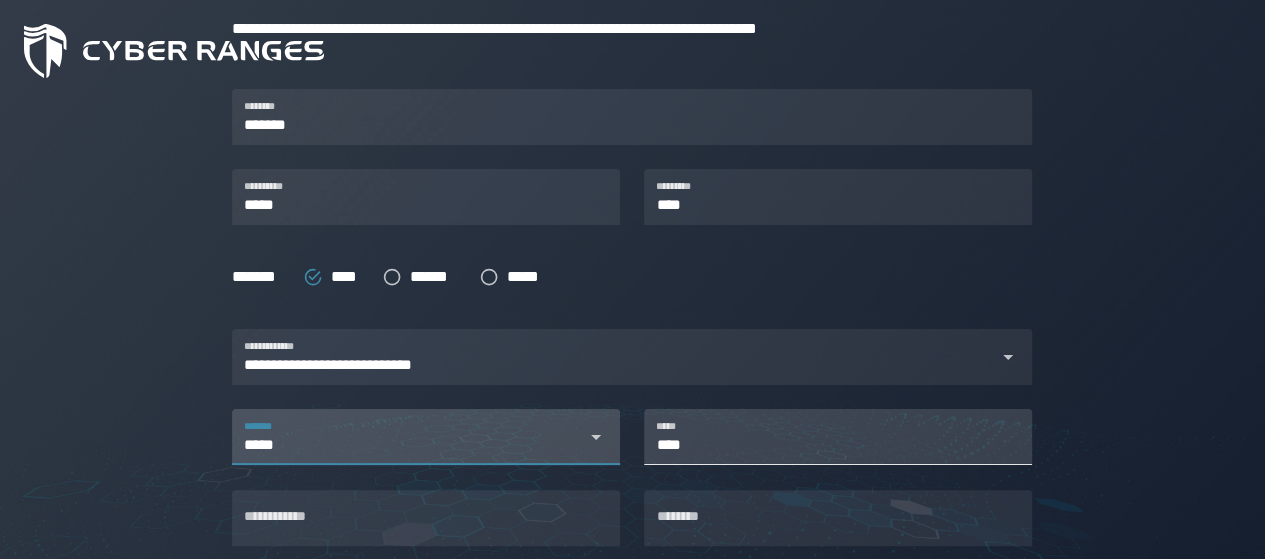 click on "****" at bounding box center [838, 437] 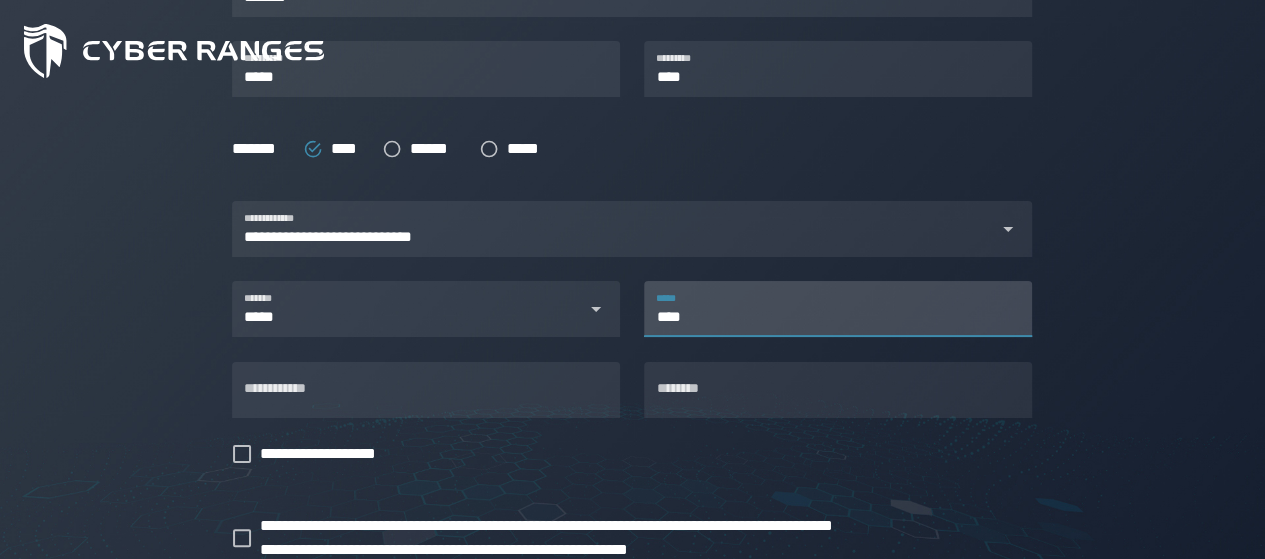 scroll, scrollTop: 517, scrollLeft: 0, axis: vertical 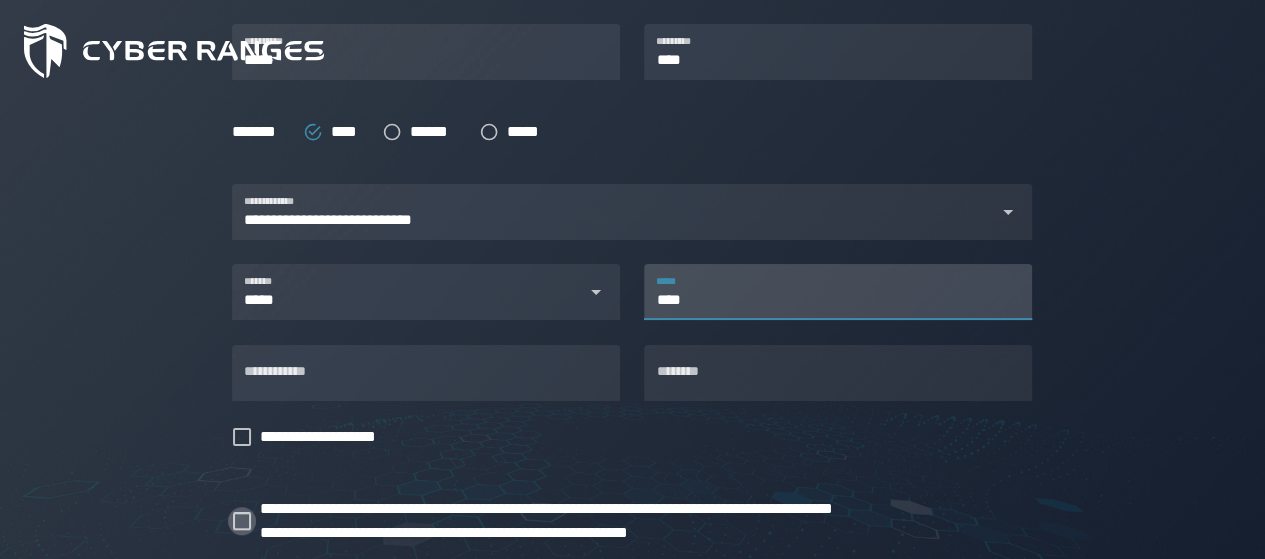 click at bounding box center (242, 521) 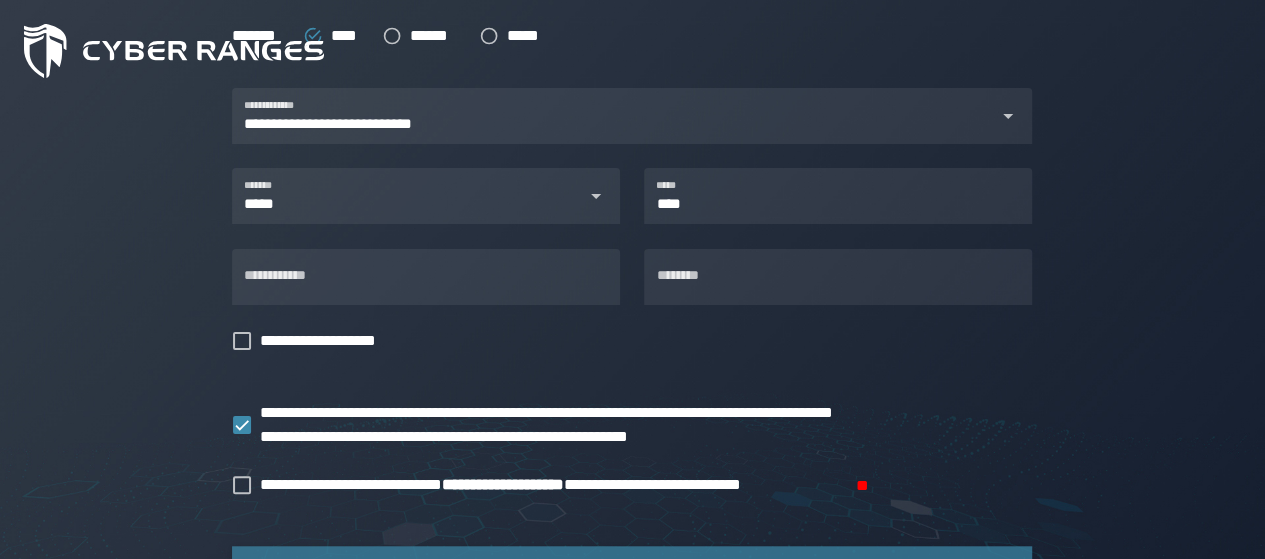 scroll, scrollTop: 625, scrollLeft: 0, axis: vertical 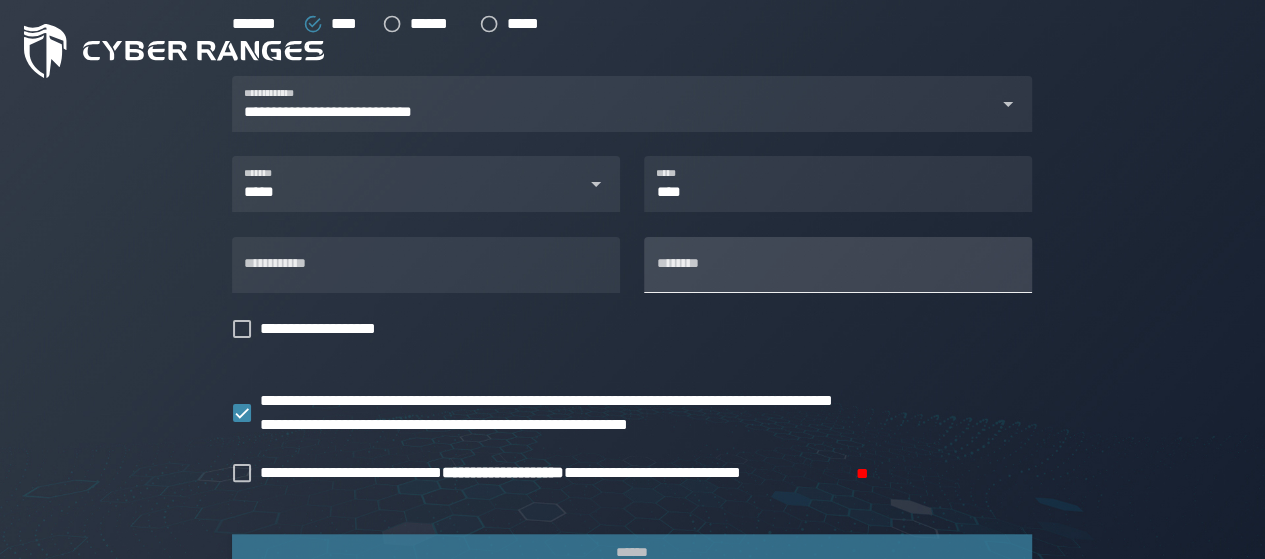 click on "********" at bounding box center (838, 265) 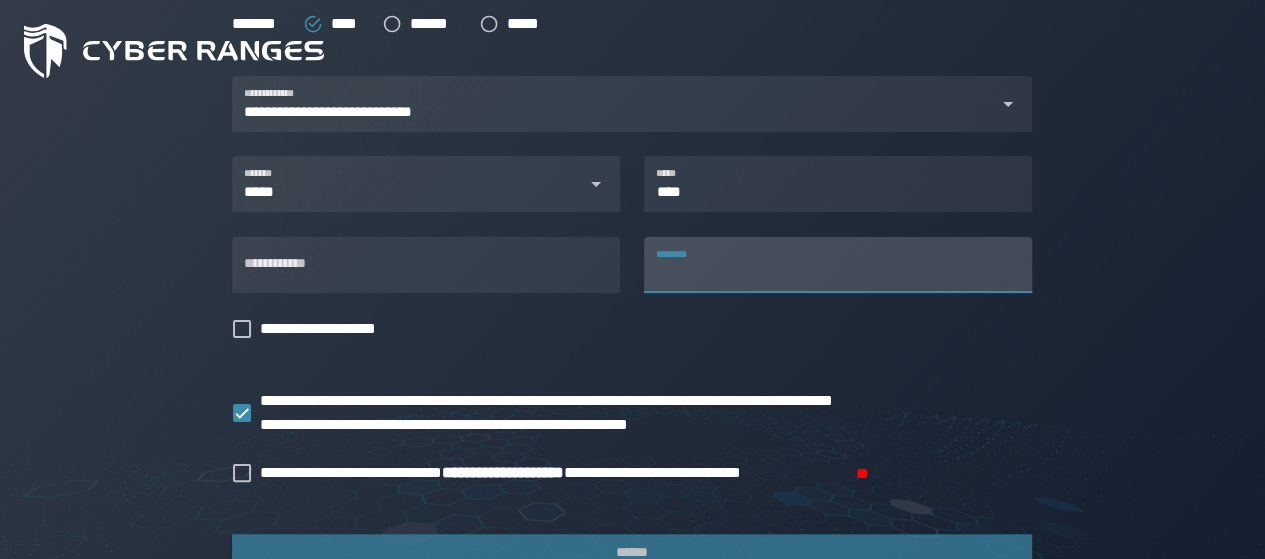 type on "*" 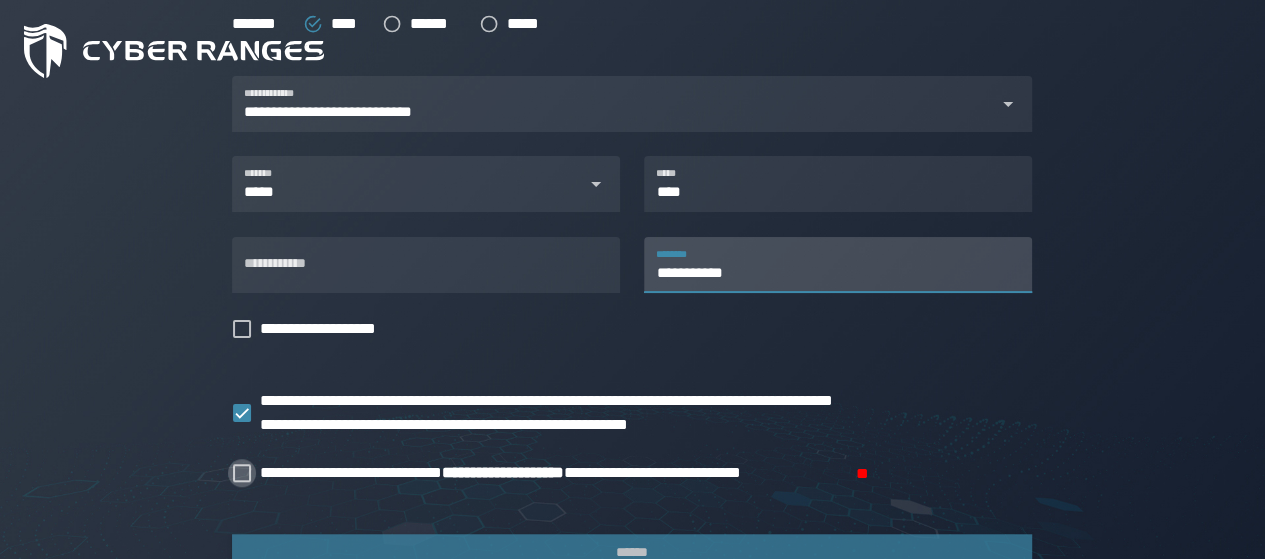 type on "**********" 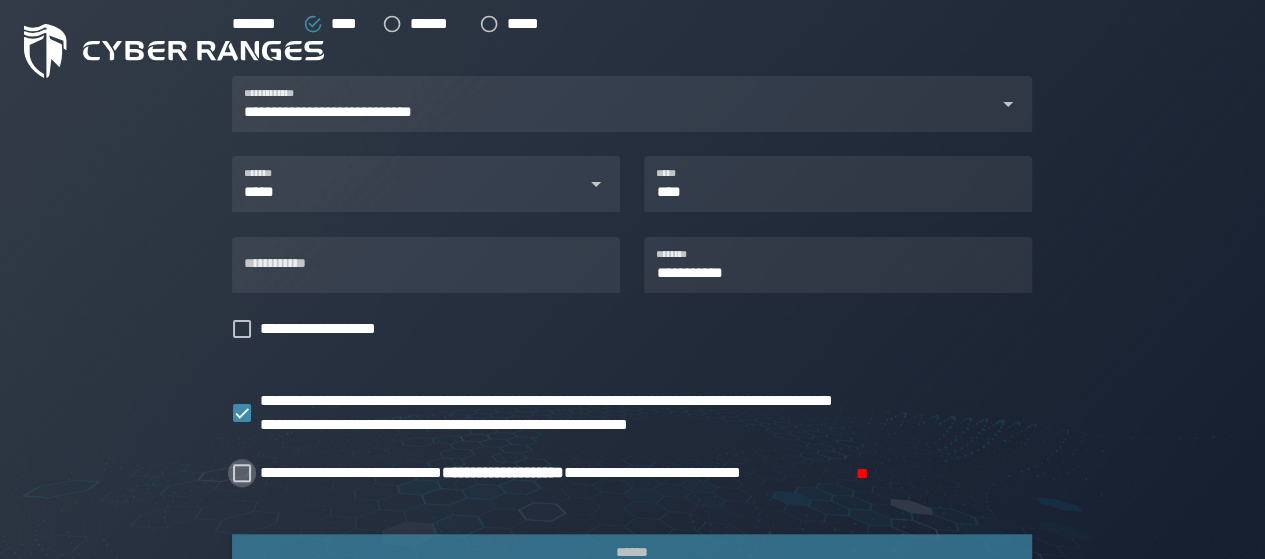 click on "**********" at bounding box center [553, 473] 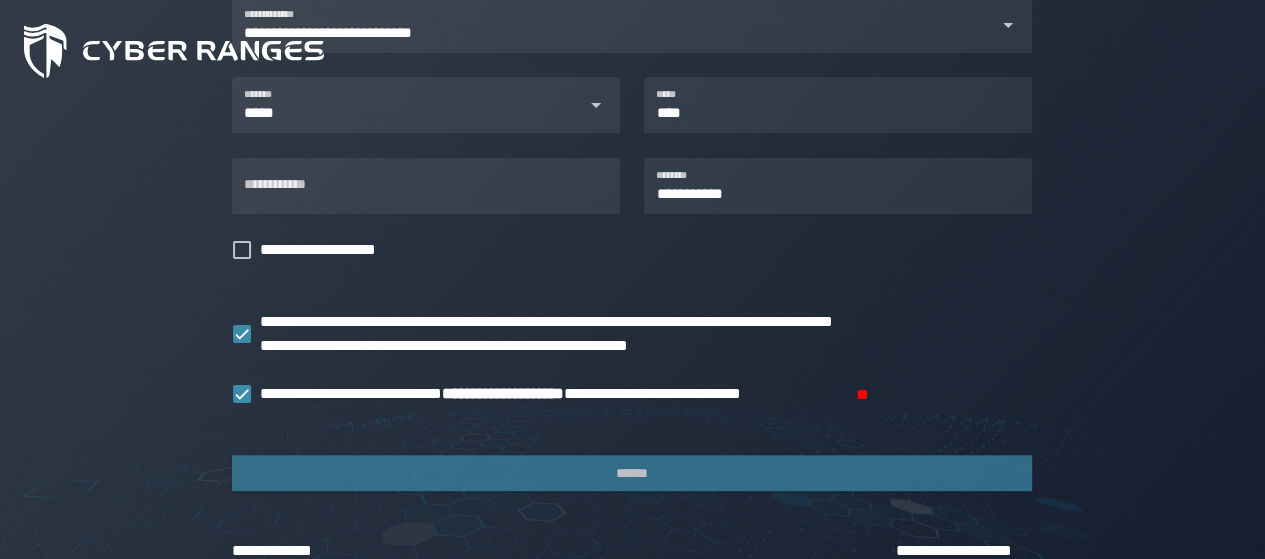 scroll, scrollTop: 731, scrollLeft: 0, axis: vertical 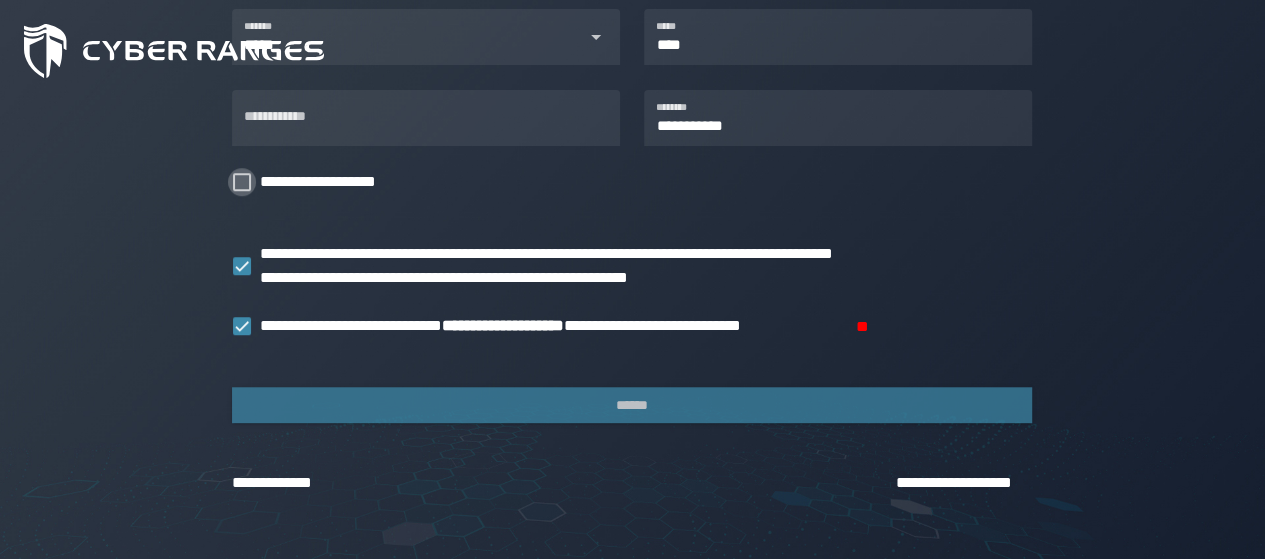 click on "**********" at bounding box center [328, 182] 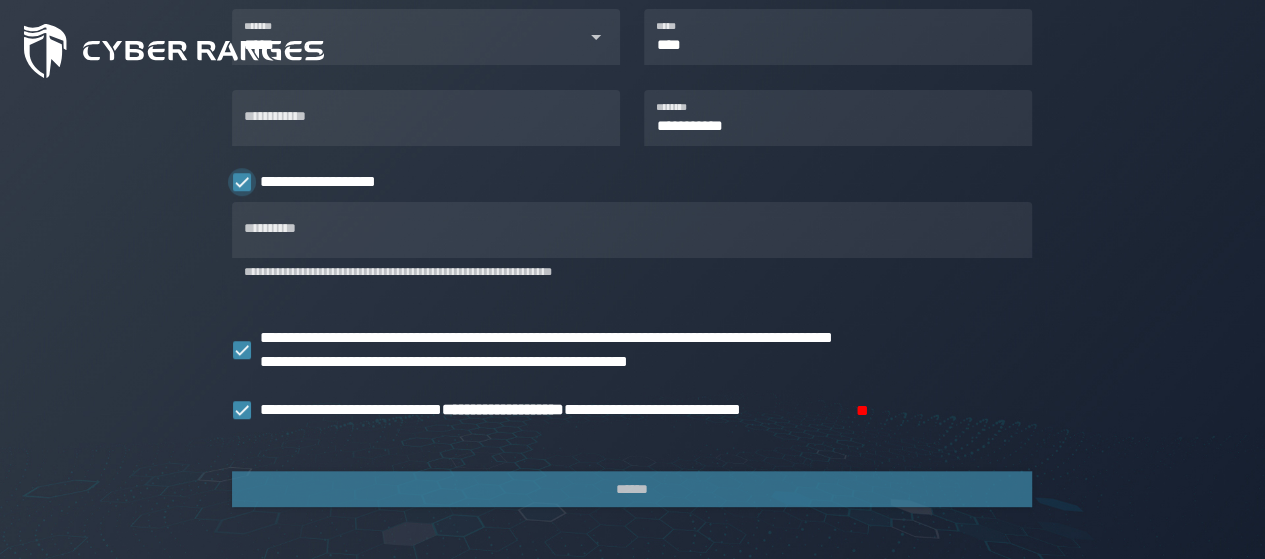 click 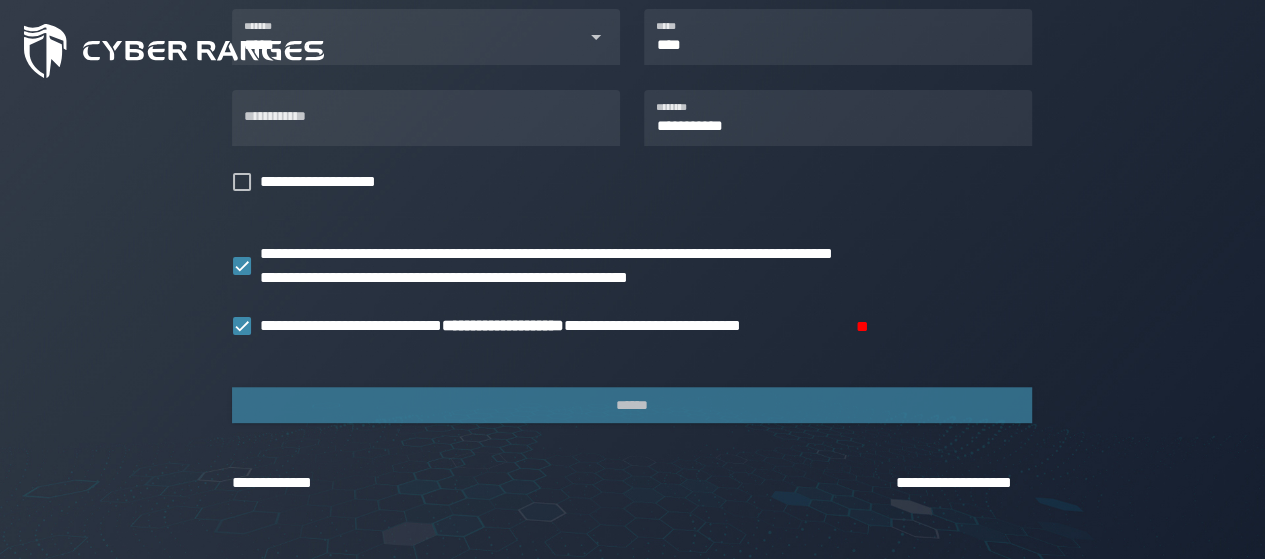 click 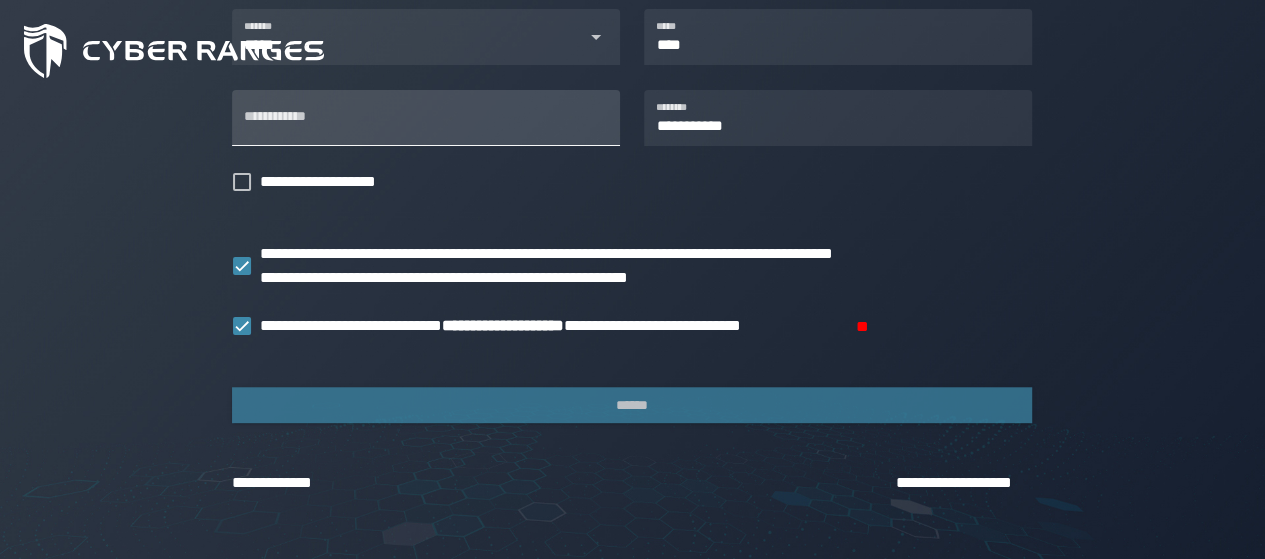 click on "**********" at bounding box center [426, 118] 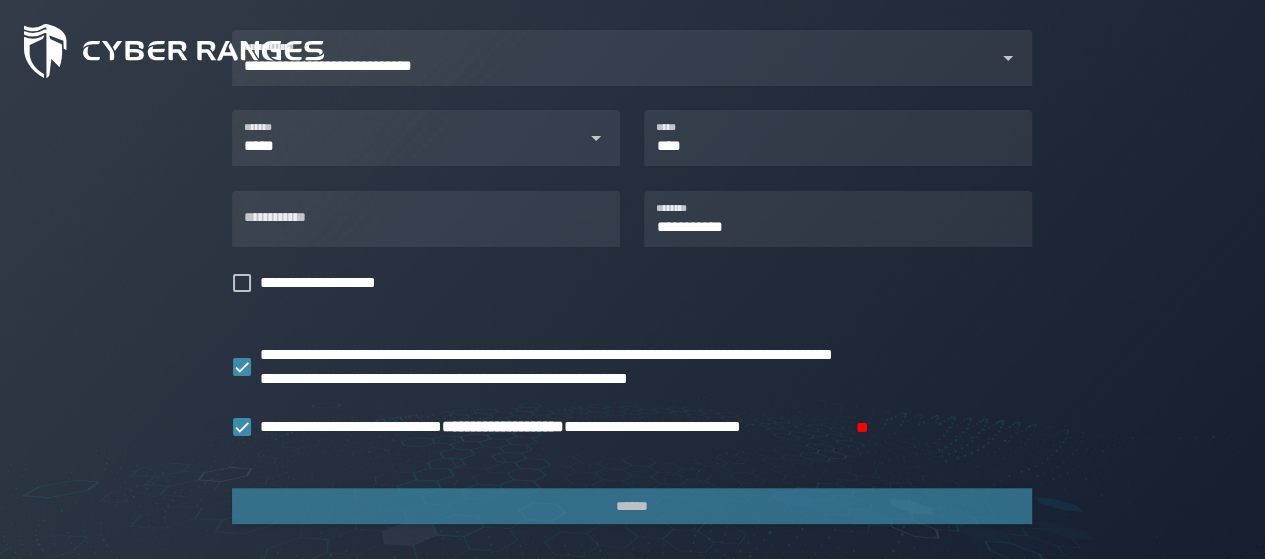 scroll, scrollTop: 664, scrollLeft: 0, axis: vertical 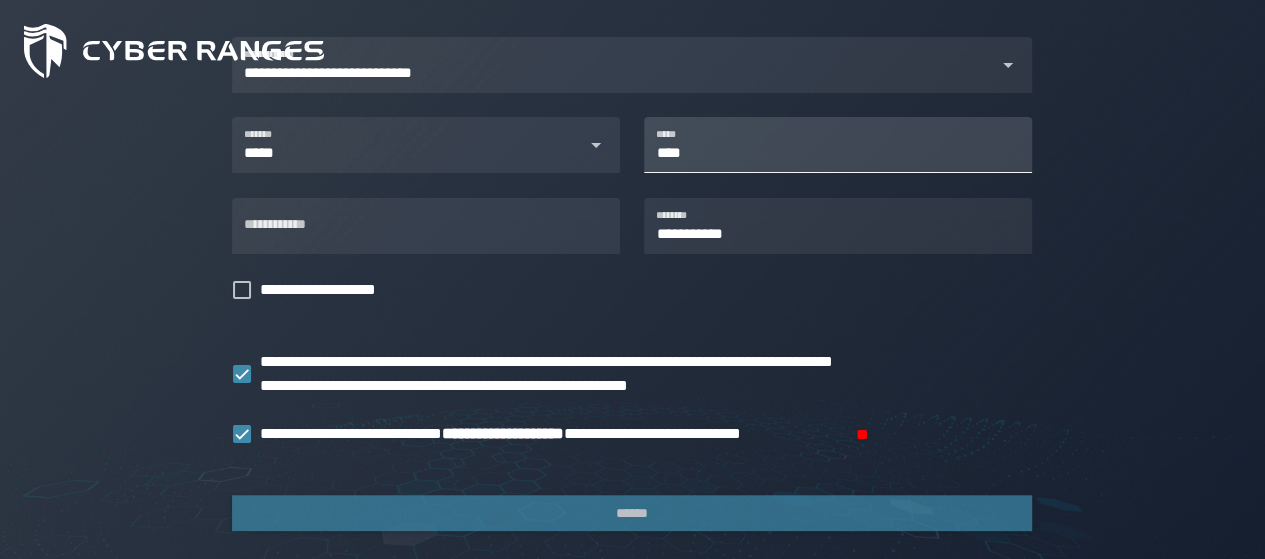 click on "****" at bounding box center (838, 145) 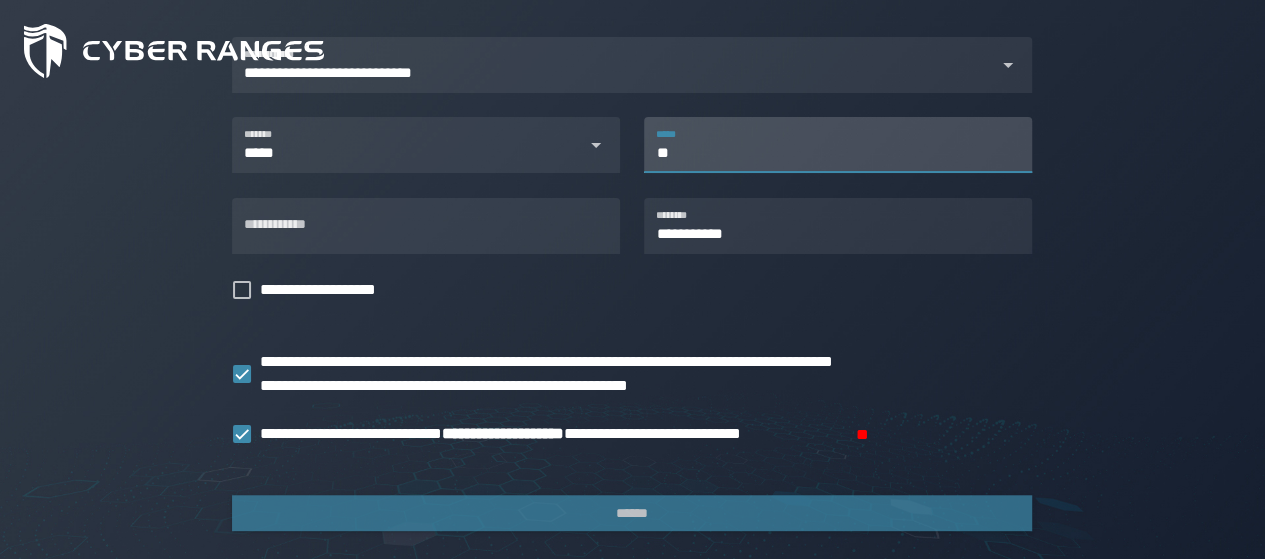 type on "*" 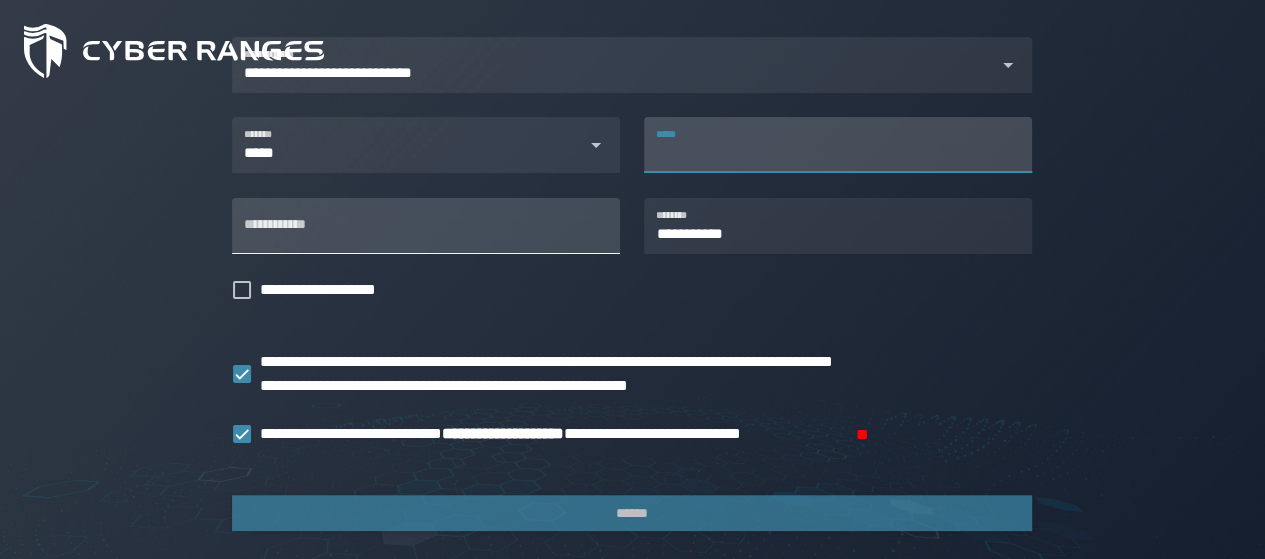 type 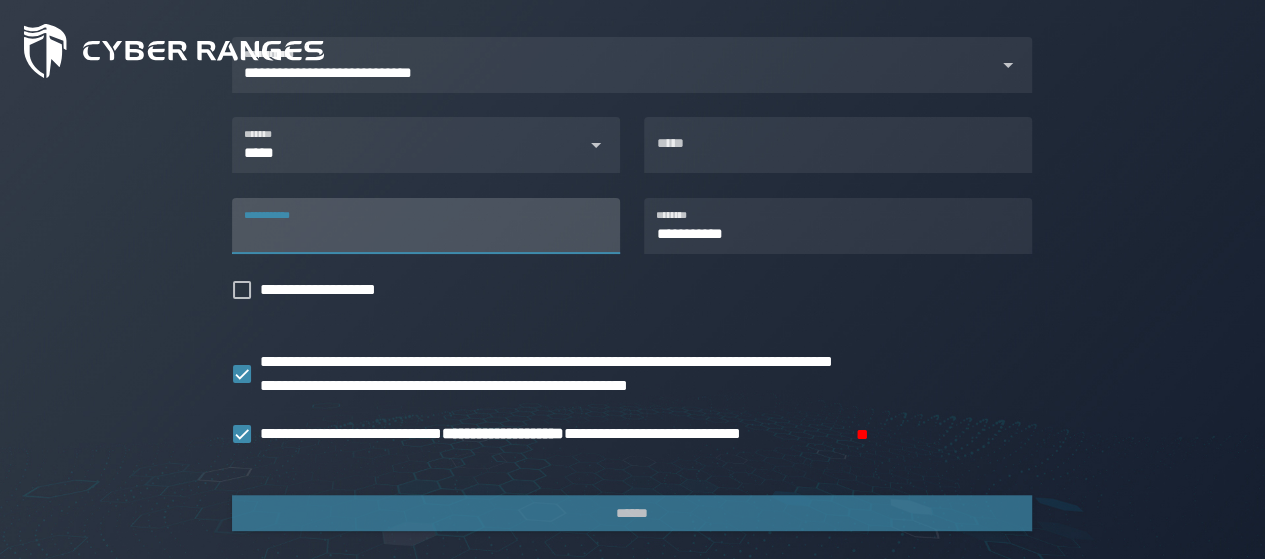 click on "**********" at bounding box center (426, 226) 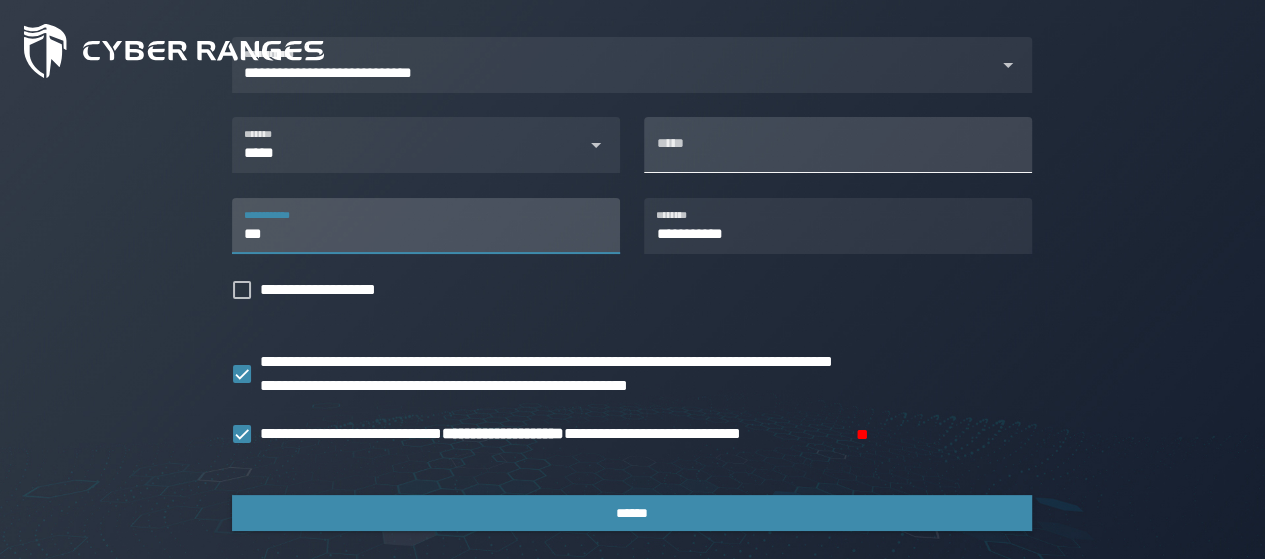 type on "***" 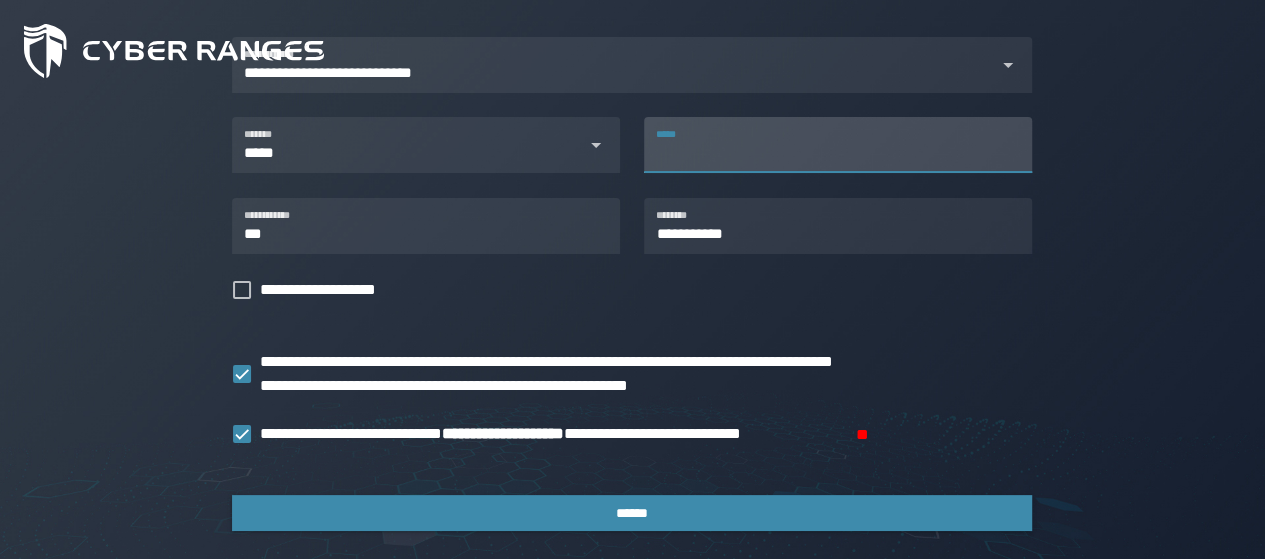 click on "*****" at bounding box center [838, 145] 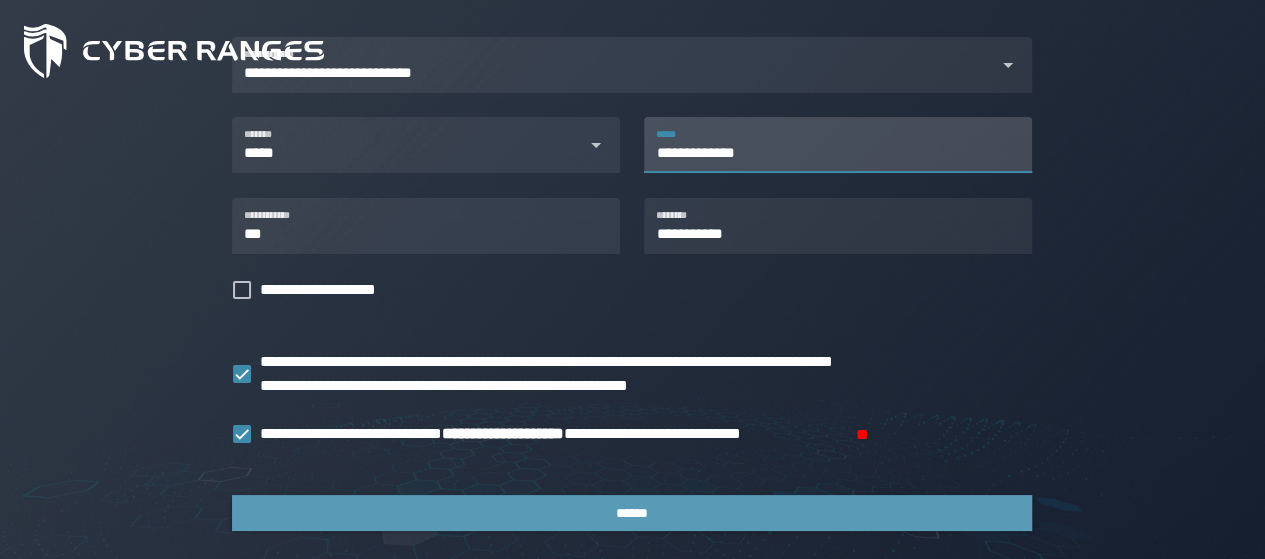 type on "**********" 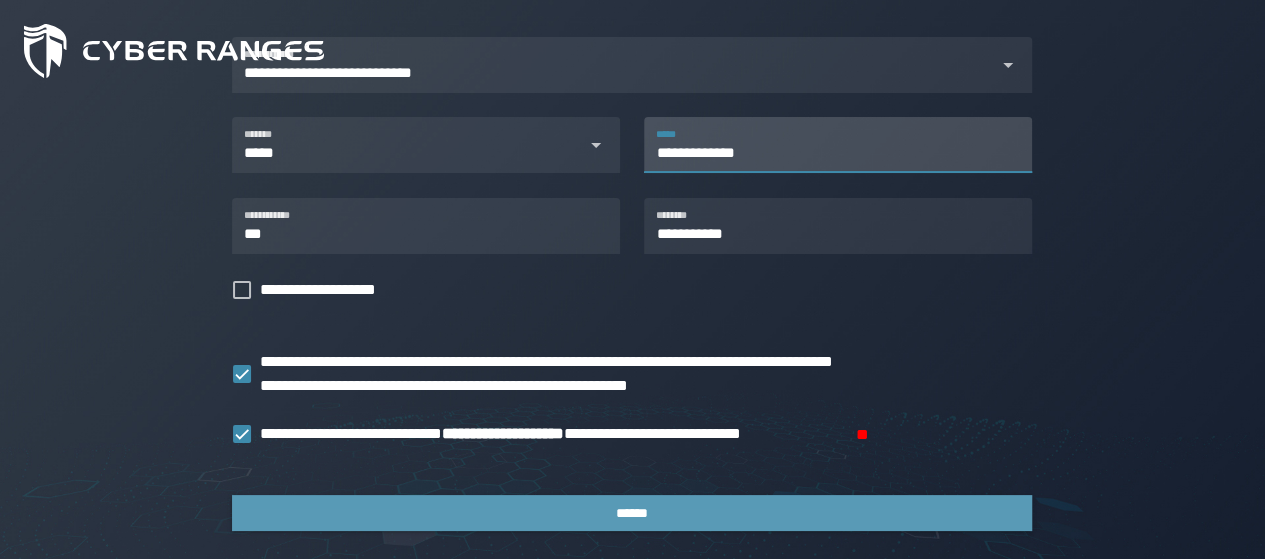 click on "******" at bounding box center [632, 513] 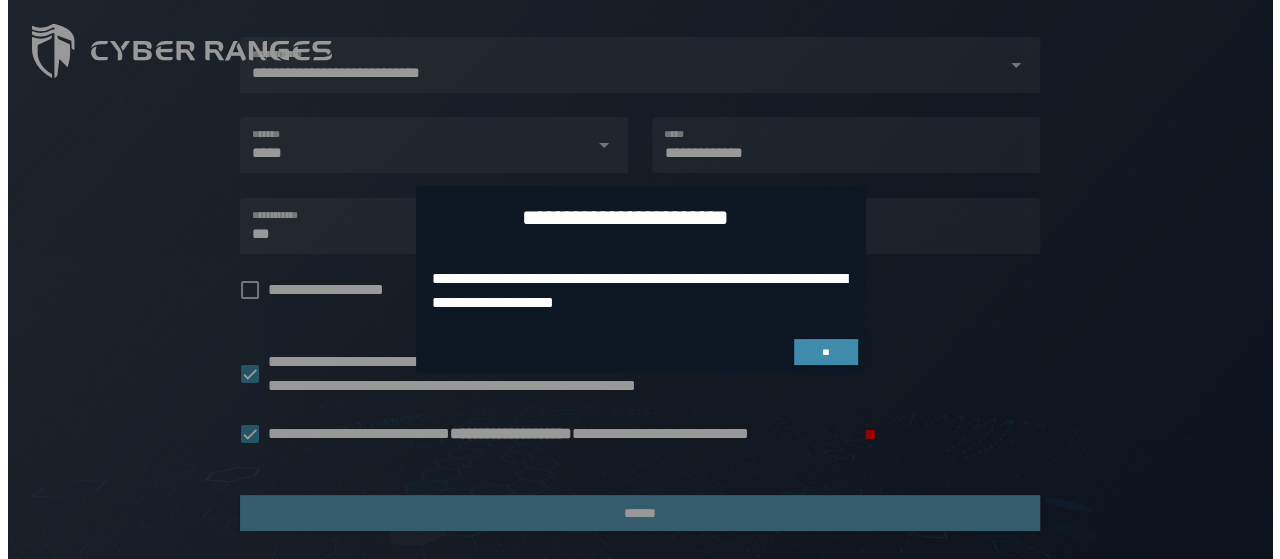 scroll, scrollTop: 0, scrollLeft: 0, axis: both 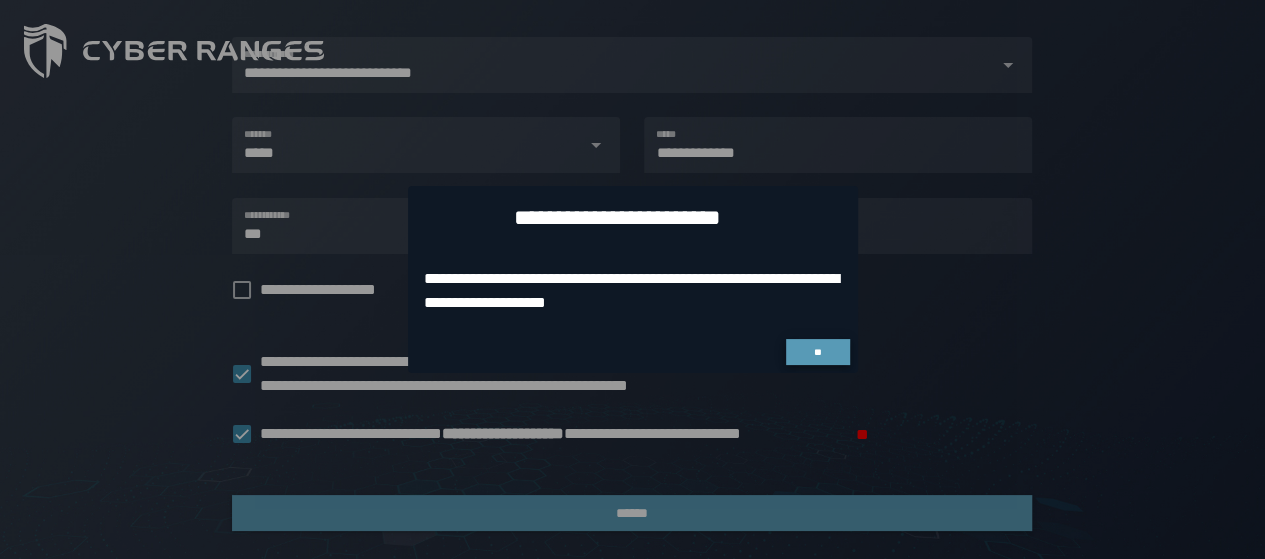 click on "**" at bounding box center (818, 352) 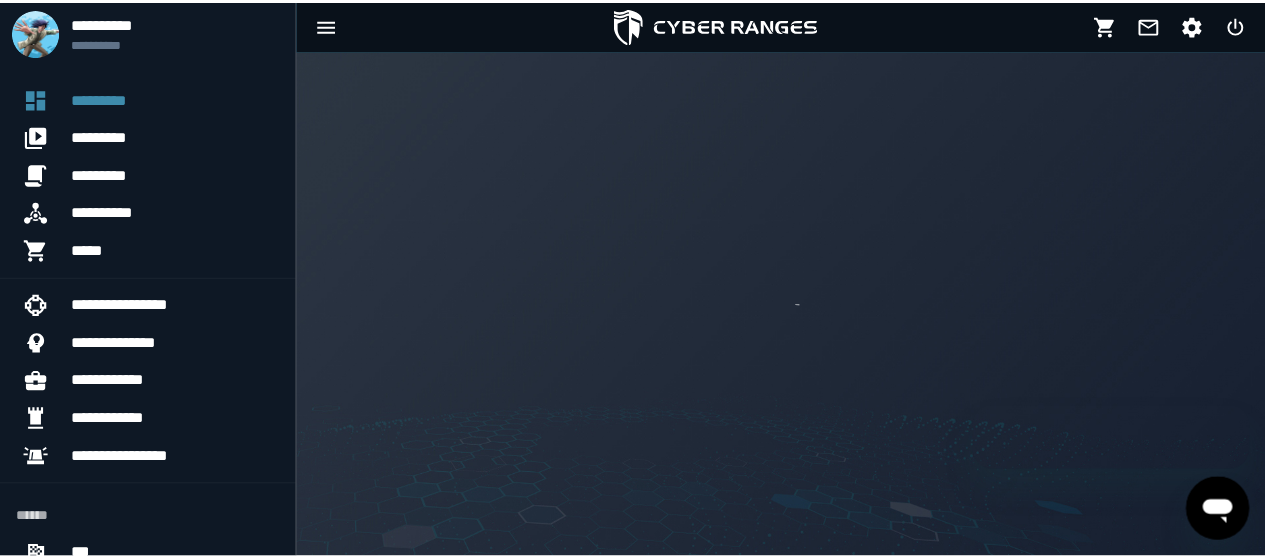 scroll, scrollTop: 0, scrollLeft: 0, axis: both 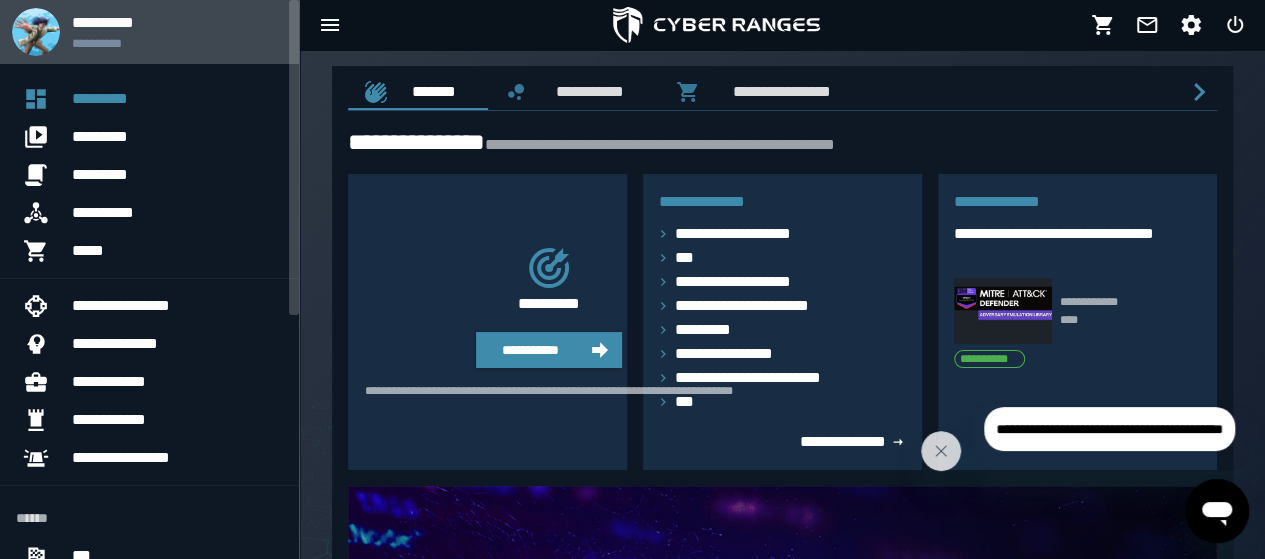 click on "**********" at bounding box center (177, 22) 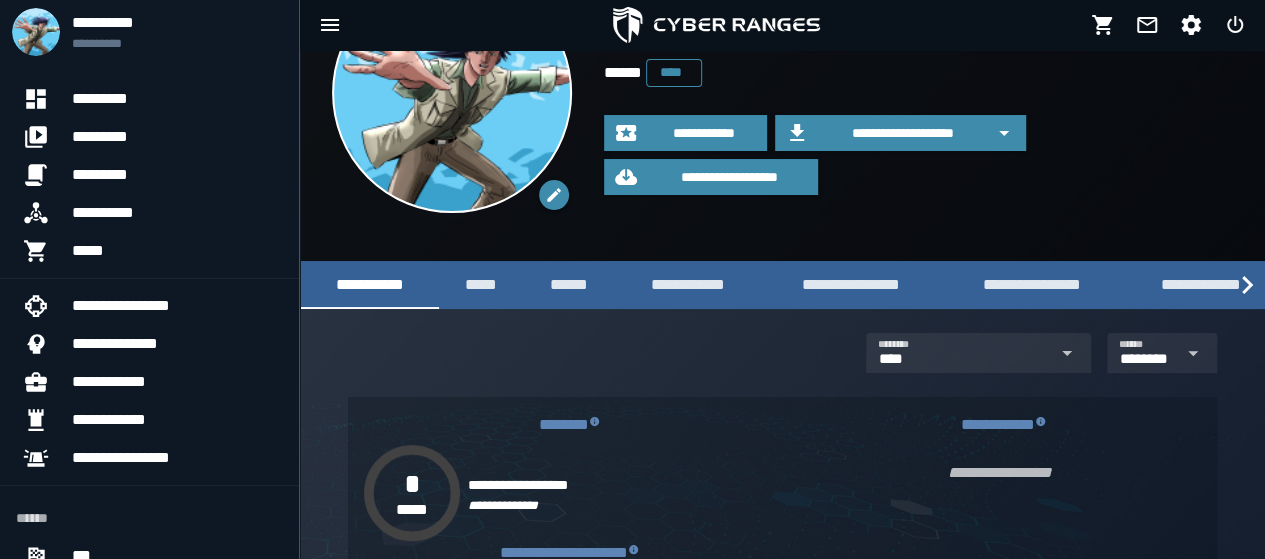 scroll, scrollTop: 126, scrollLeft: 0, axis: vertical 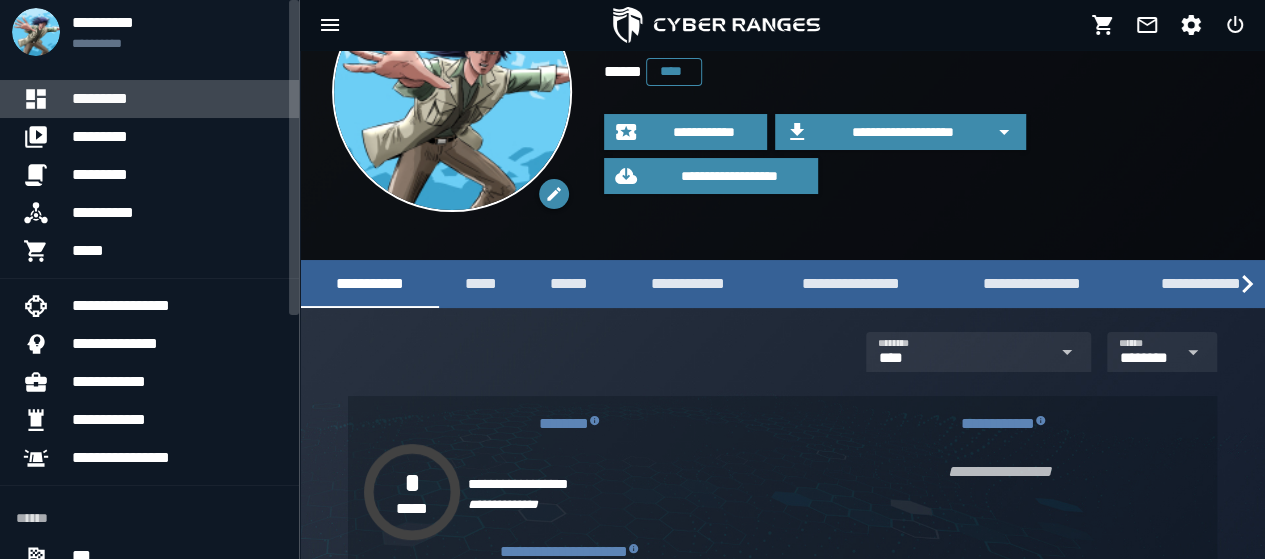 click on "*********" at bounding box center (177, 99) 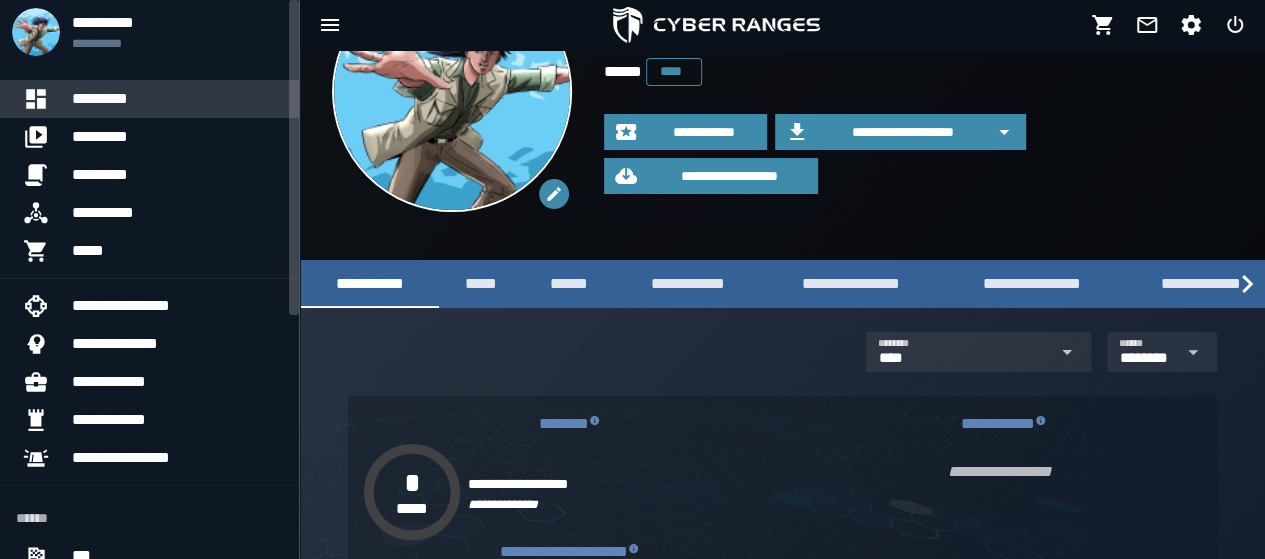 scroll, scrollTop: 0, scrollLeft: 0, axis: both 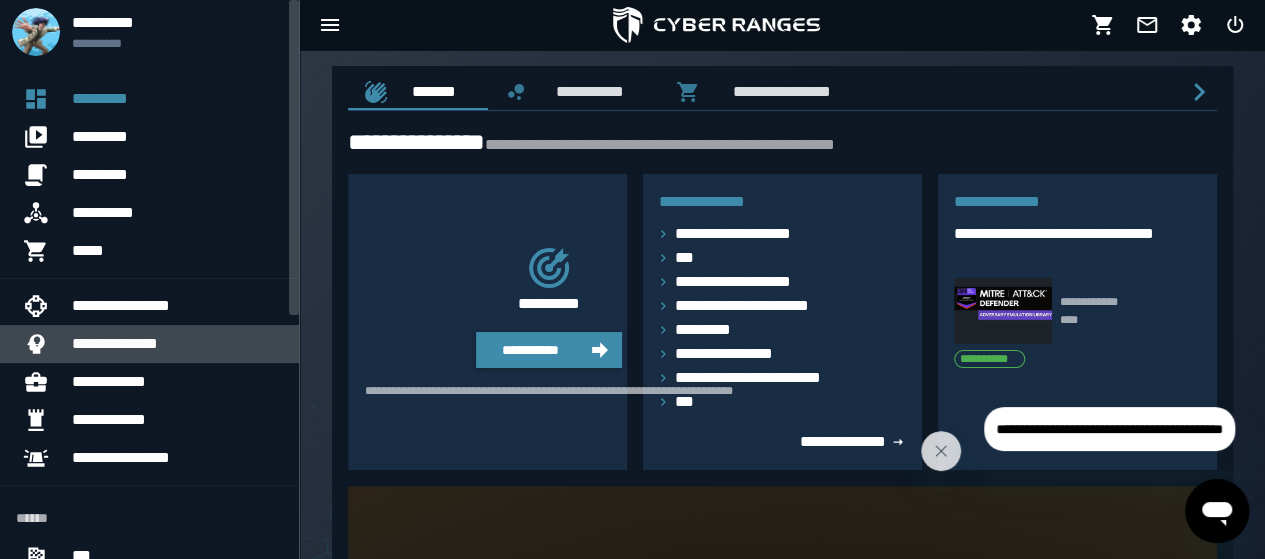 click on "**********" at bounding box center (177, 344) 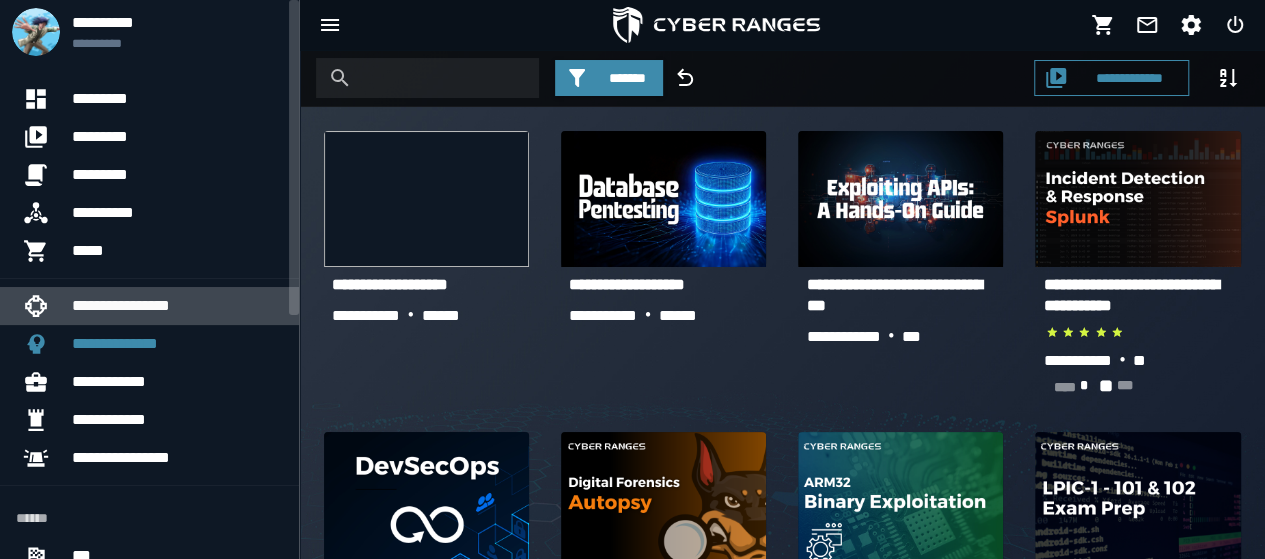 click on "**********" at bounding box center [177, 306] 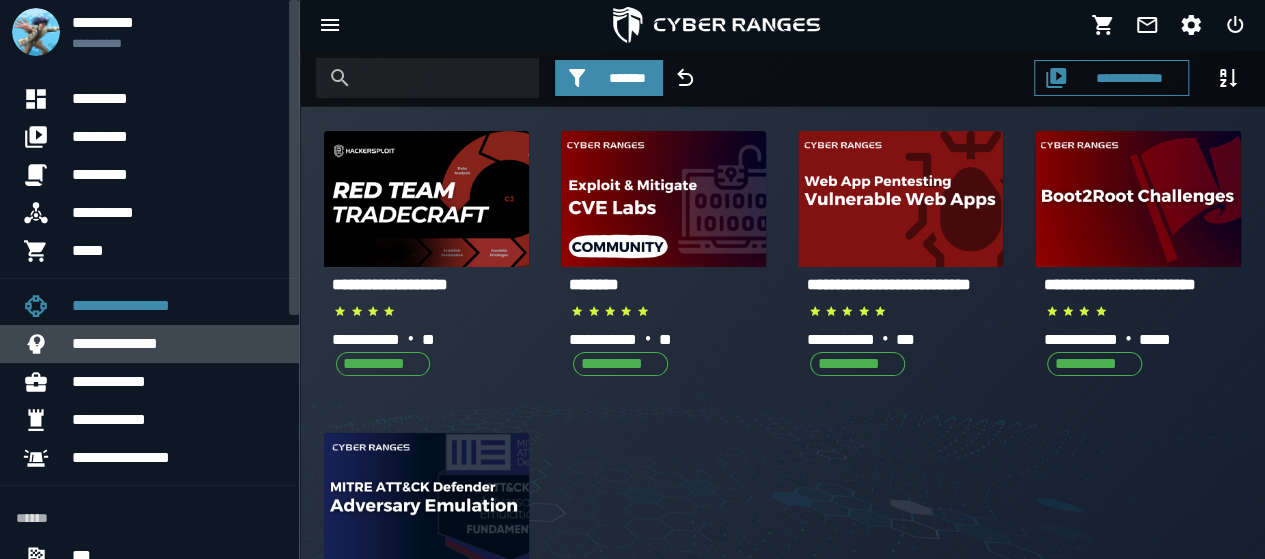 click on "**********" at bounding box center (177, 344) 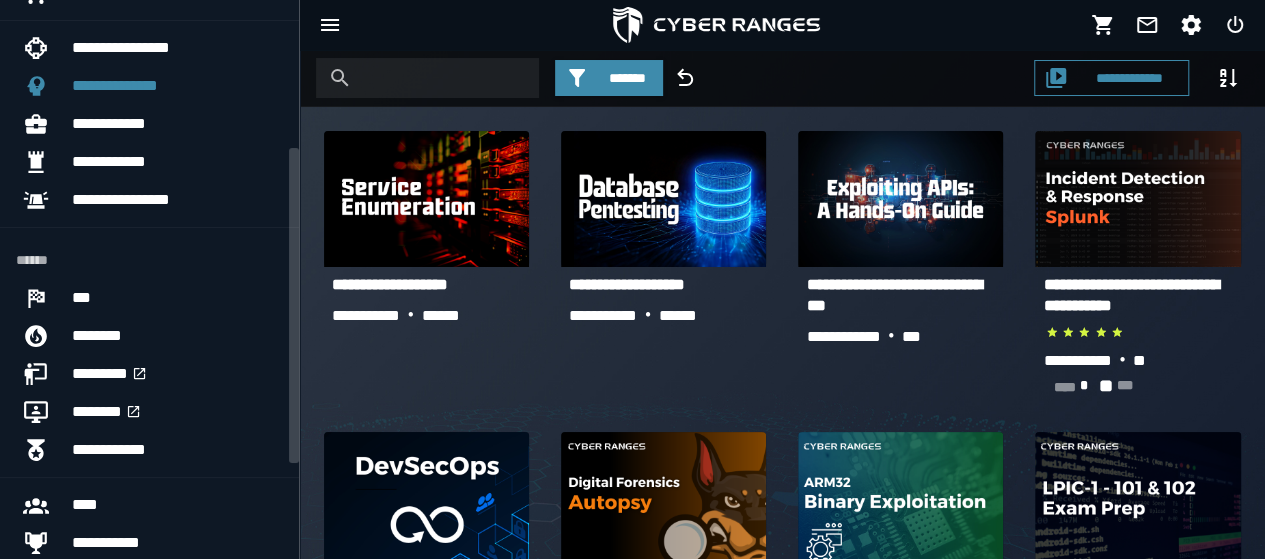scroll, scrollTop: 264, scrollLeft: 0, axis: vertical 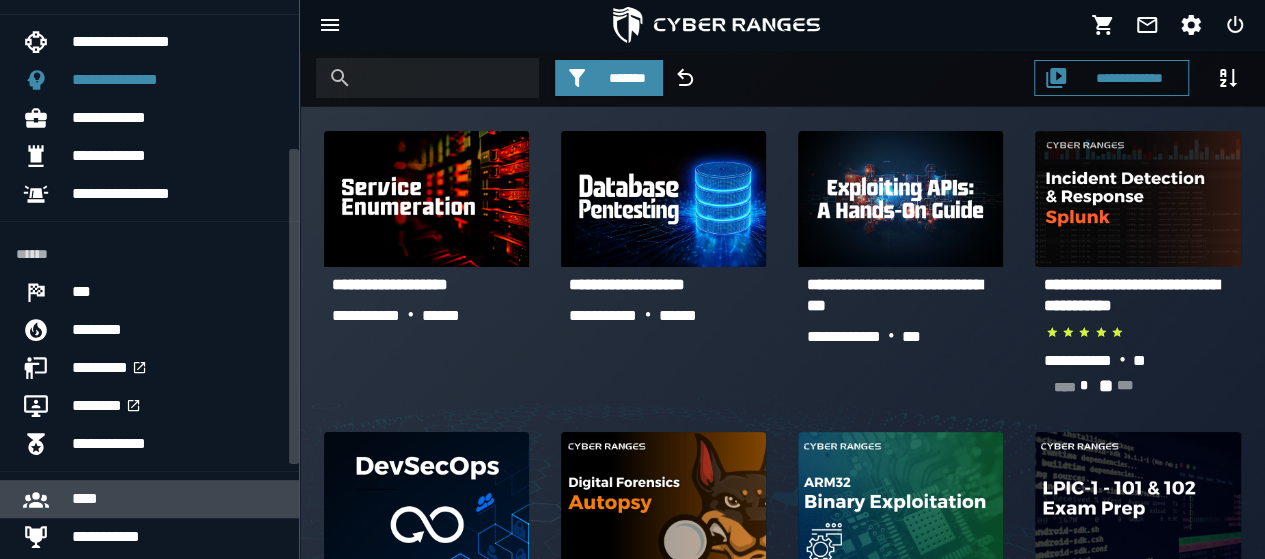 click on "****" at bounding box center [177, 499] 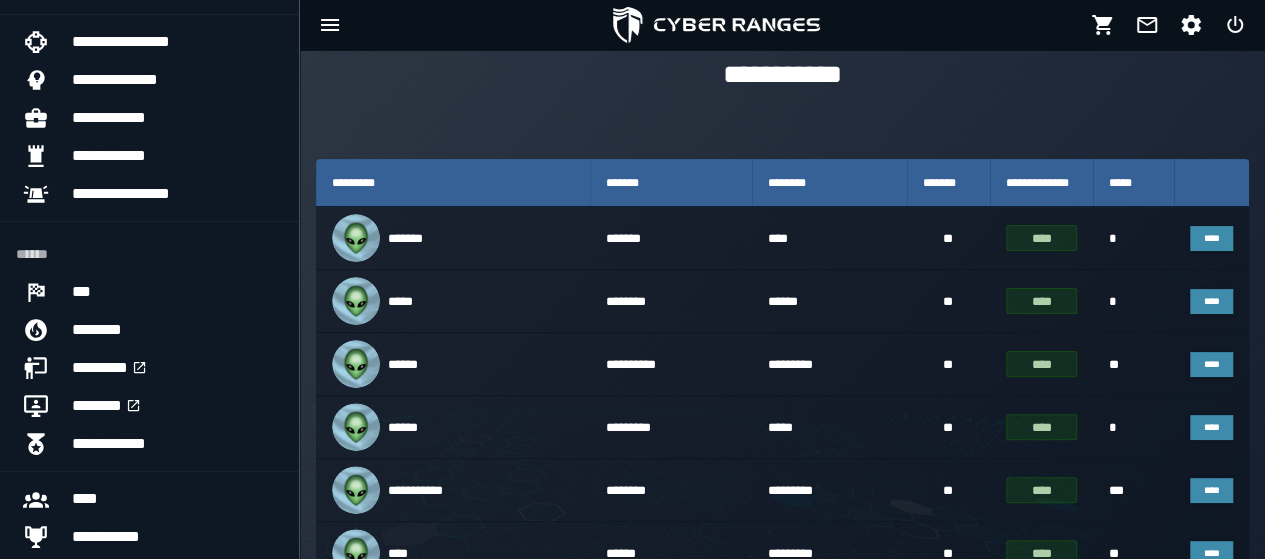 scroll, scrollTop: 120, scrollLeft: 0, axis: vertical 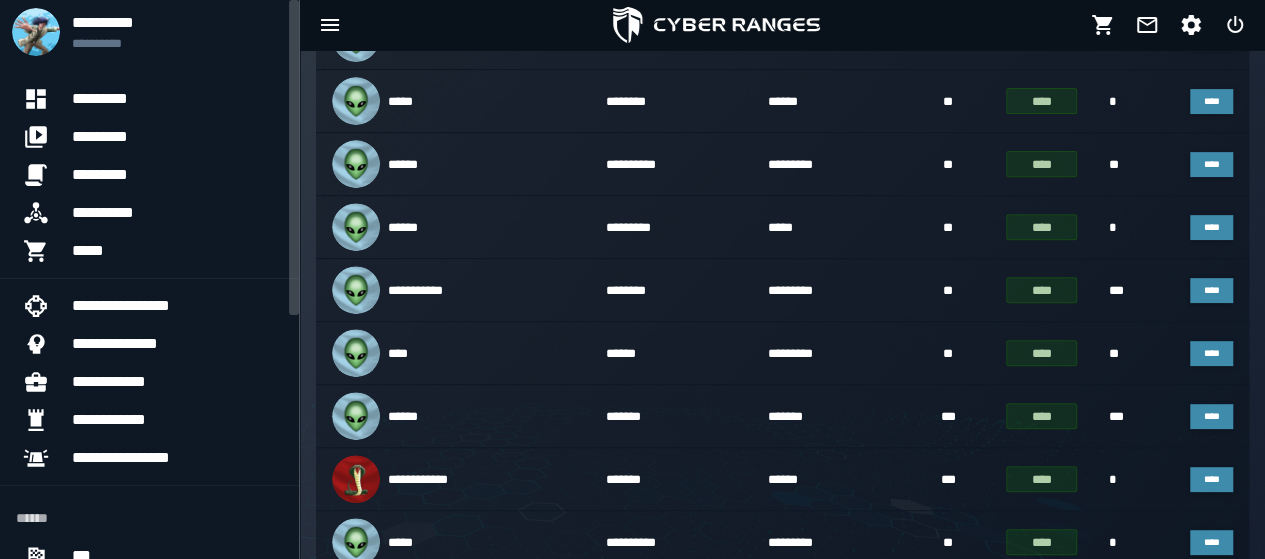 drag, startPoint x: 291, startPoint y: 184, endPoint x: 328, endPoint y: -2, distance: 189.64441 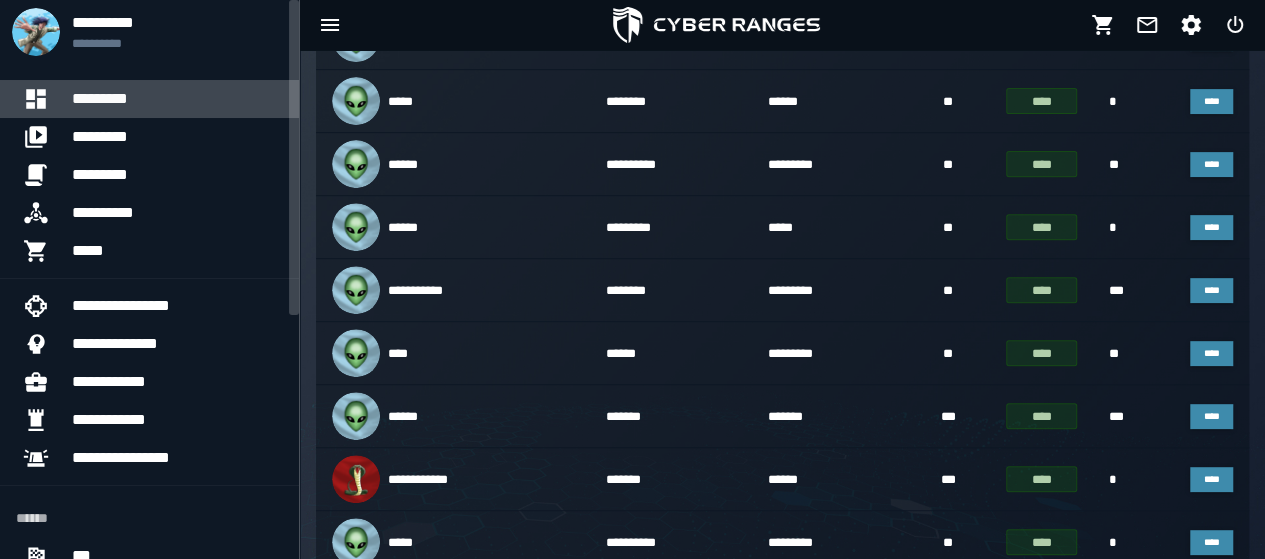 click on "*********" at bounding box center (177, 99) 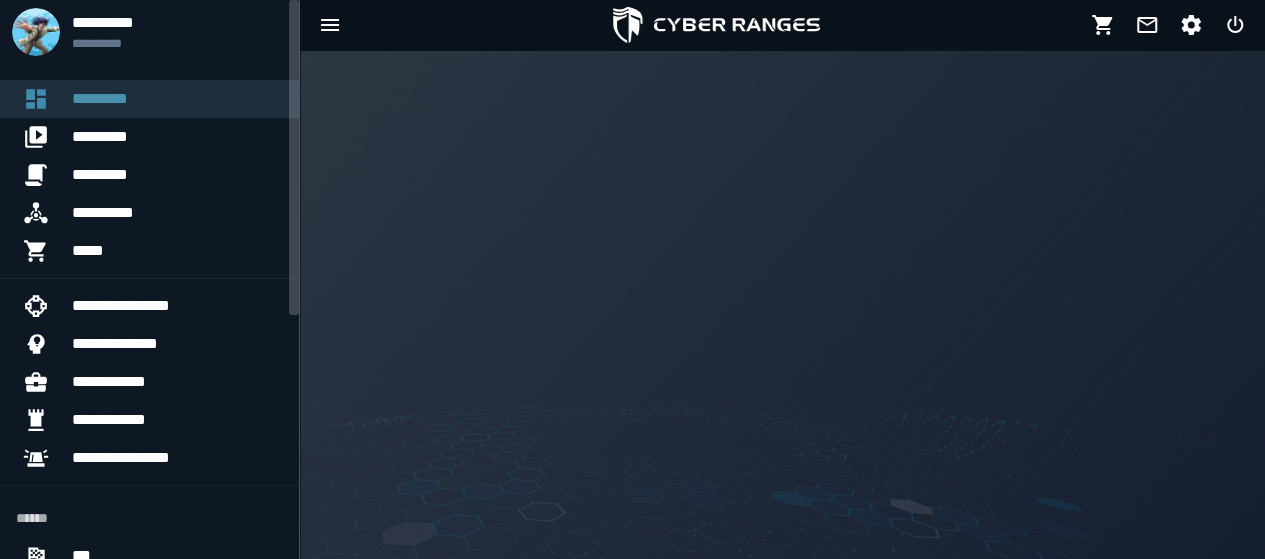 scroll, scrollTop: 0, scrollLeft: 0, axis: both 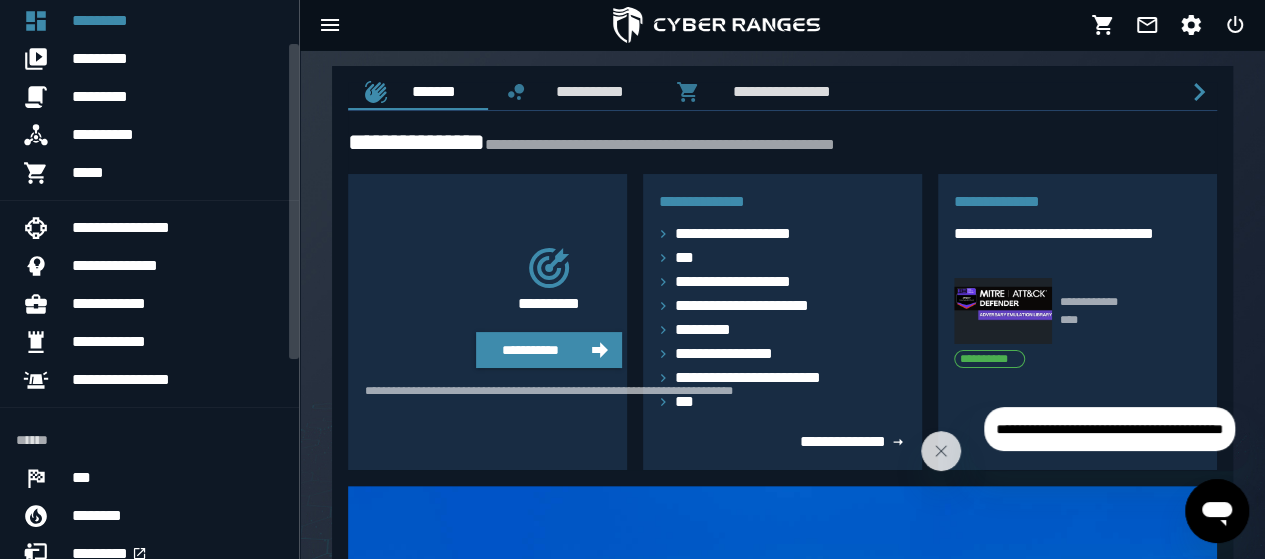 drag, startPoint x: 294, startPoint y: 107, endPoint x: 300, endPoint y: 151, distance: 44.407207 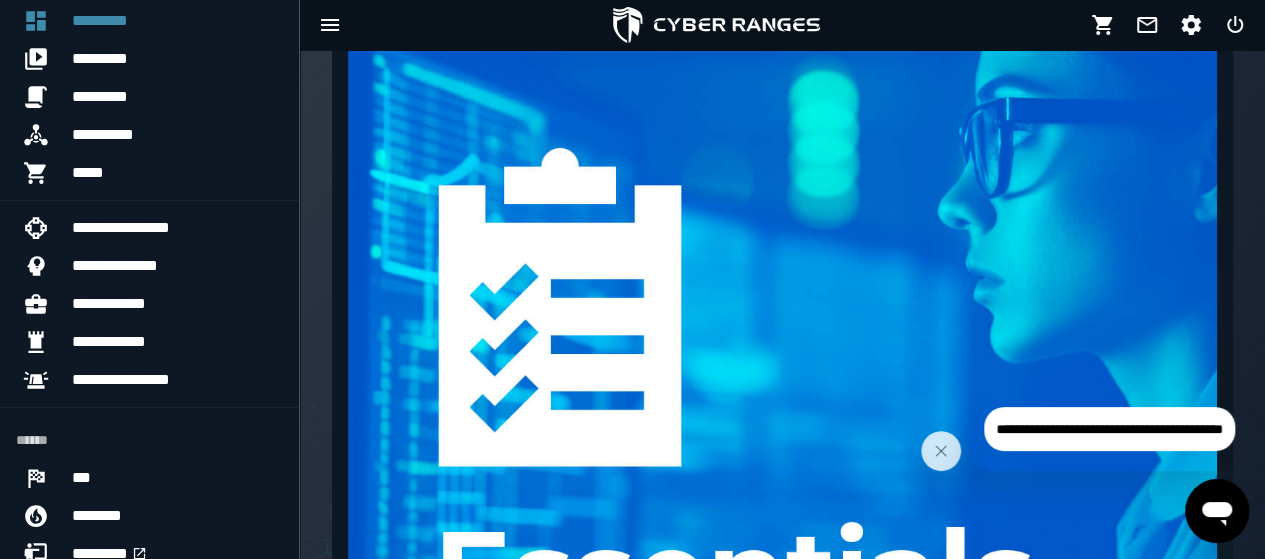 scroll, scrollTop: 678, scrollLeft: 0, axis: vertical 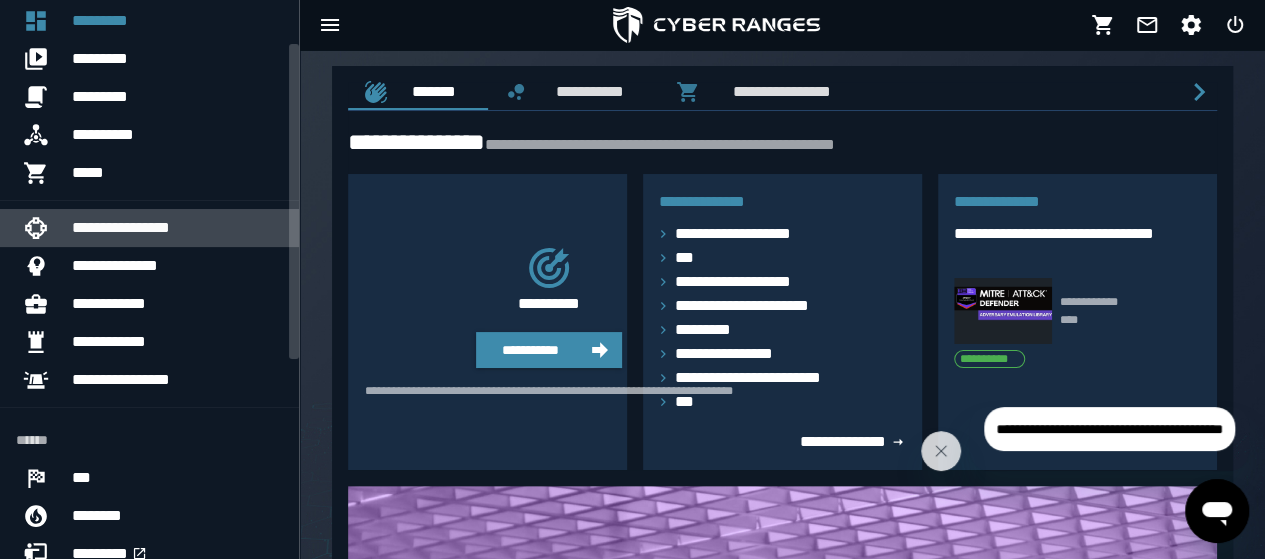 click on "**********" at bounding box center [177, 228] 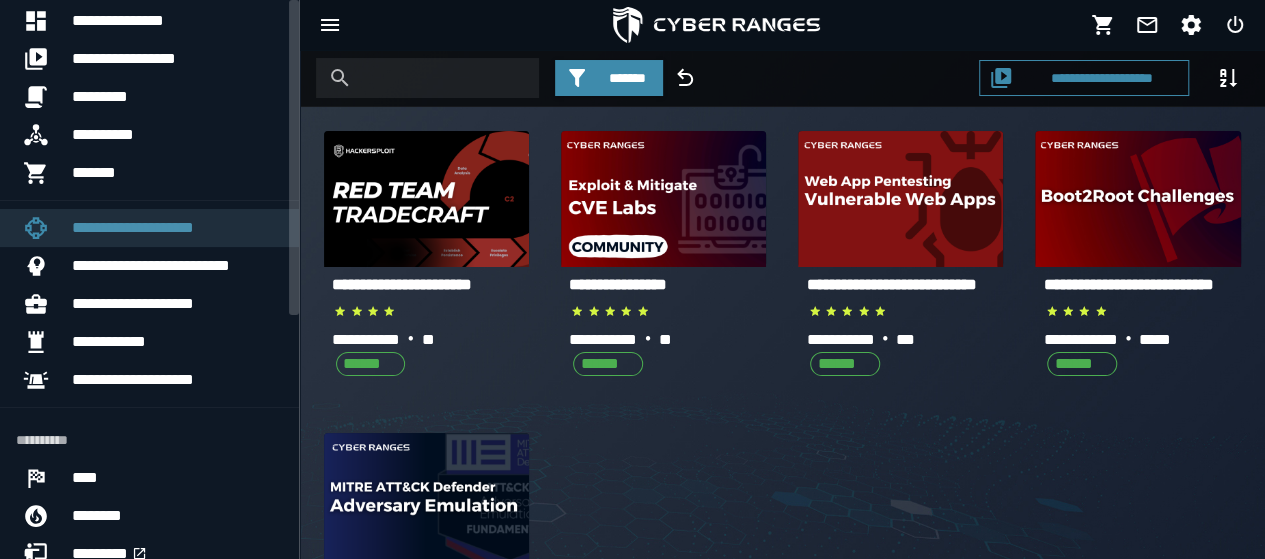 scroll, scrollTop: 0, scrollLeft: 0, axis: both 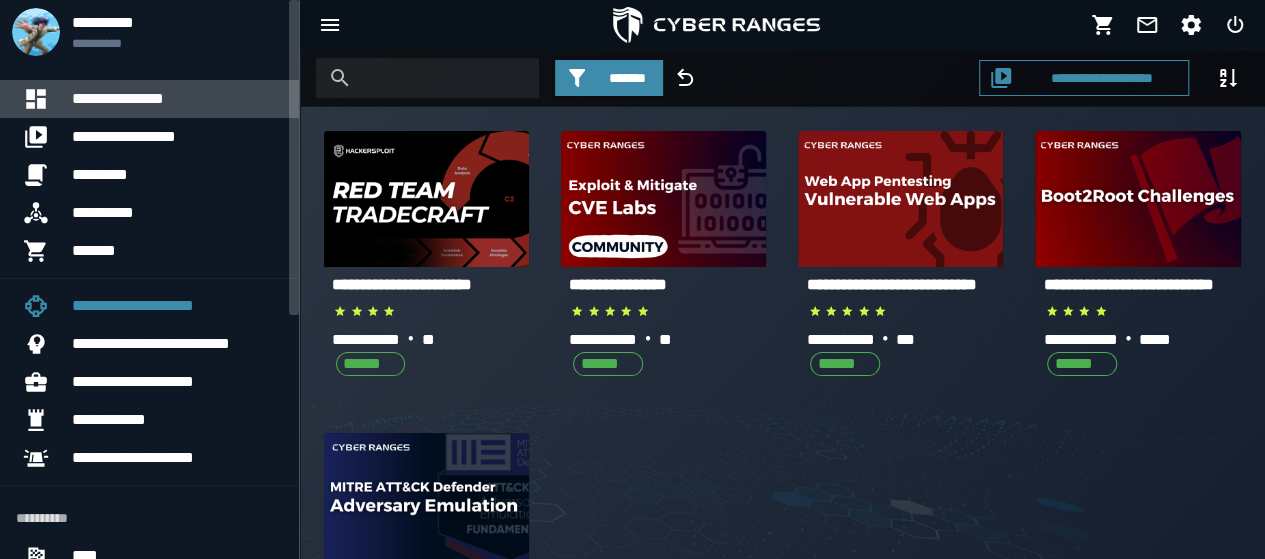 click on "**********" at bounding box center (177, 99) 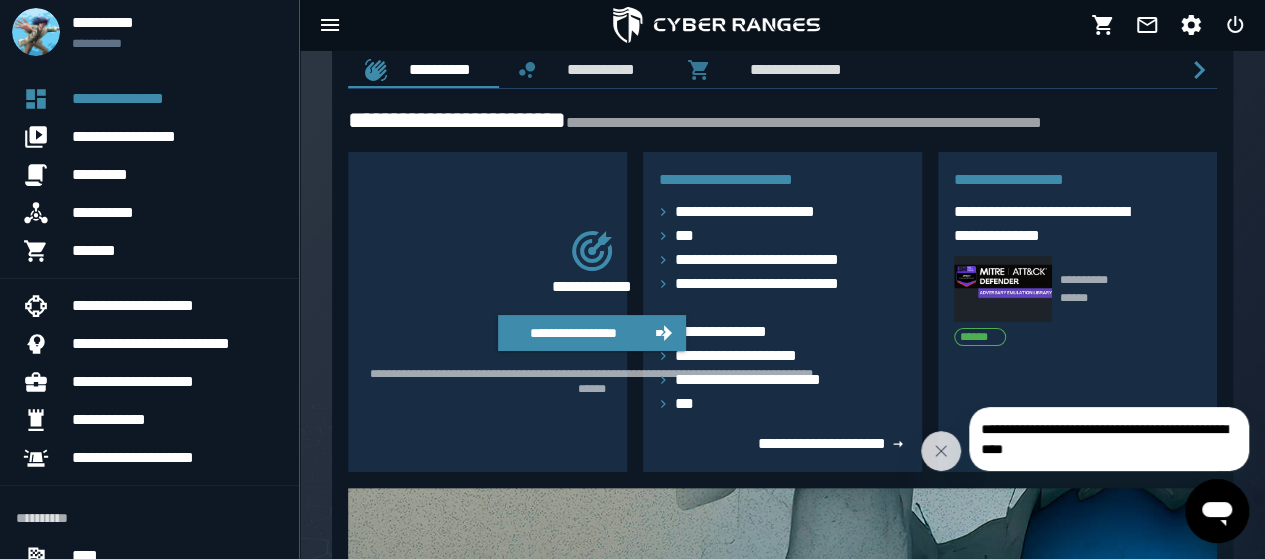 scroll, scrollTop: 20, scrollLeft: 0, axis: vertical 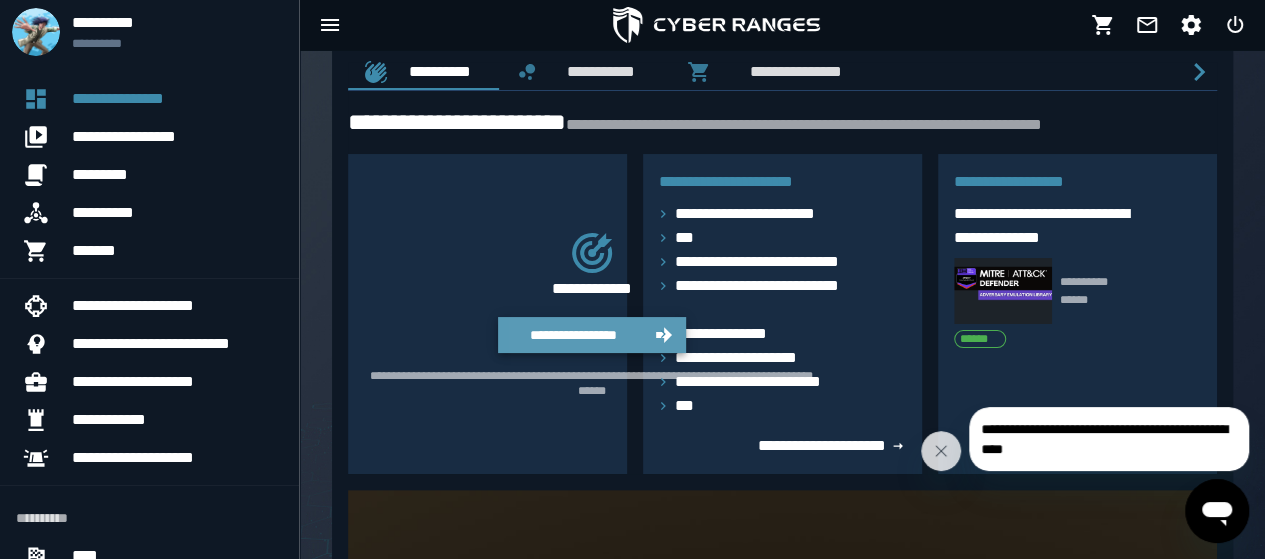 click on "**********" at bounding box center [592, 335] 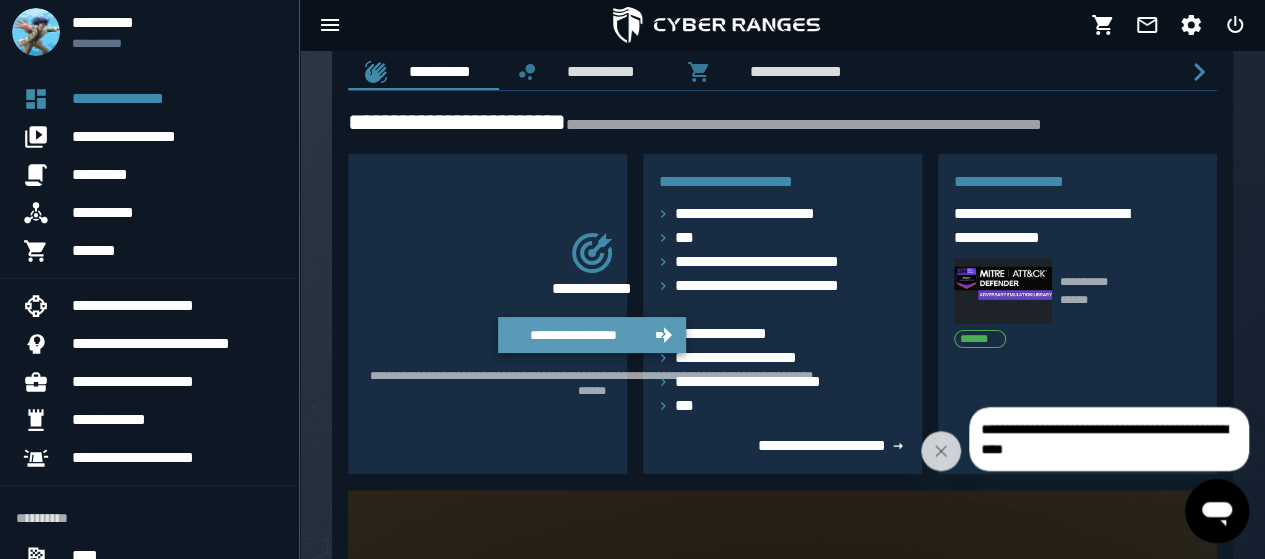 scroll, scrollTop: 0, scrollLeft: 0, axis: both 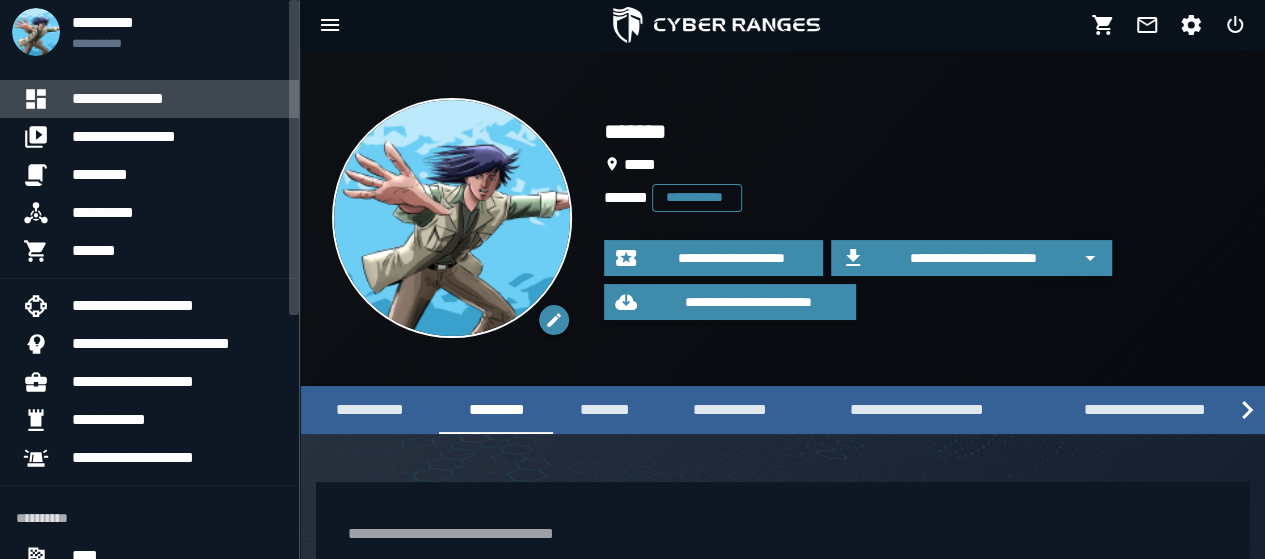 click on "**********" at bounding box center (118, 98) 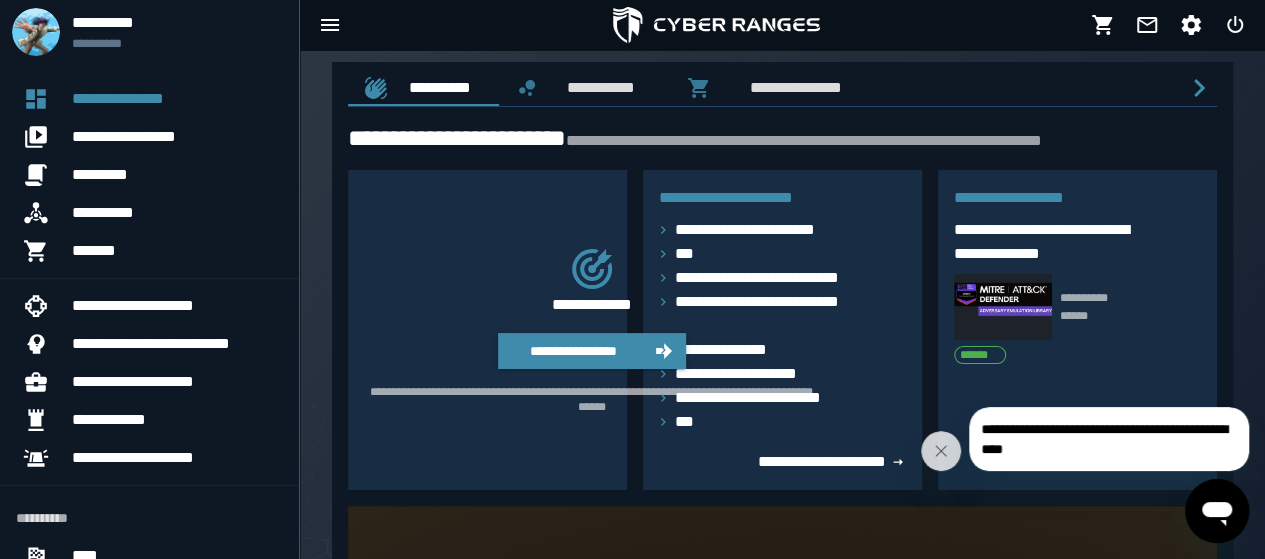 scroll, scrollTop: 0, scrollLeft: 0, axis: both 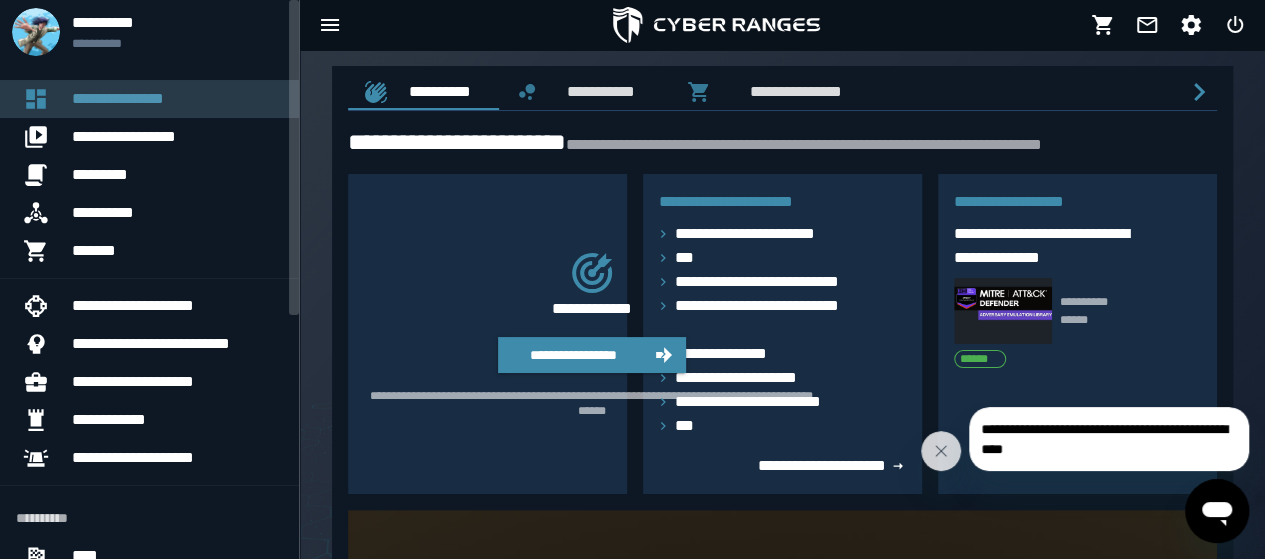 click on "**********" at bounding box center [118, 98] 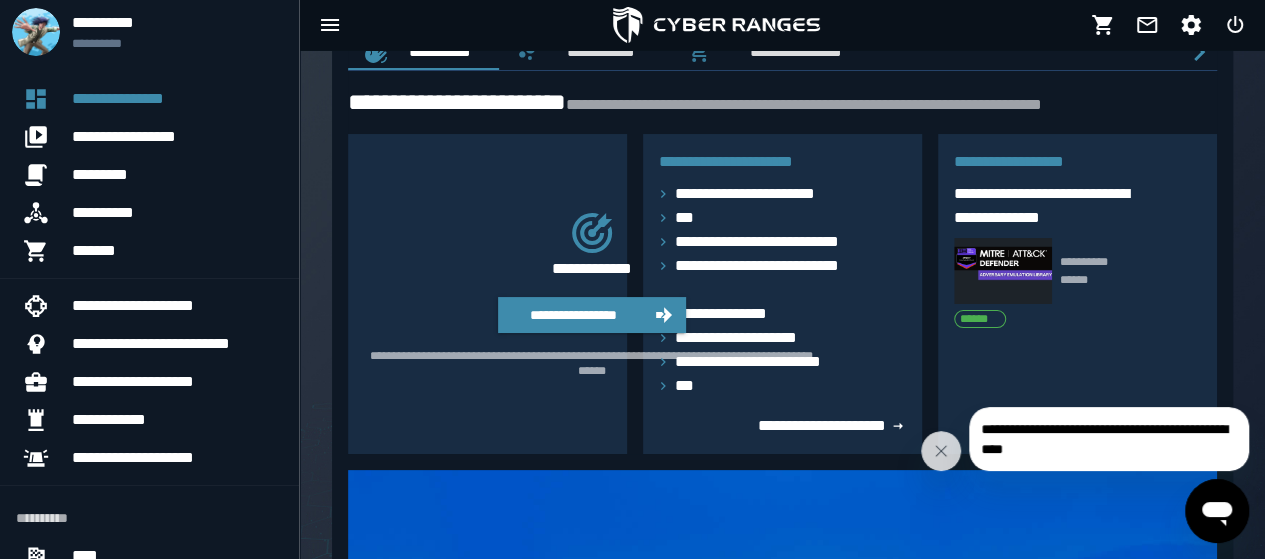 scroll, scrollTop: 0, scrollLeft: 0, axis: both 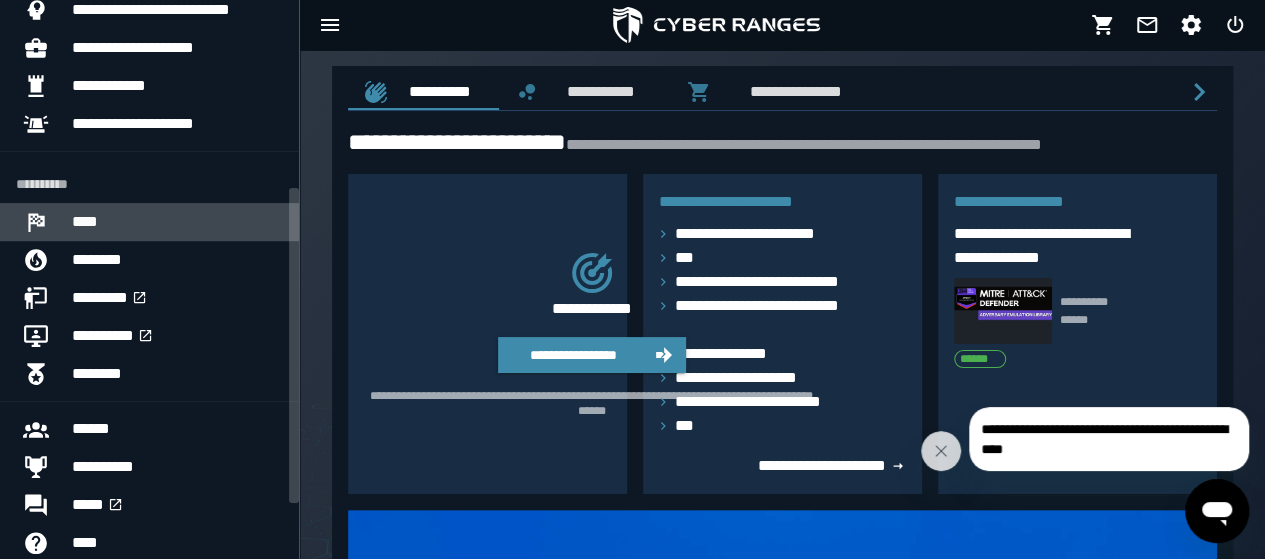 click on "****" at bounding box center [177, 222] 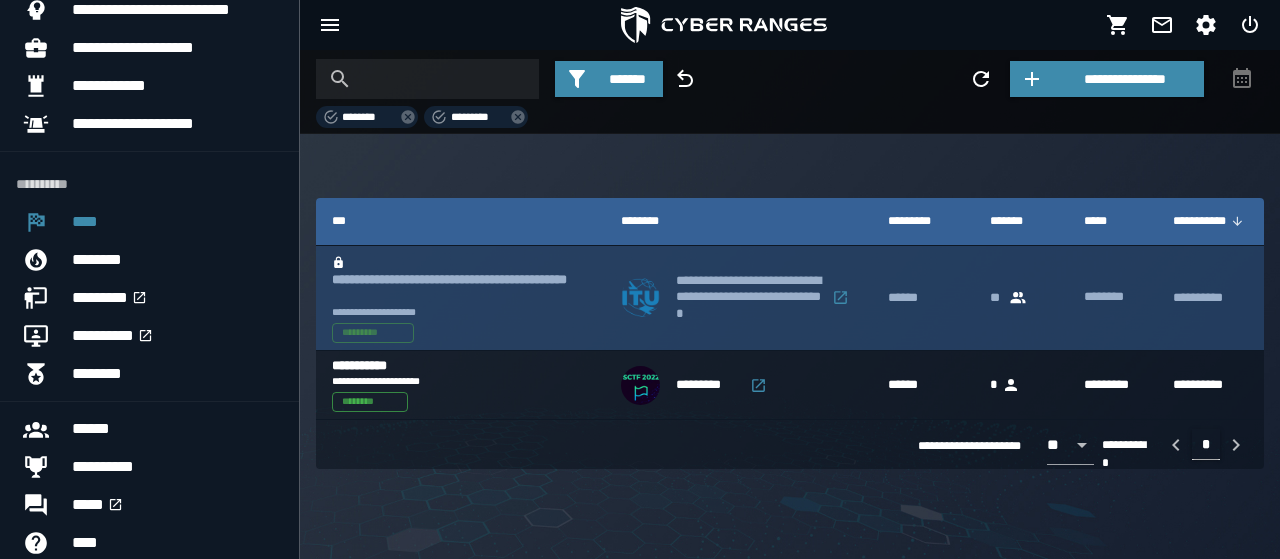 click on "**********" at bounding box center (748, 297) 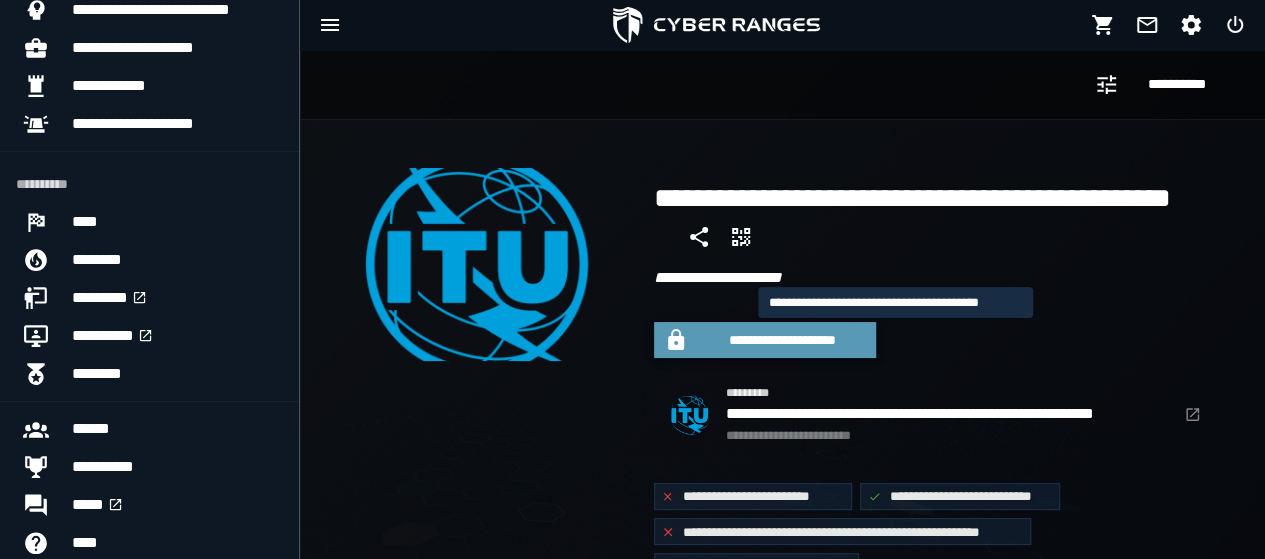 click on "**********" at bounding box center (782, 340) 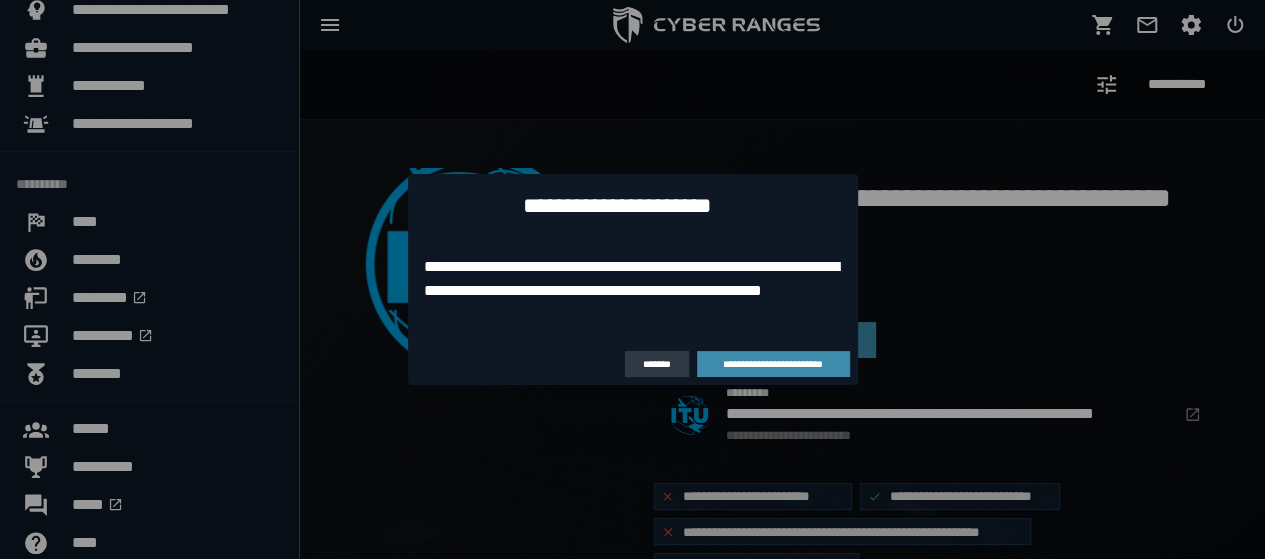 click on "*******" at bounding box center [657, 364] 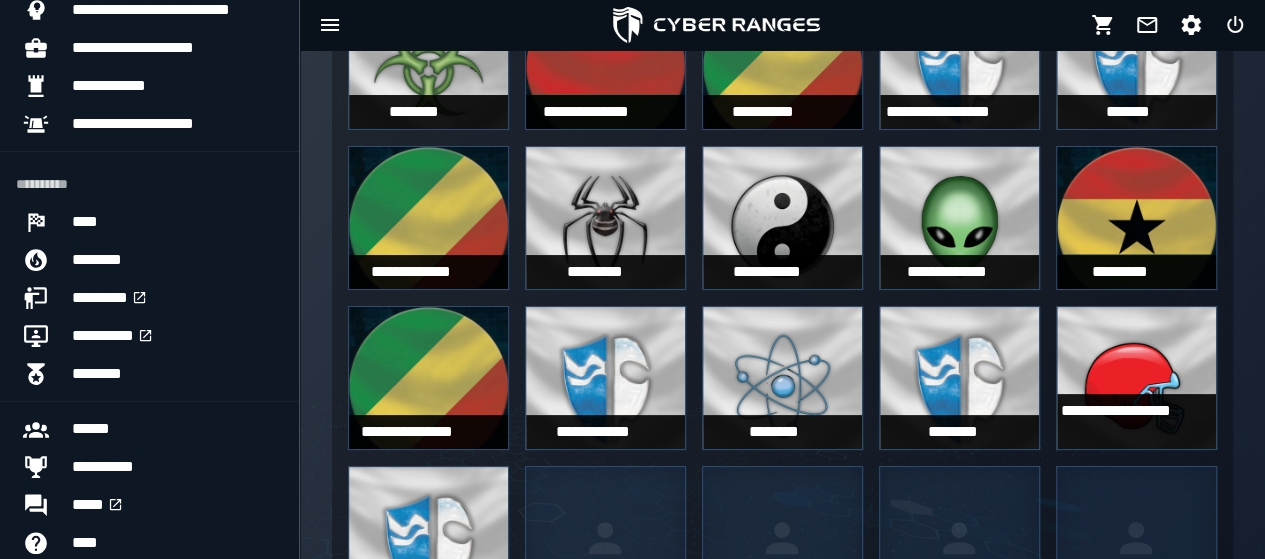 scroll, scrollTop: 1929, scrollLeft: 0, axis: vertical 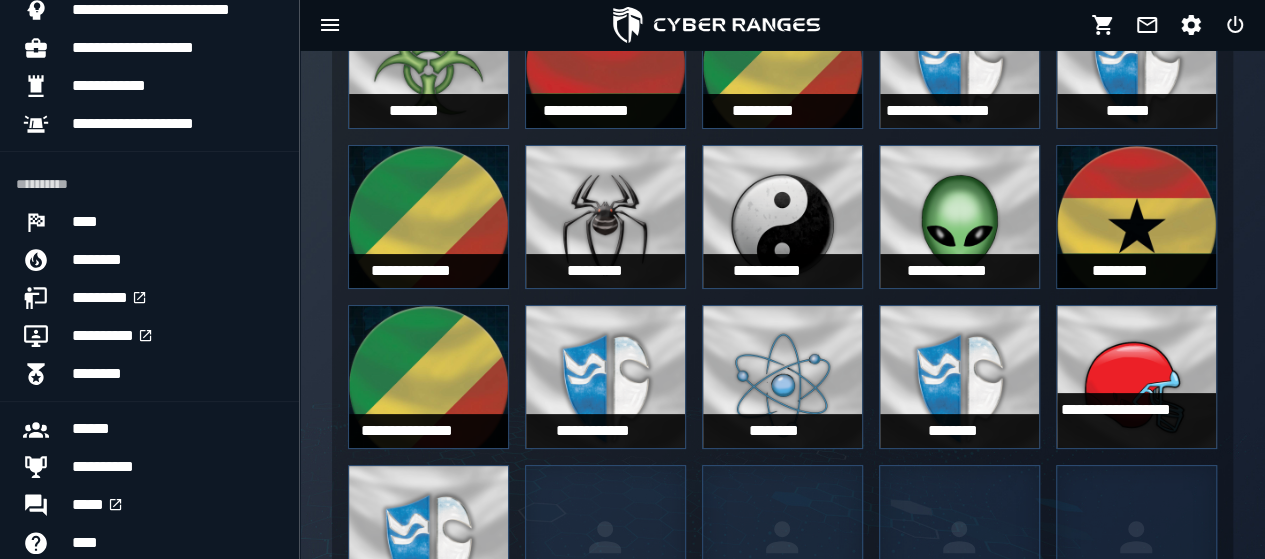 click 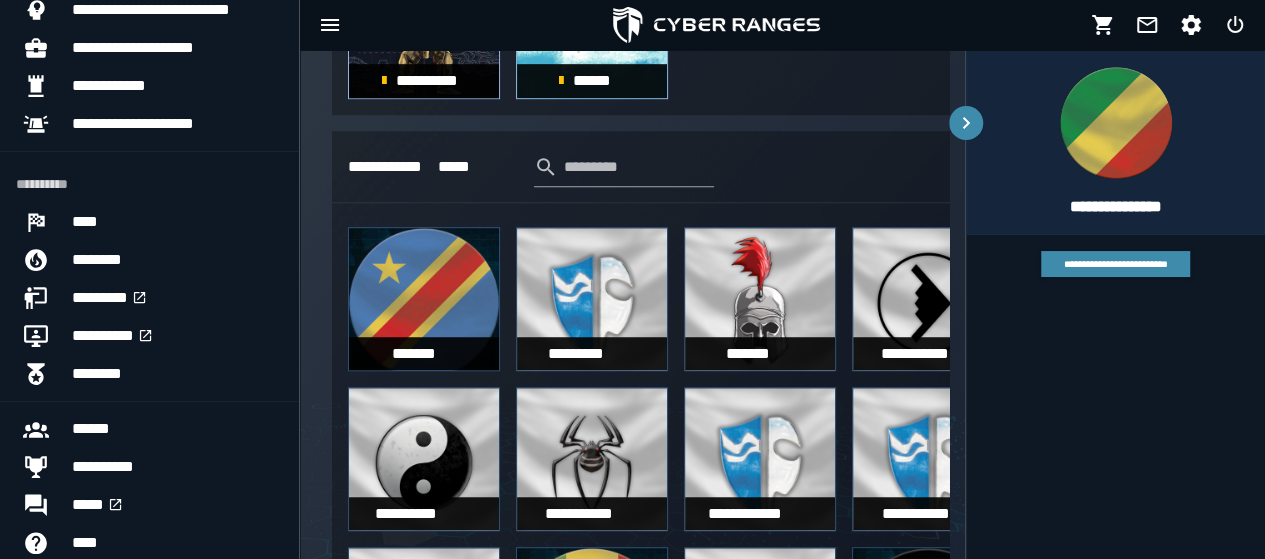 click on "**********" at bounding box center [1115, 142] 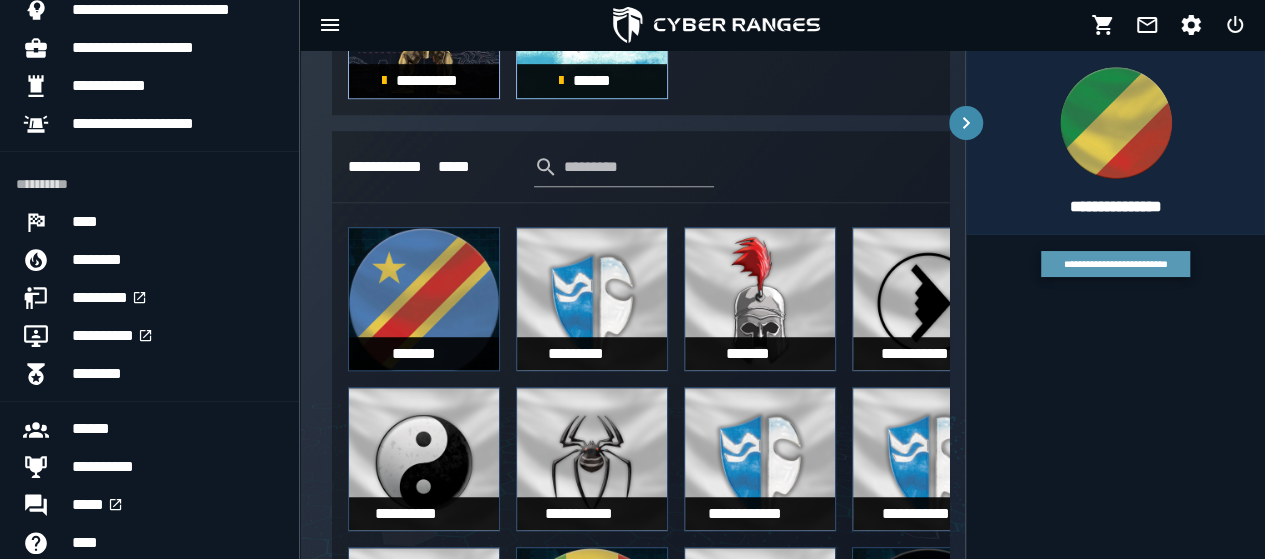 click on "**********" at bounding box center (1115, 264) 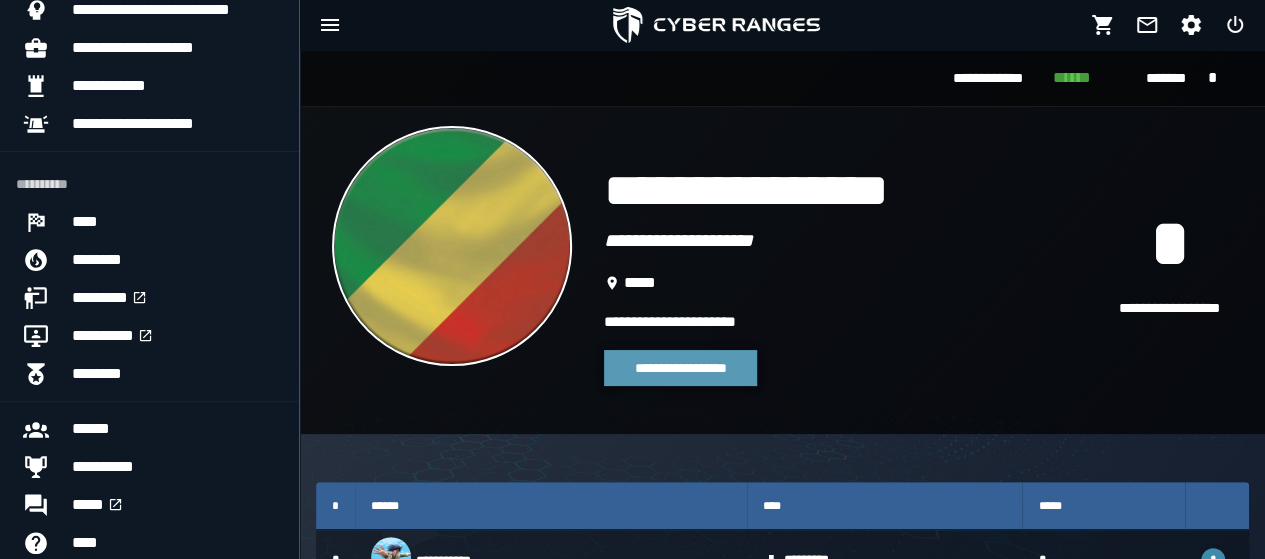 click on "**********" at bounding box center [680, 368] 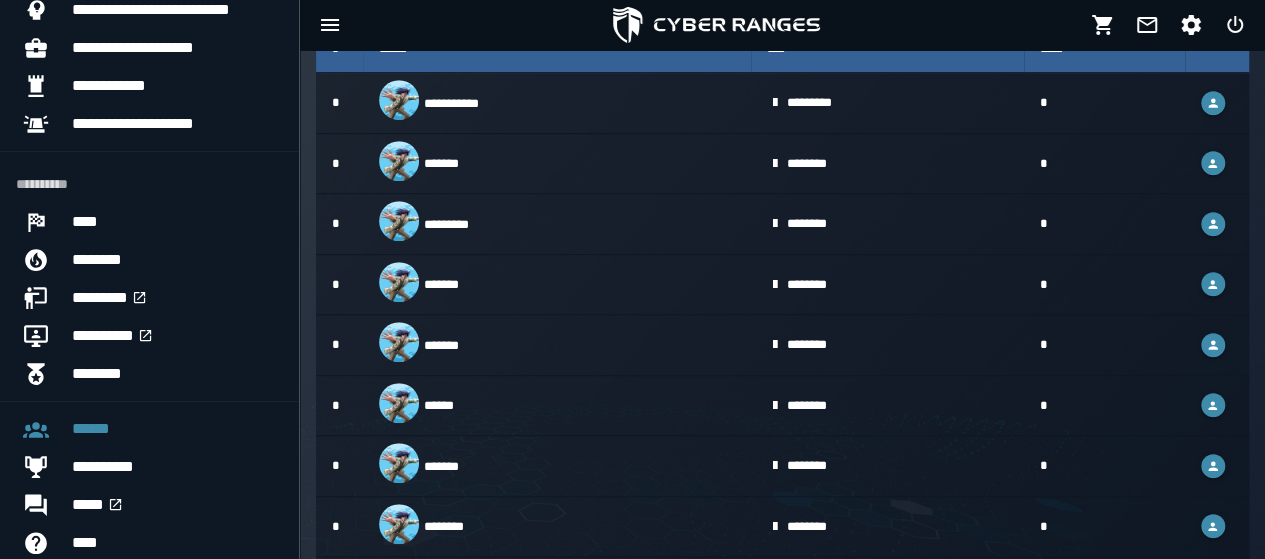 scroll, scrollTop: 422, scrollLeft: 0, axis: vertical 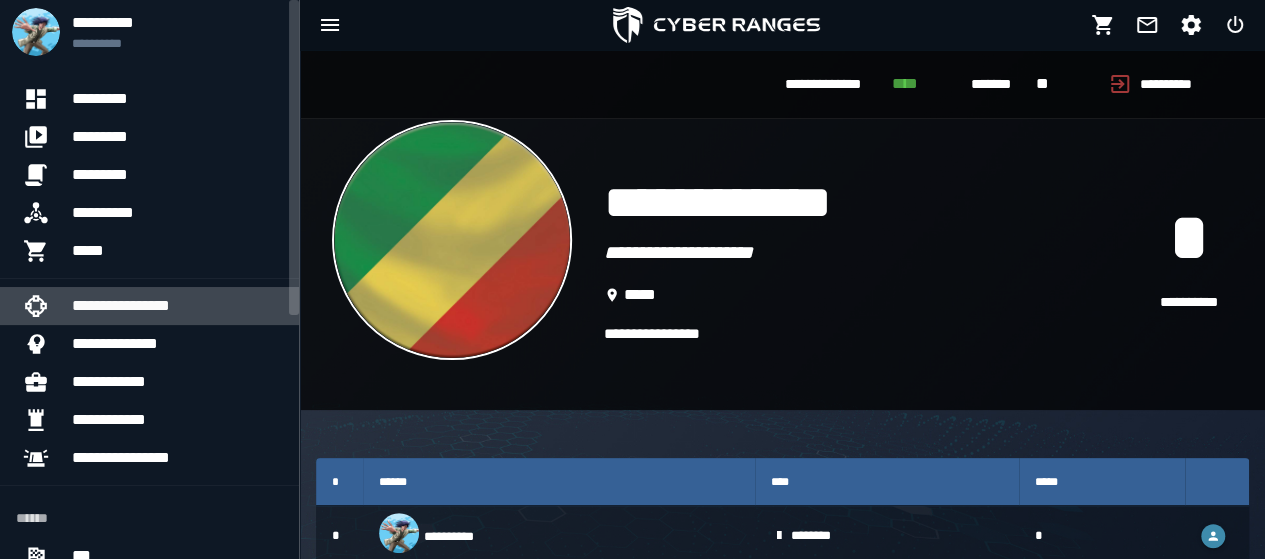click on "**********" at bounding box center (177, 306) 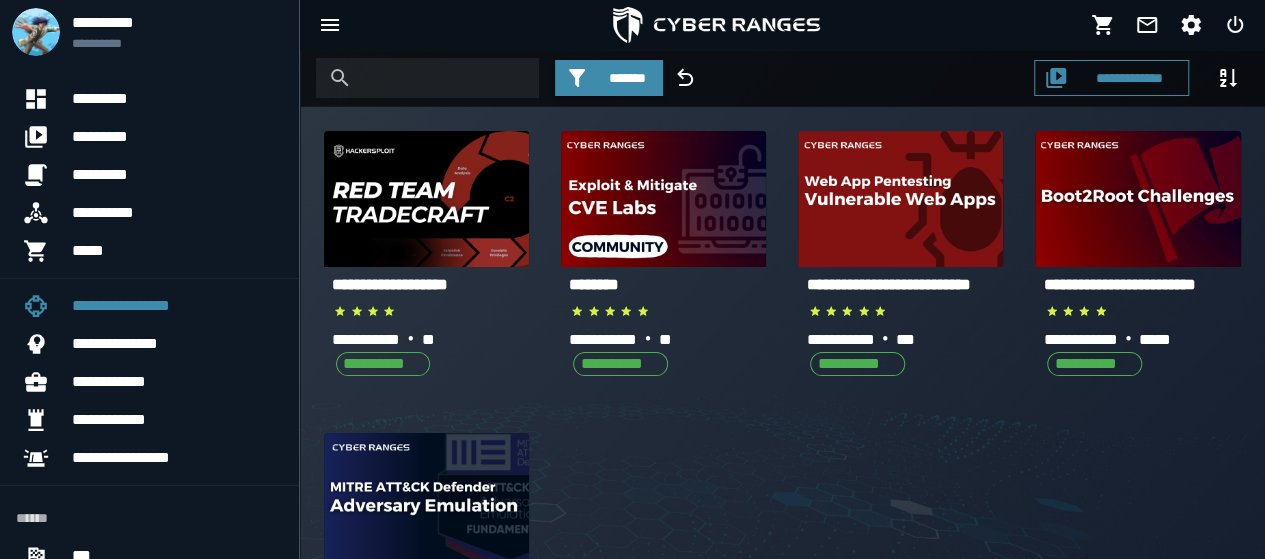click on "**********" 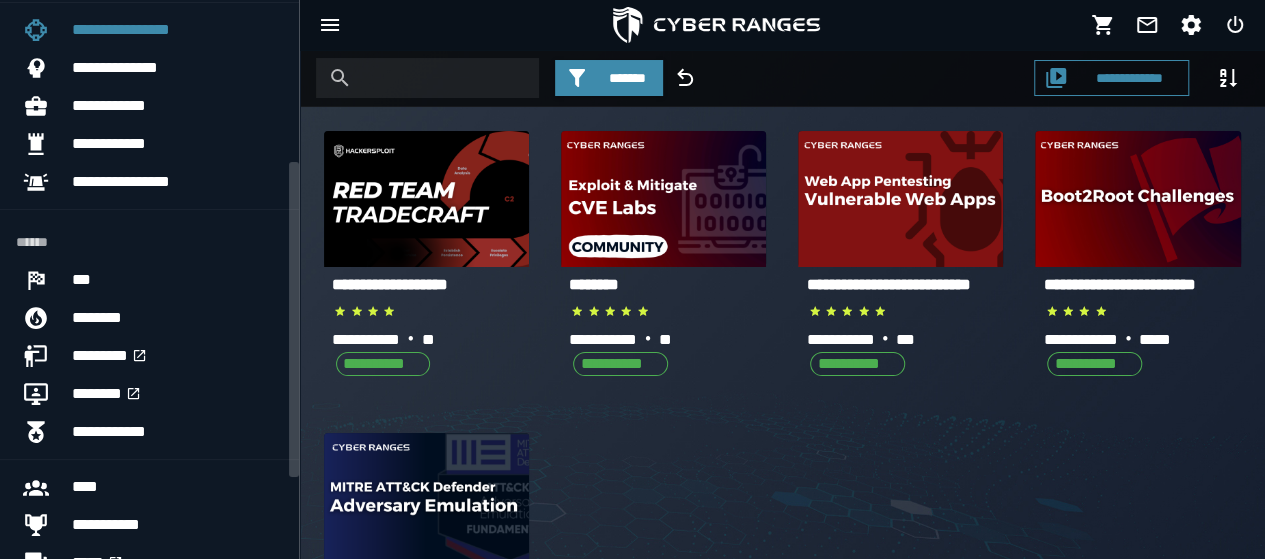 drag, startPoint x: 292, startPoint y: 299, endPoint x: 233, endPoint y: 453, distance: 164.91513 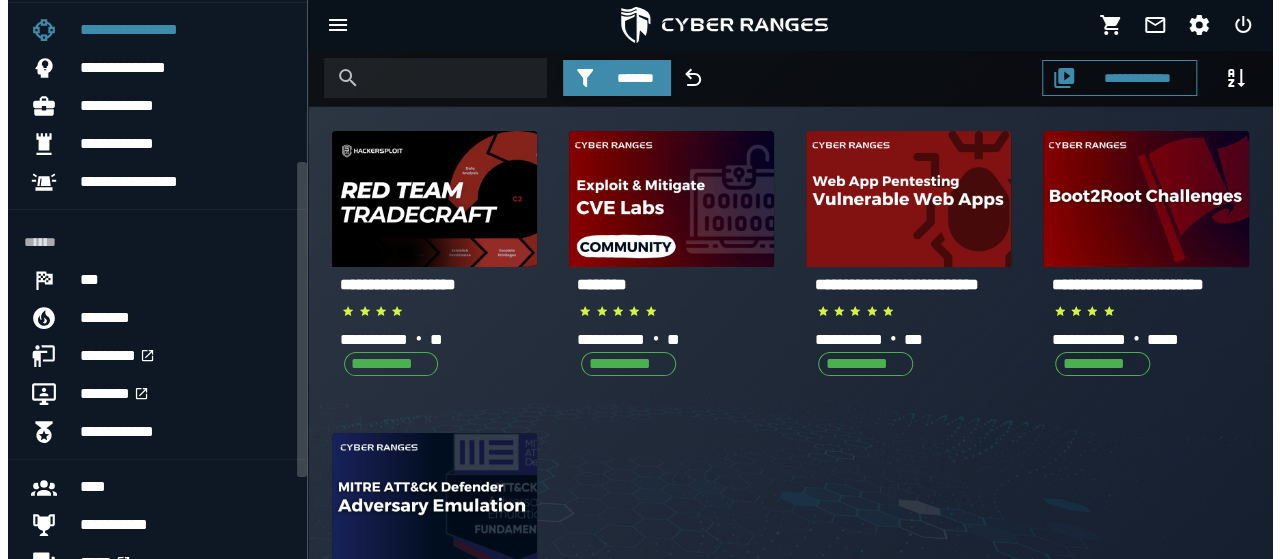 scroll, scrollTop: 274, scrollLeft: 0, axis: vertical 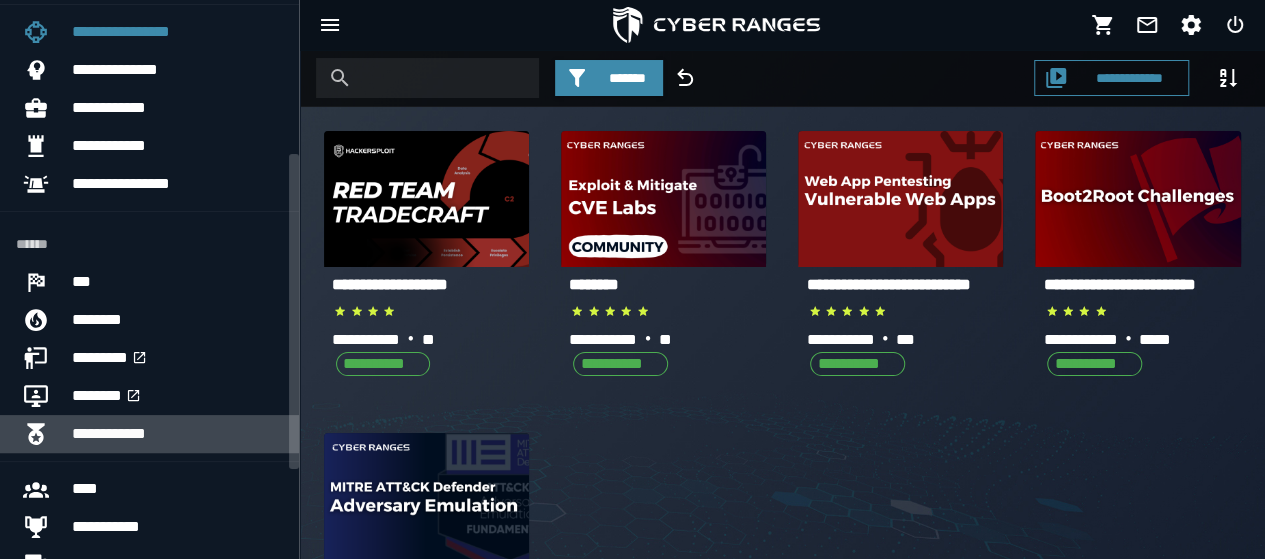 click on "**********" at bounding box center [177, 434] 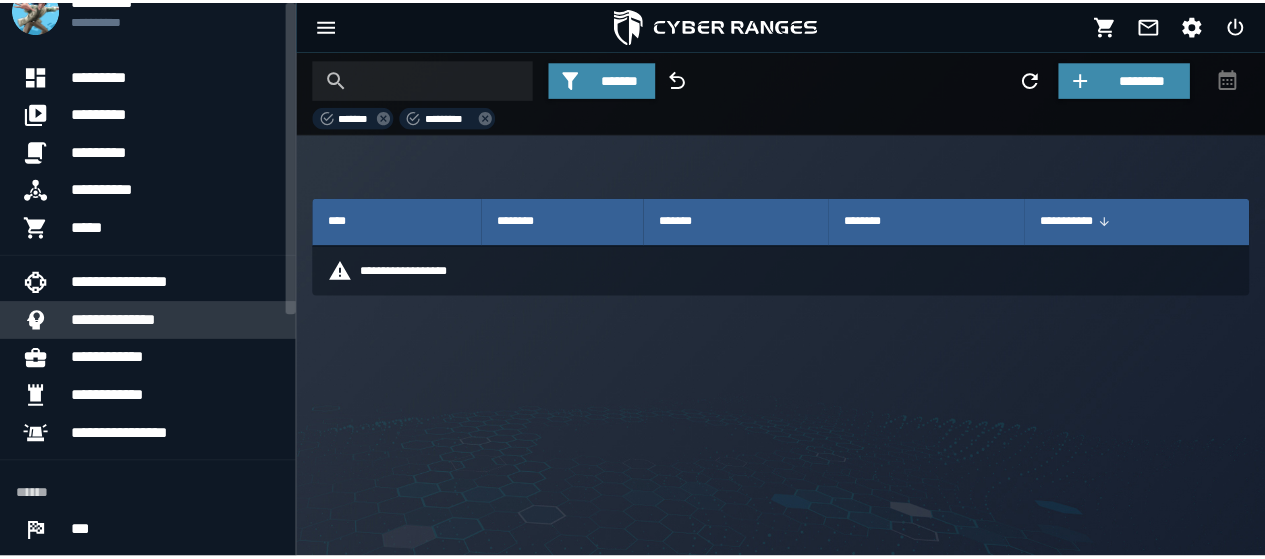 scroll, scrollTop: 0, scrollLeft: 0, axis: both 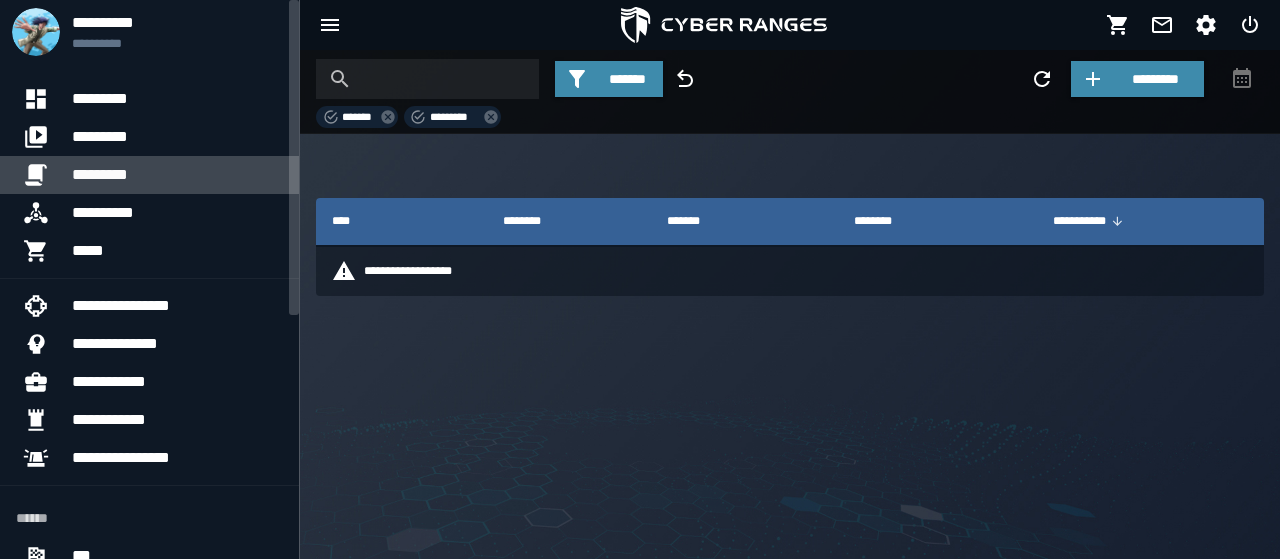 click on "*********" at bounding box center (177, 175) 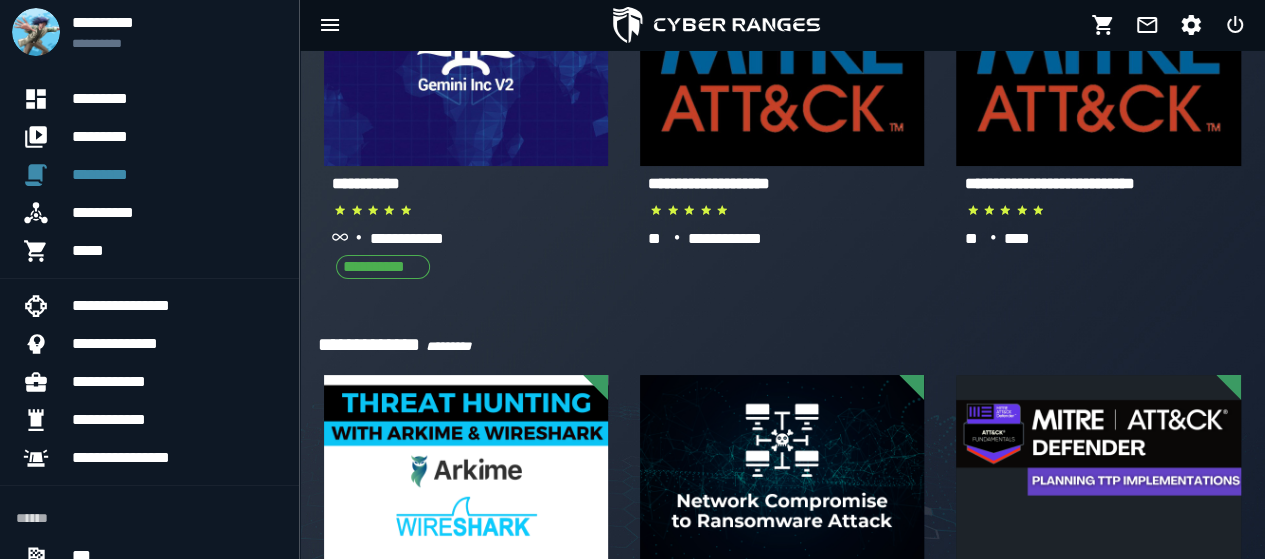 scroll, scrollTop: 0, scrollLeft: 0, axis: both 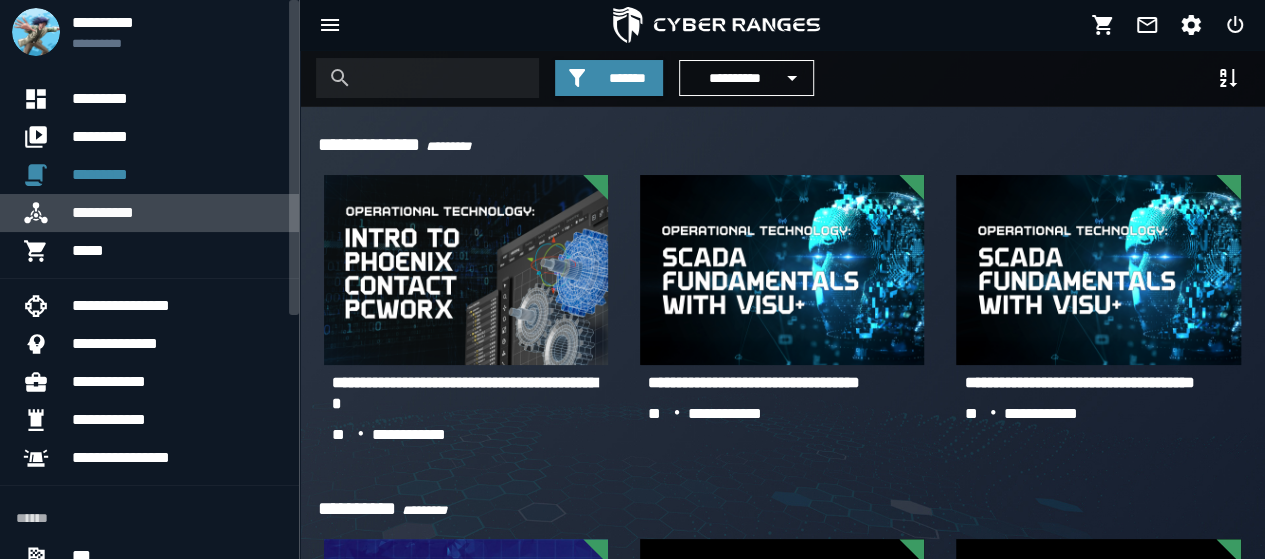 click on "**********" at bounding box center (177, 213) 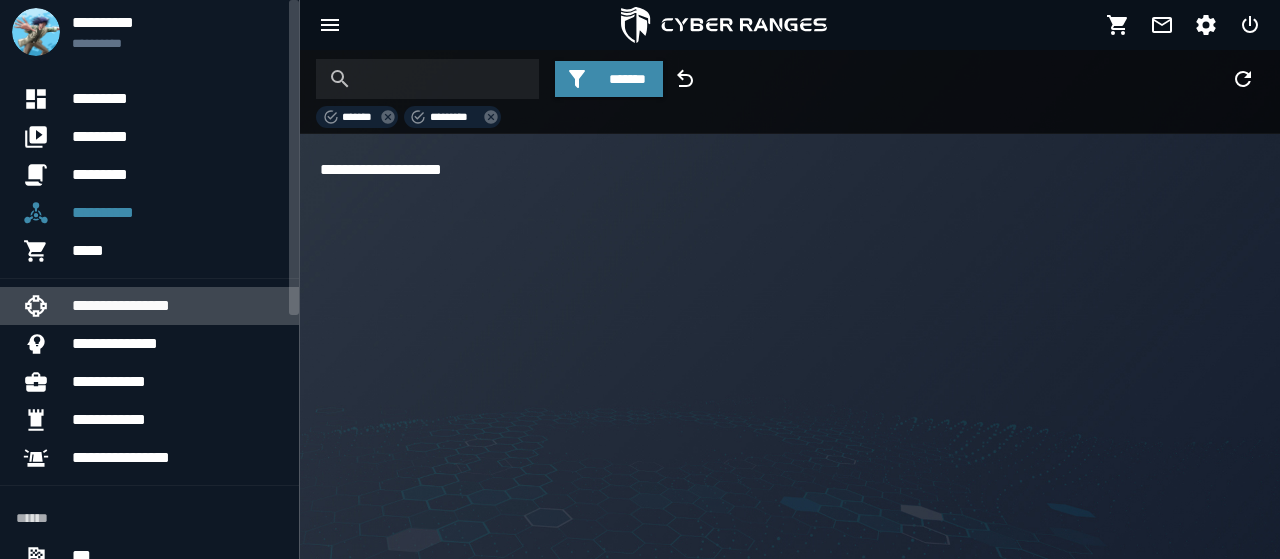 click on "**********" at bounding box center (177, 306) 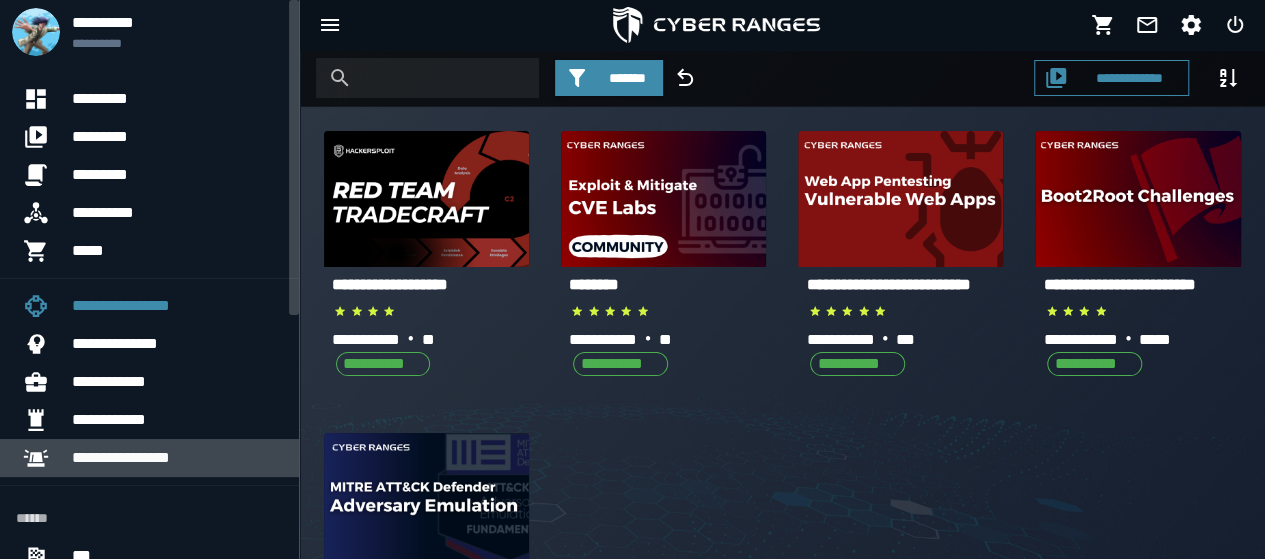 click on "**********" at bounding box center (177, 458) 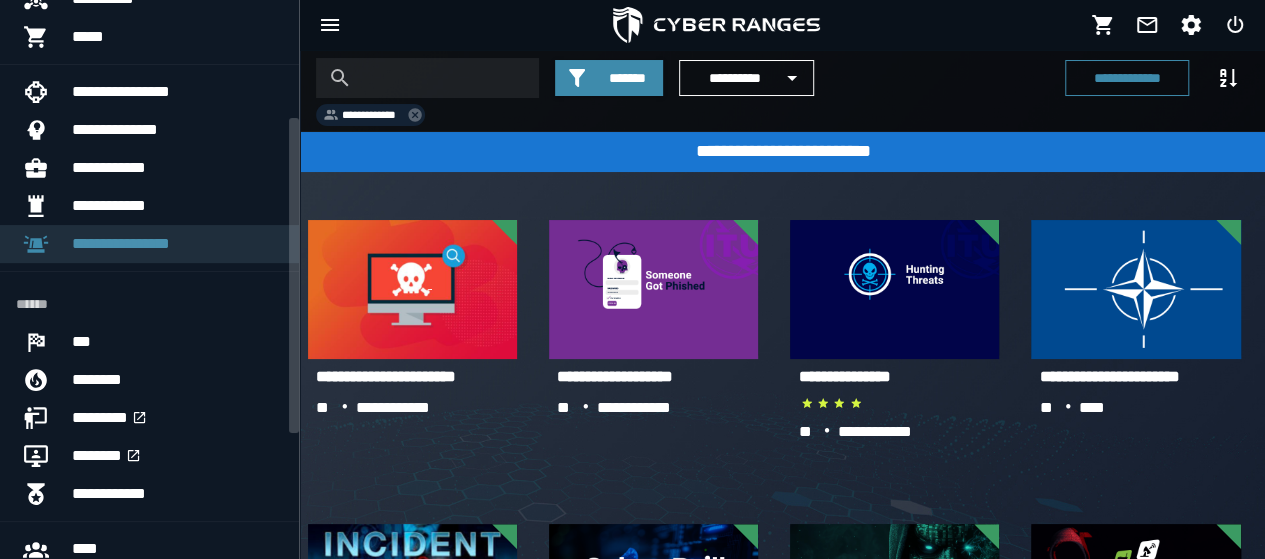 scroll, scrollTop: 215, scrollLeft: 0, axis: vertical 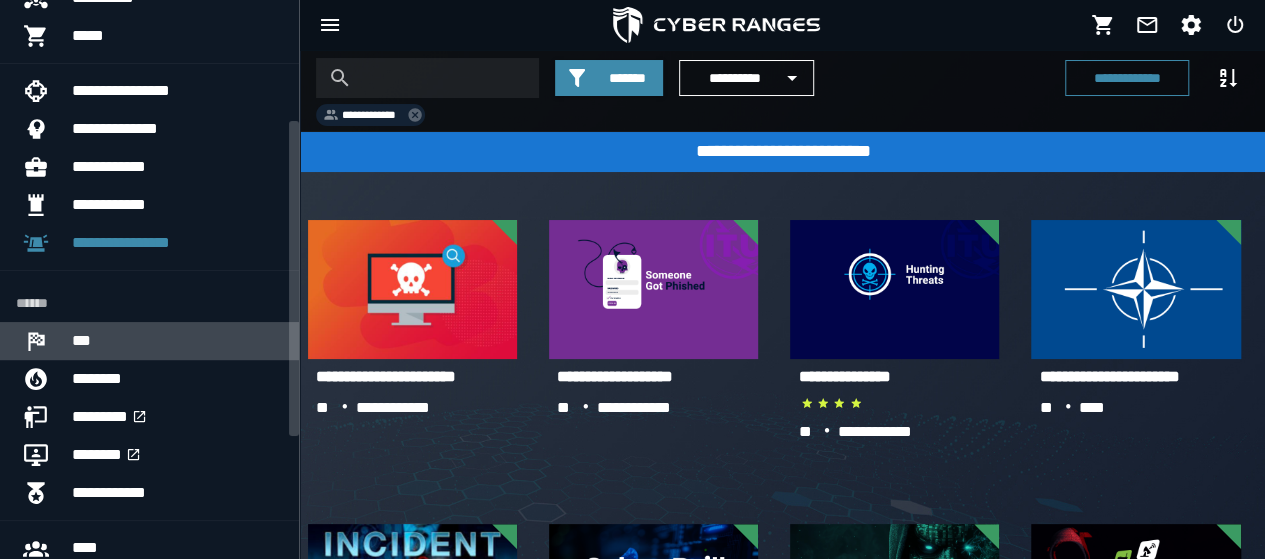 click on "***" at bounding box center (177, 341) 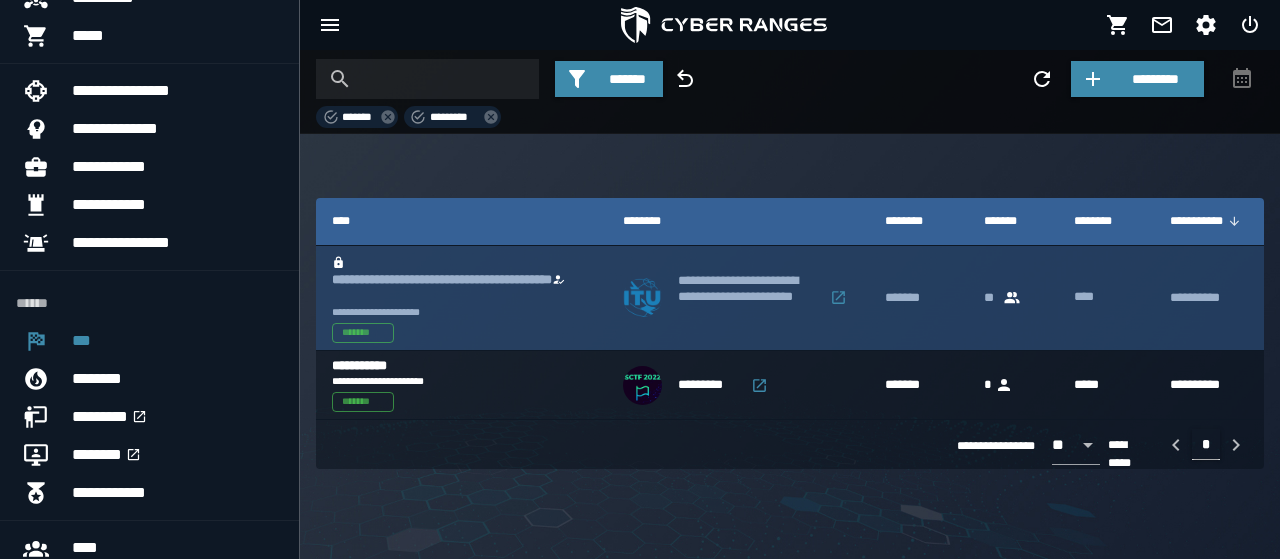 click on "**********" at bounding box center (461, 312) 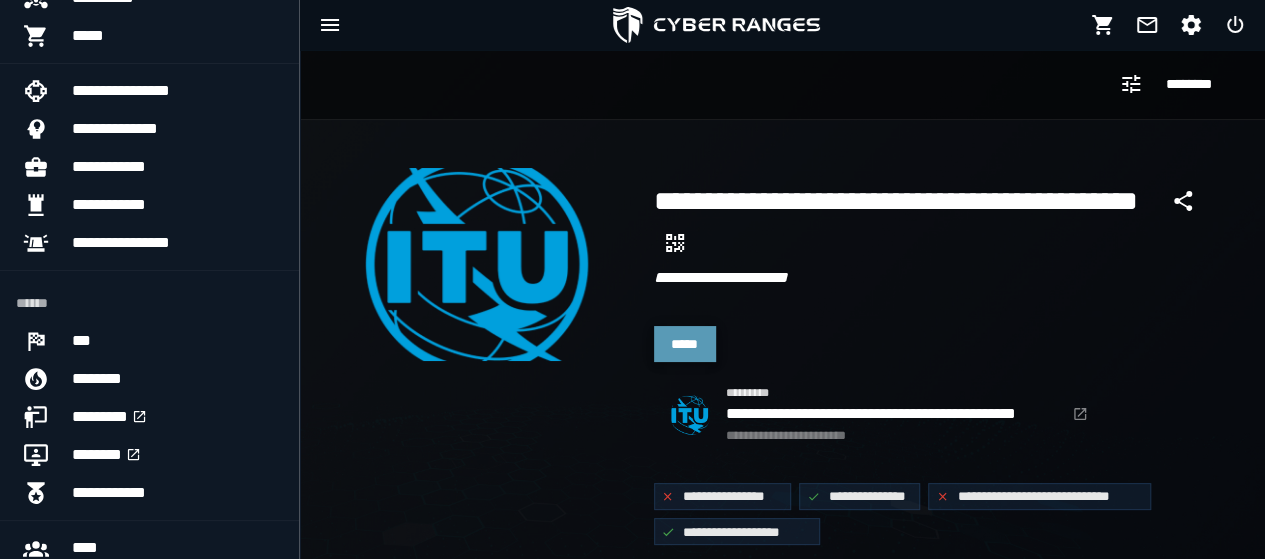 click on "*****" at bounding box center [685, 344] 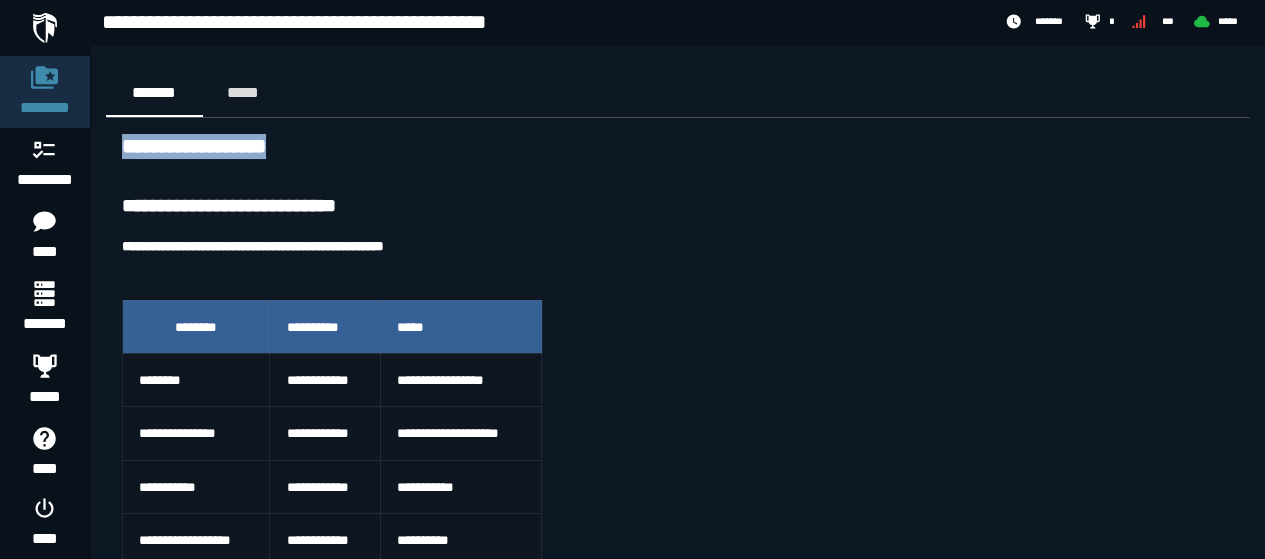 drag, startPoint x: 1264, startPoint y: 105, endPoint x: 1266, endPoint y: 131, distance: 26.076809 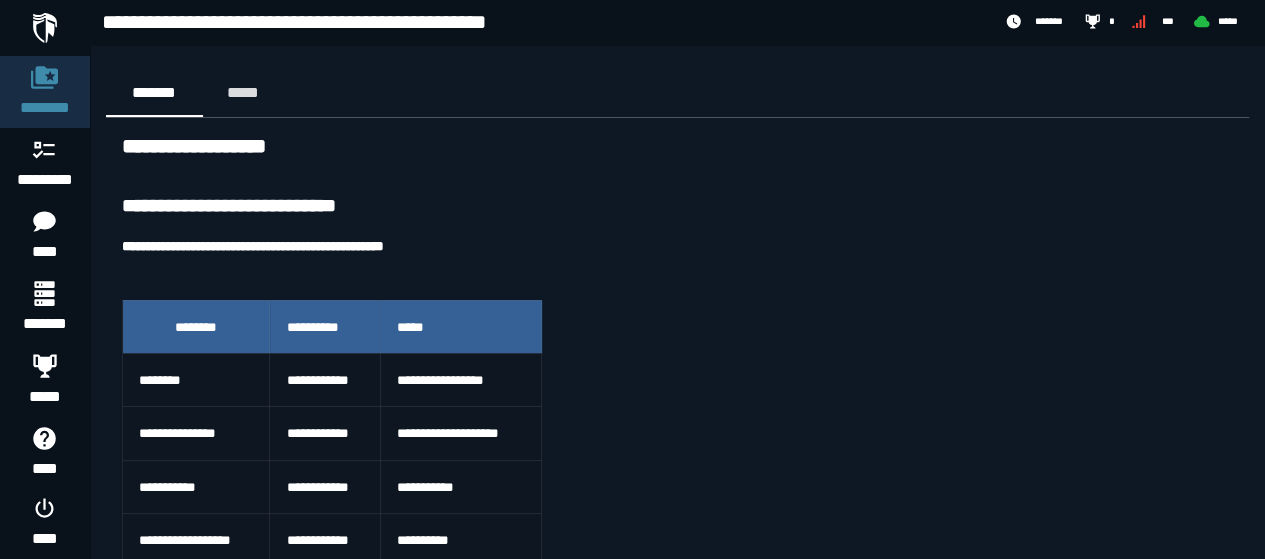click on "**********" at bounding box center [677, 1084] 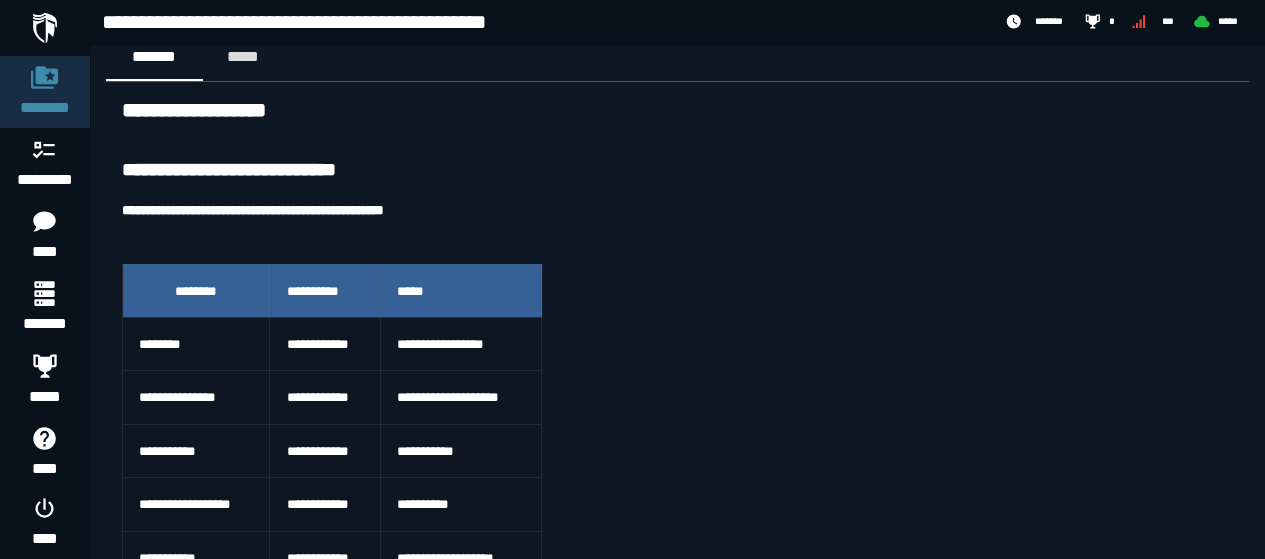 scroll, scrollTop: 30, scrollLeft: 0, axis: vertical 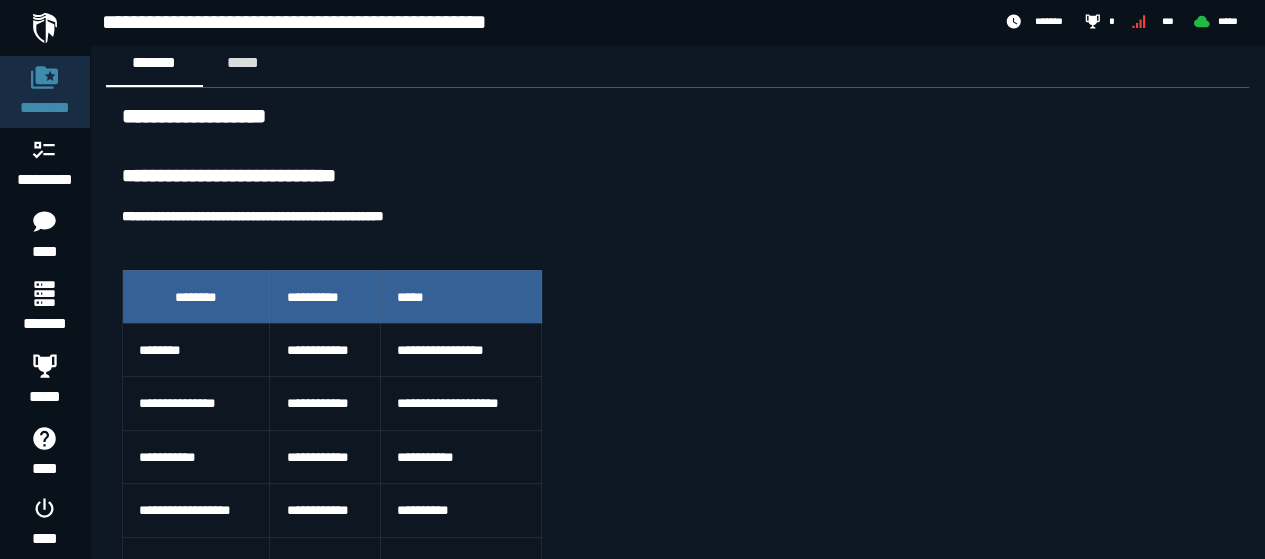 click on "**********" at bounding box center (677, 177) 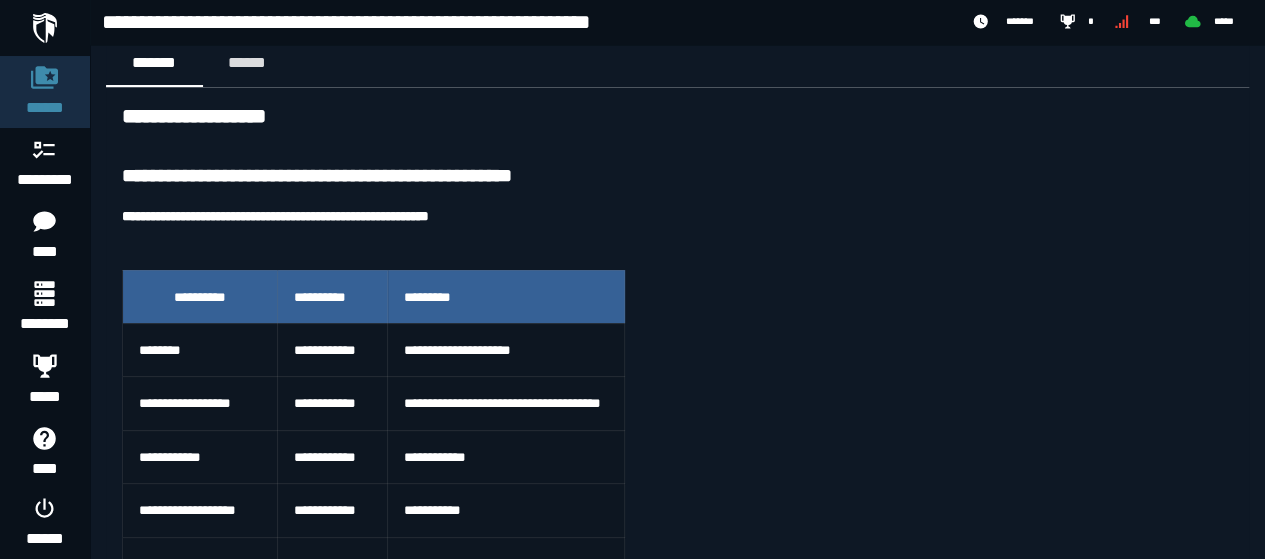 click on "**********" at bounding box center (677, 216) 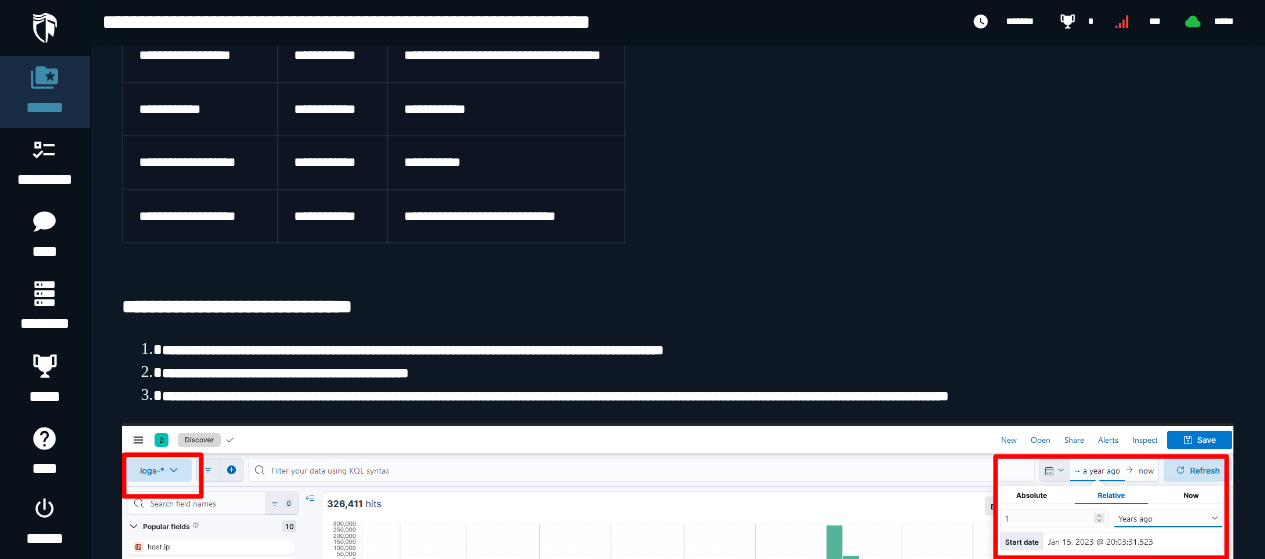 scroll, scrollTop: 383, scrollLeft: 0, axis: vertical 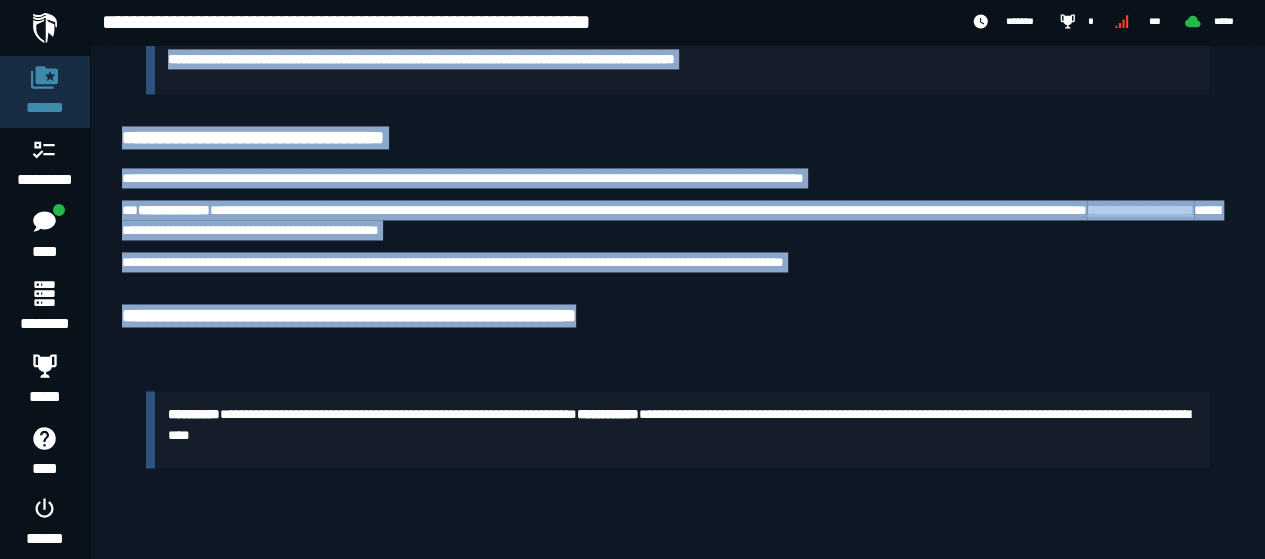 drag, startPoint x: 122, startPoint y: 148, endPoint x: 636, endPoint y: 379, distance: 563.522 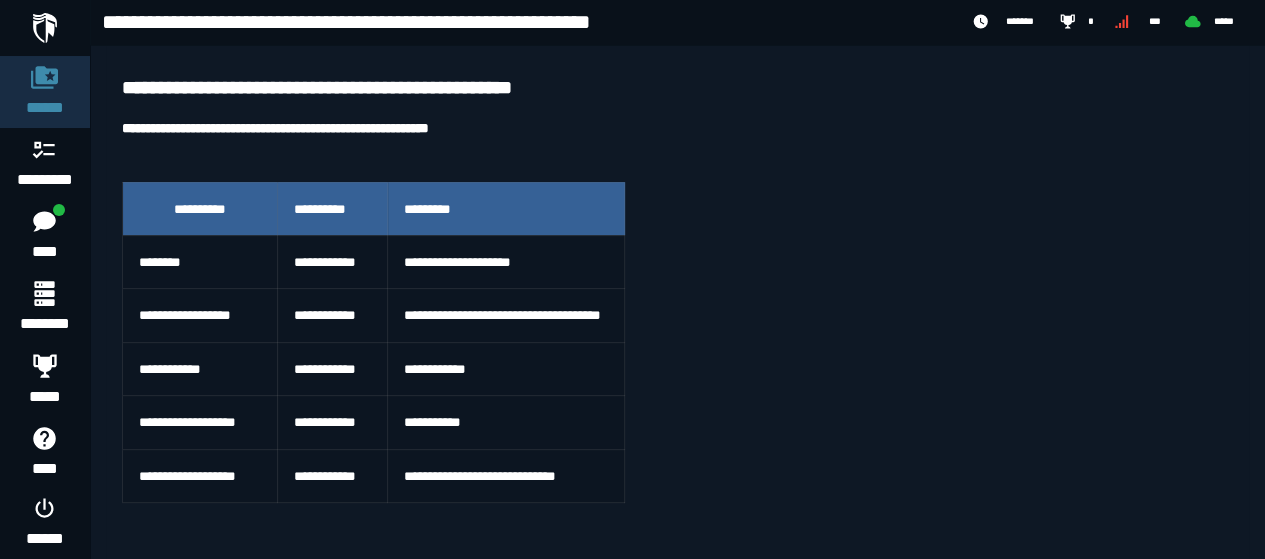 scroll, scrollTop: 0, scrollLeft: 0, axis: both 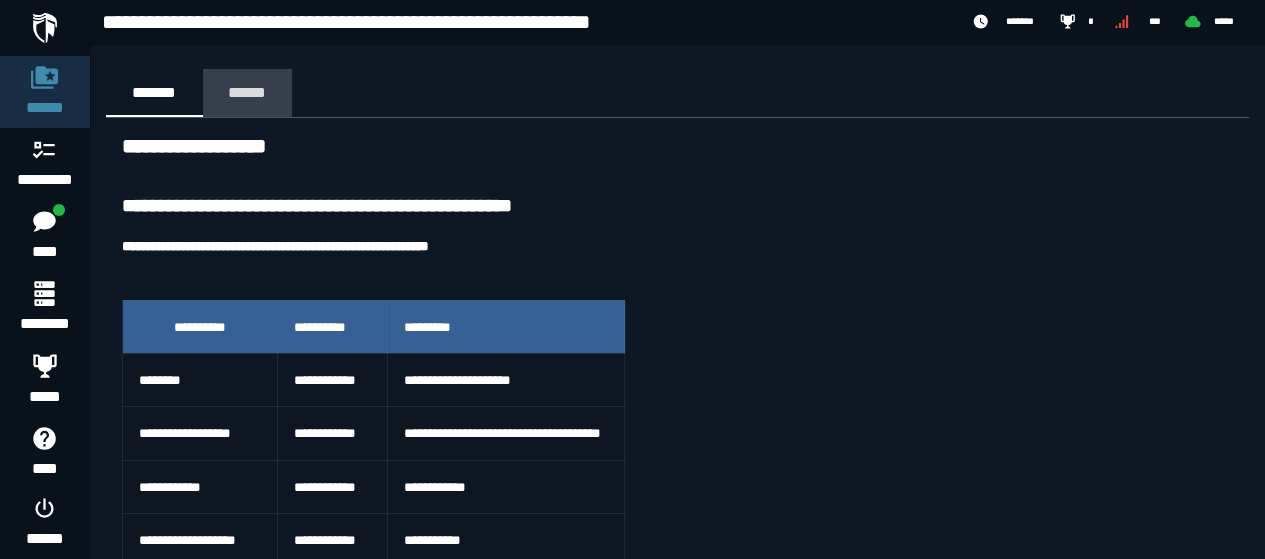 click on "******" at bounding box center [247, 92] 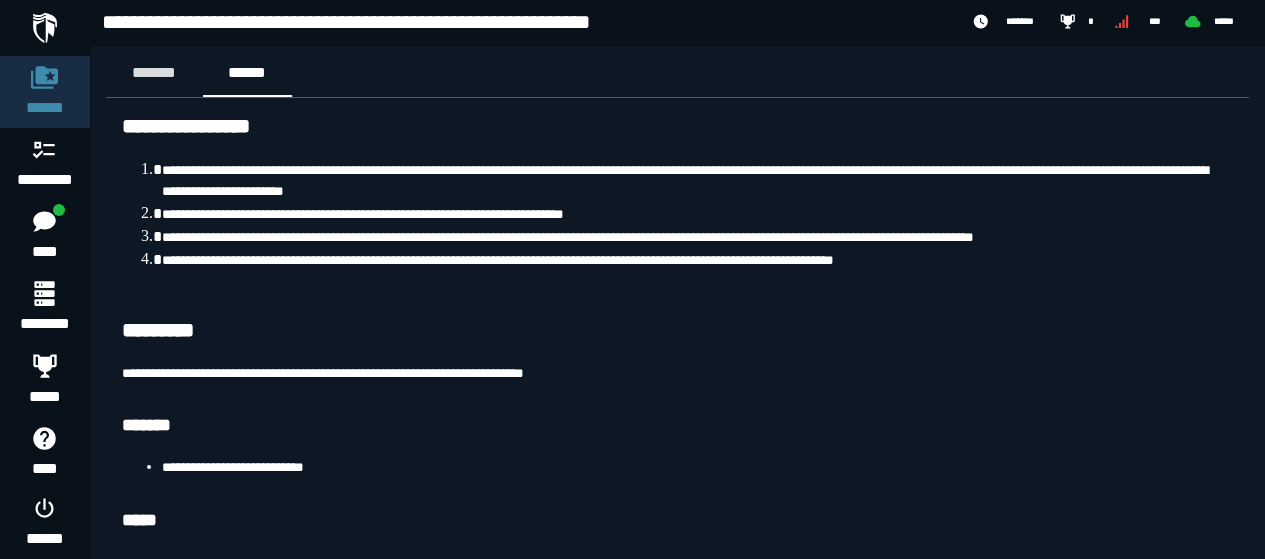 scroll, scrollTop: 0, scrollLeft: 0, axis: both 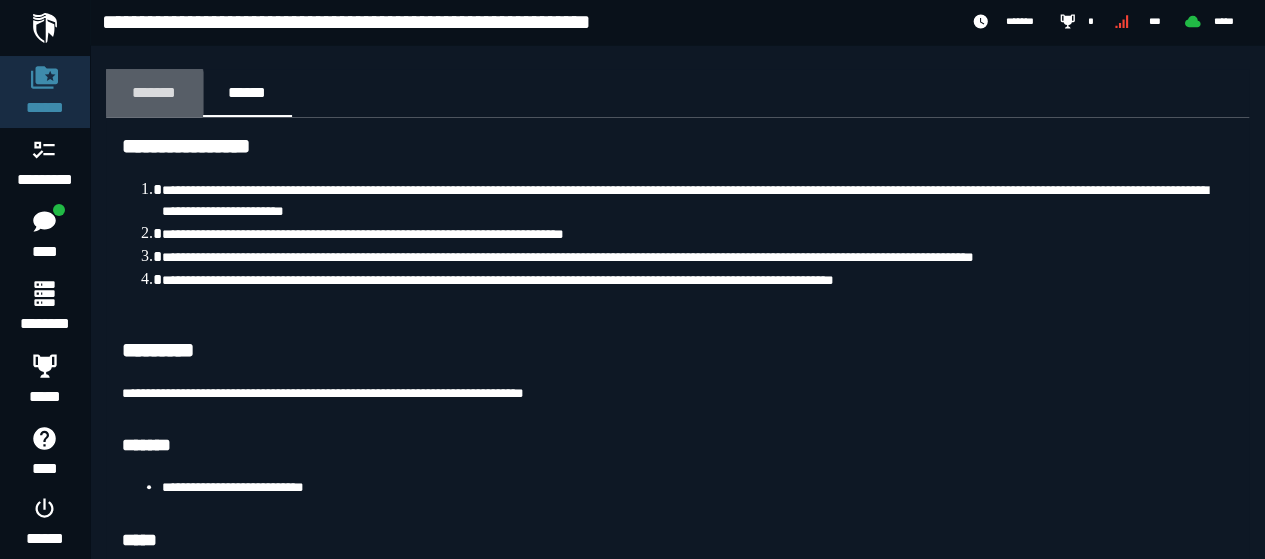 click on "*******" at bounding box center (154, 92) 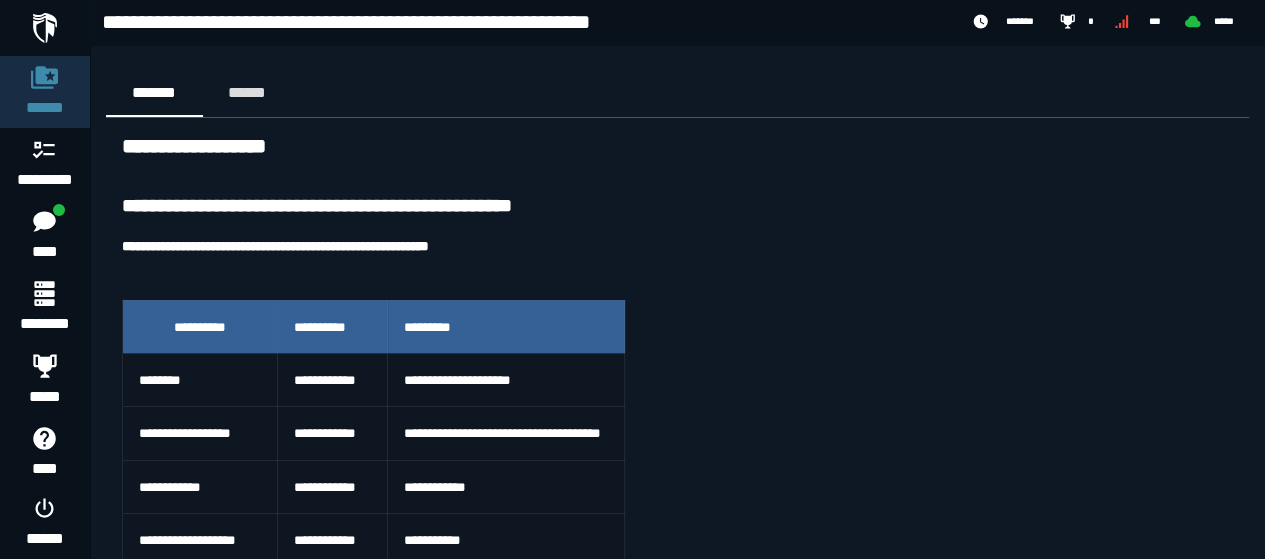 scroll, scrollTop: 96, scrollLeft: 0, axis: vertical 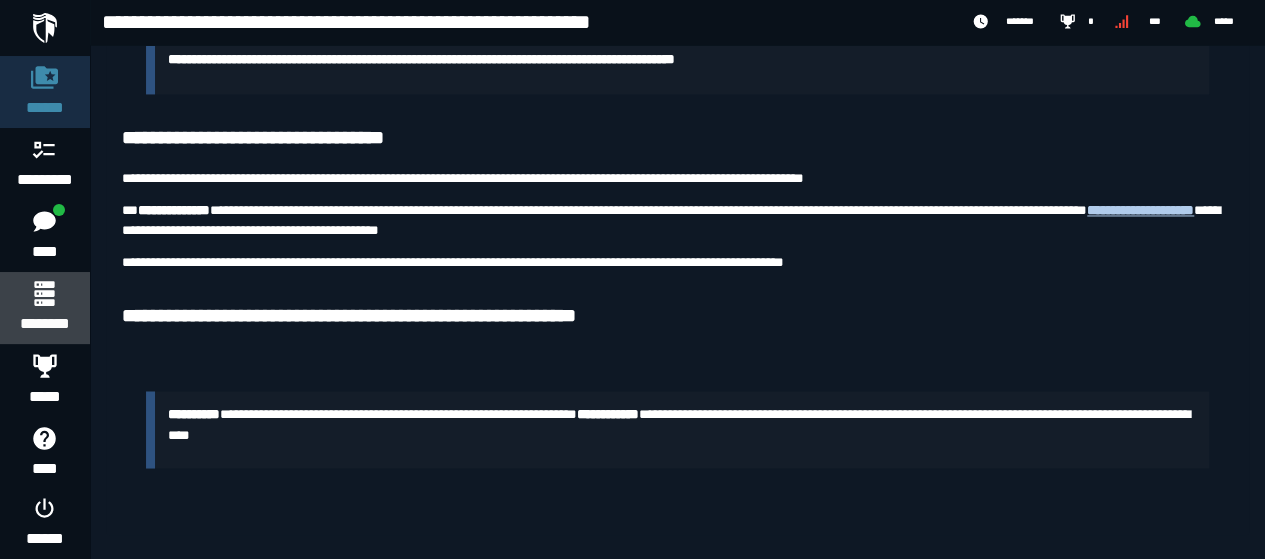 click 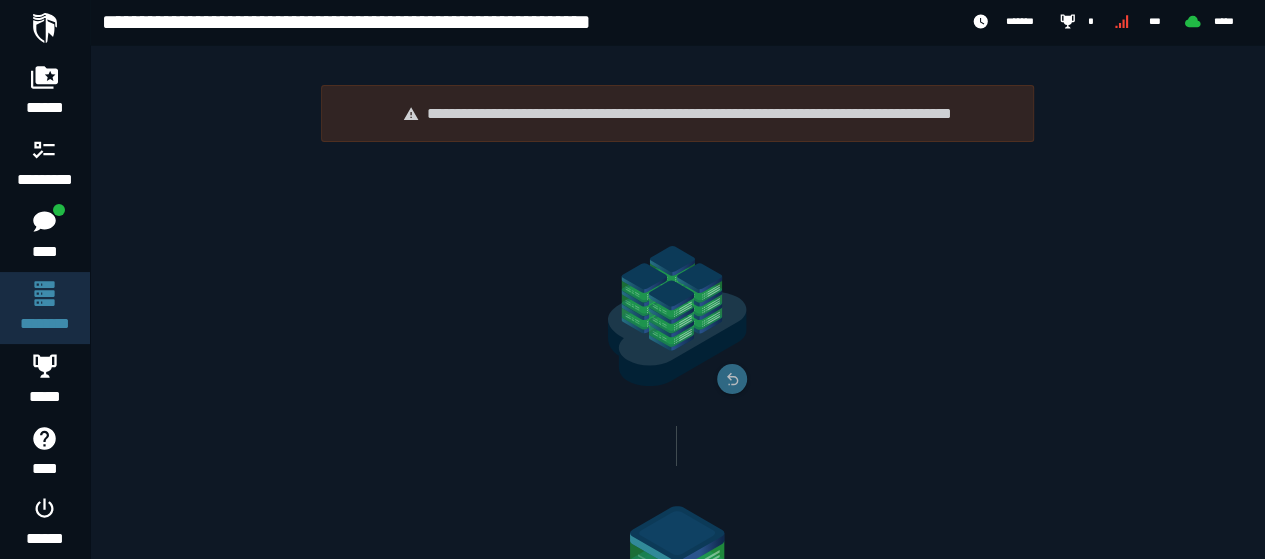 scroll, scrollTop: 252, scrollLeft: 0, axis: vertical 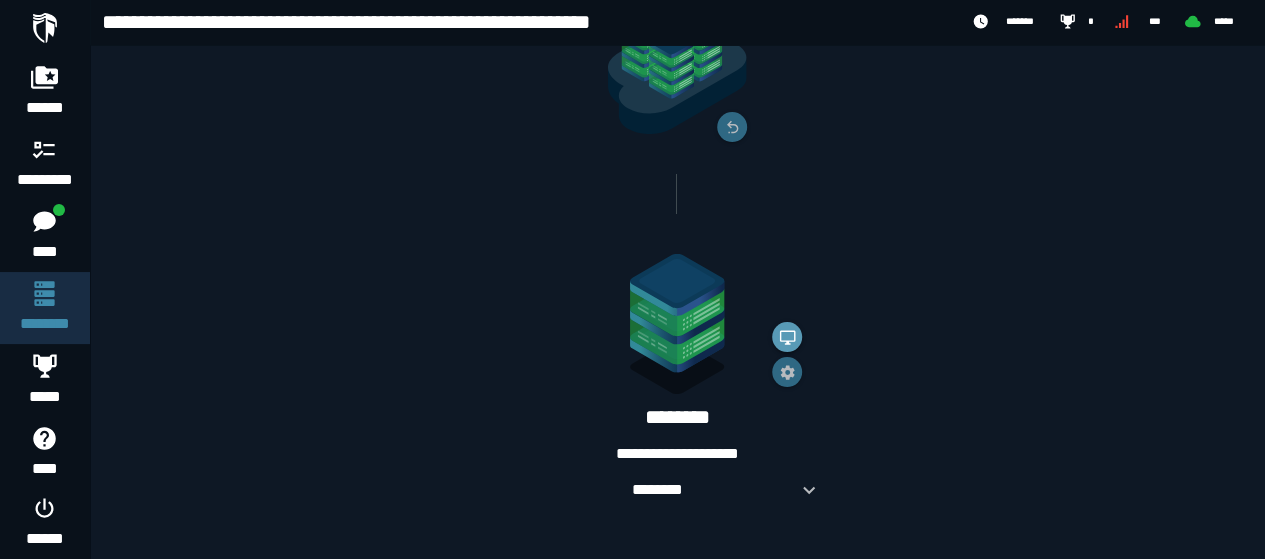 click at bounding box center (787, 337) 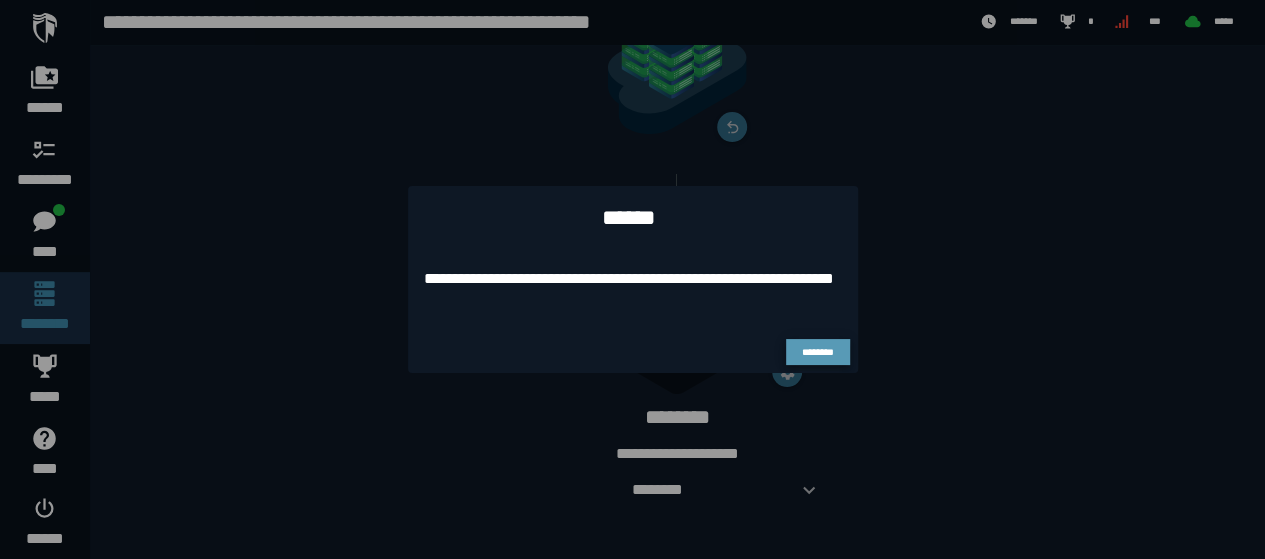 click on "********" at bounding box center (817, 352) 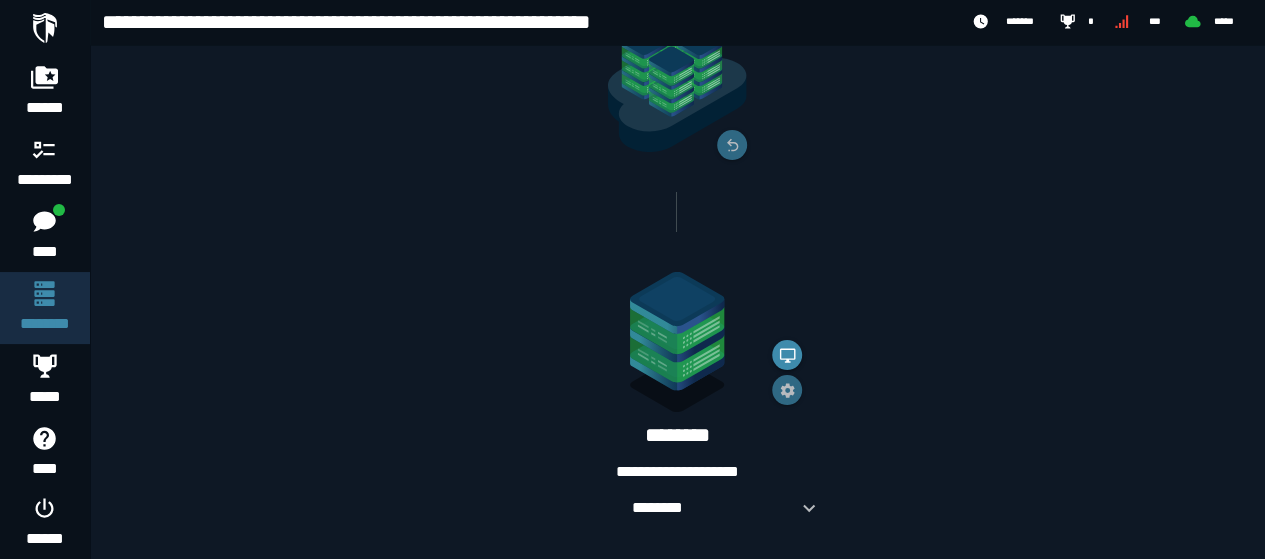 scroll, scrollTop: 252, scrollLeft: 0, axis: vertical 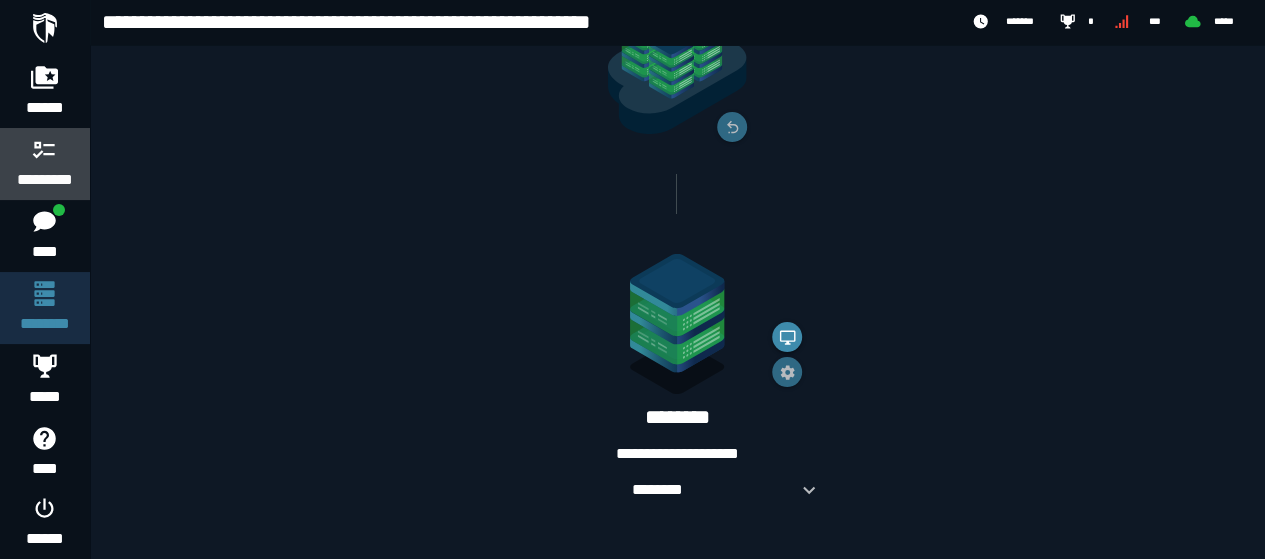 click 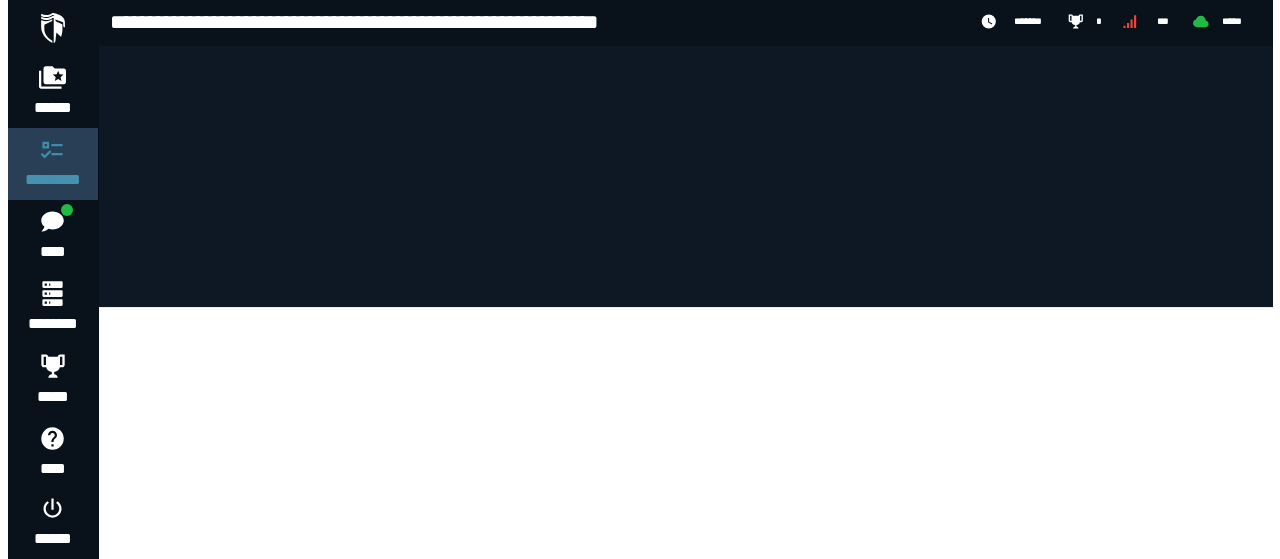 scroll, scrollTop: 0, scrollLeft: 0, axis: both 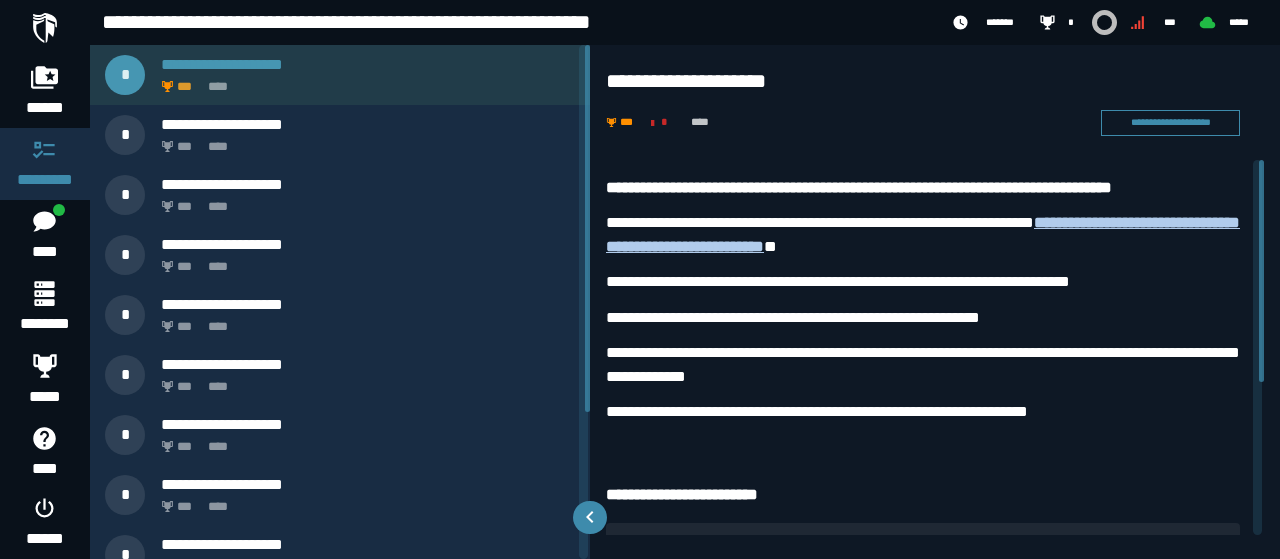 click on "*** ****" at bounding box center (364, 81) 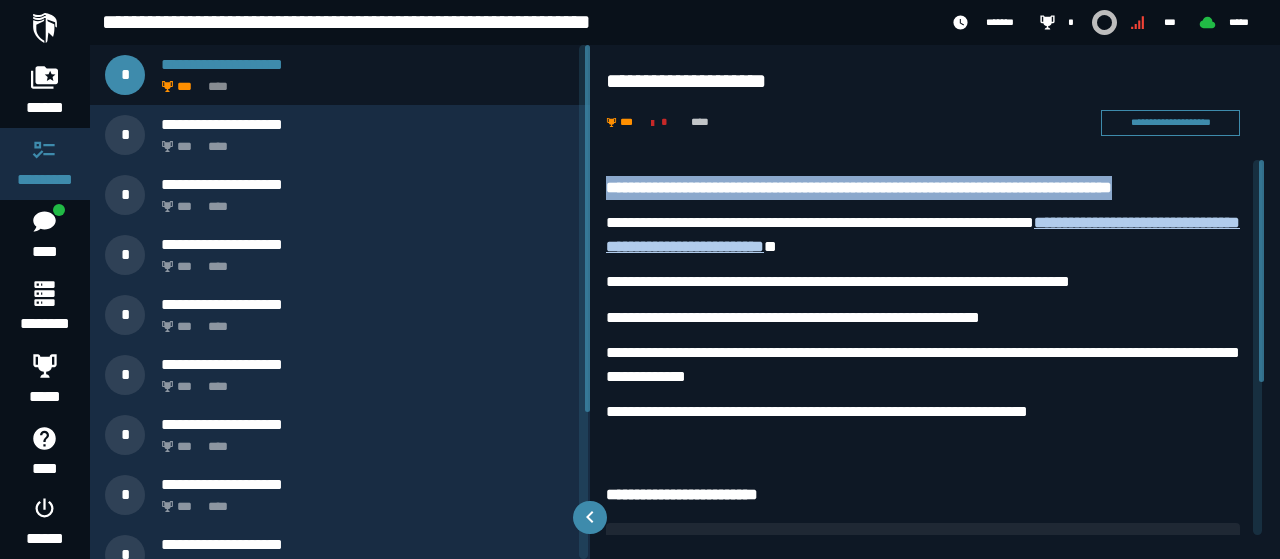 drag, startPoint x: 607, startPoint y: 189, endPoint x: 1188, endPoint y: 181, distance: 581.05505 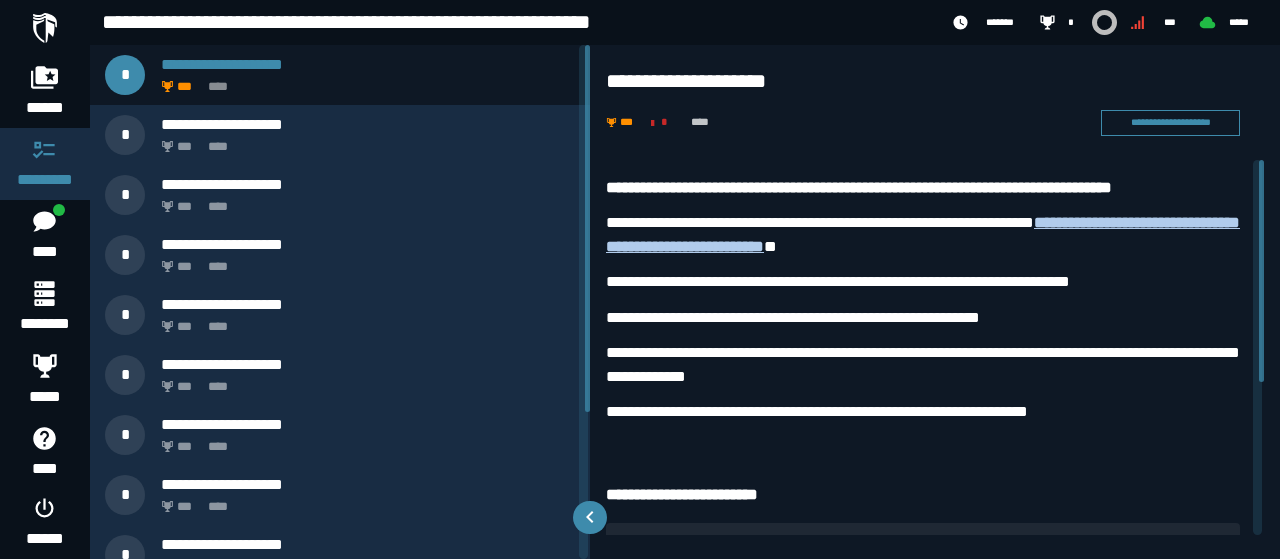click on "**********" at bounding box center [935, 302] 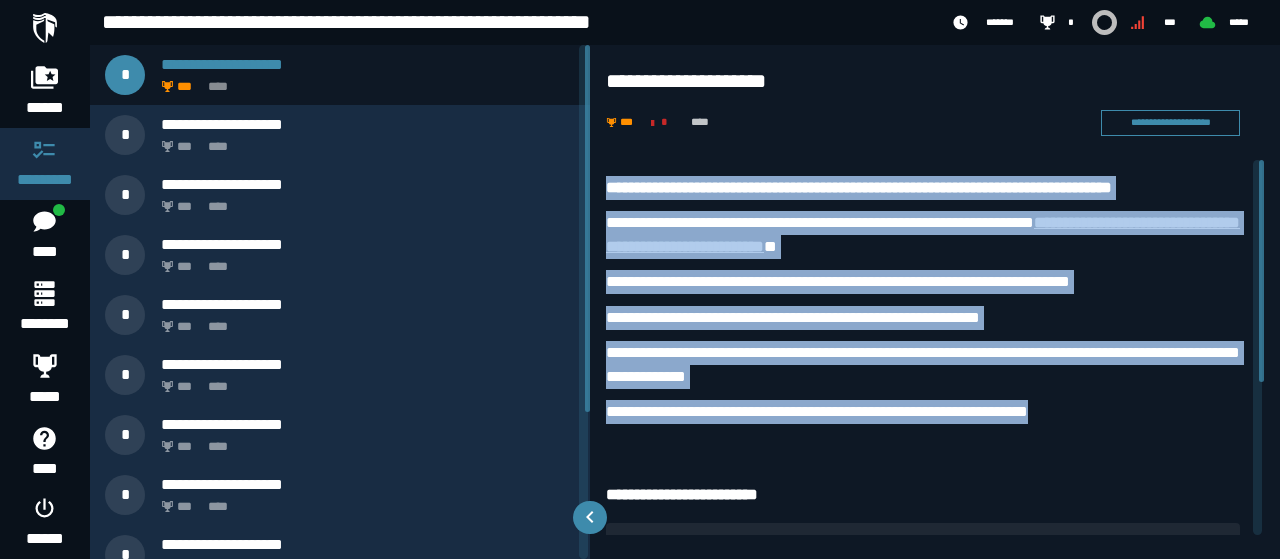 drag, startPoint x: 605, startPoint y: 198, endPoint x: 1139, endPoint y: 419, distance: 577.92474 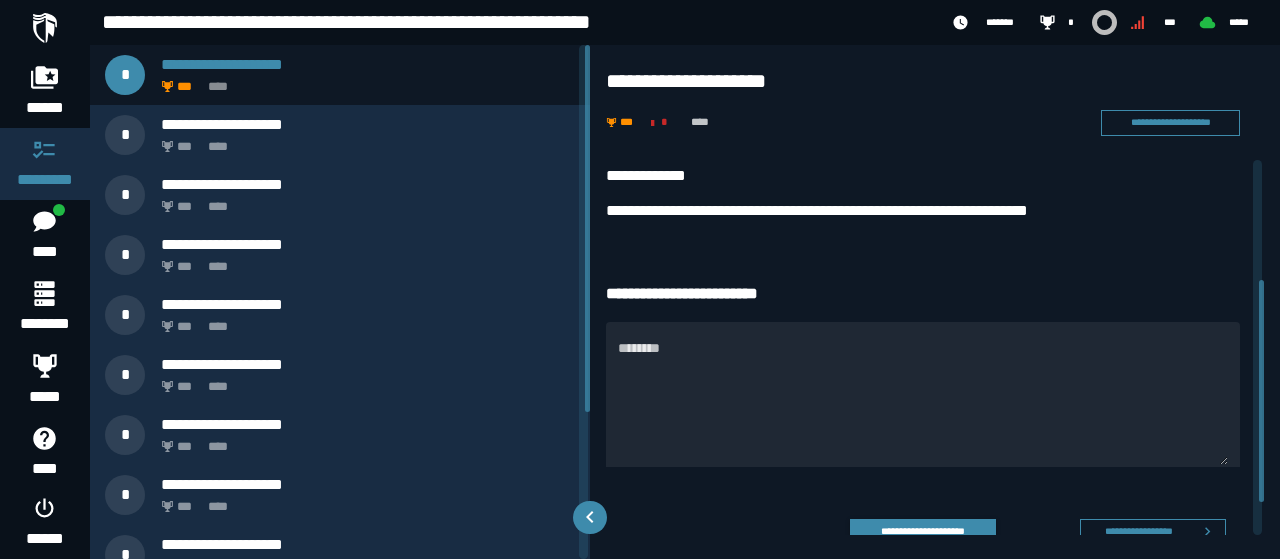 drag, startPoint x: 1255, startPoint y: 353, endPoint x: 1210, endPoint y: 471, distance: 126.28935 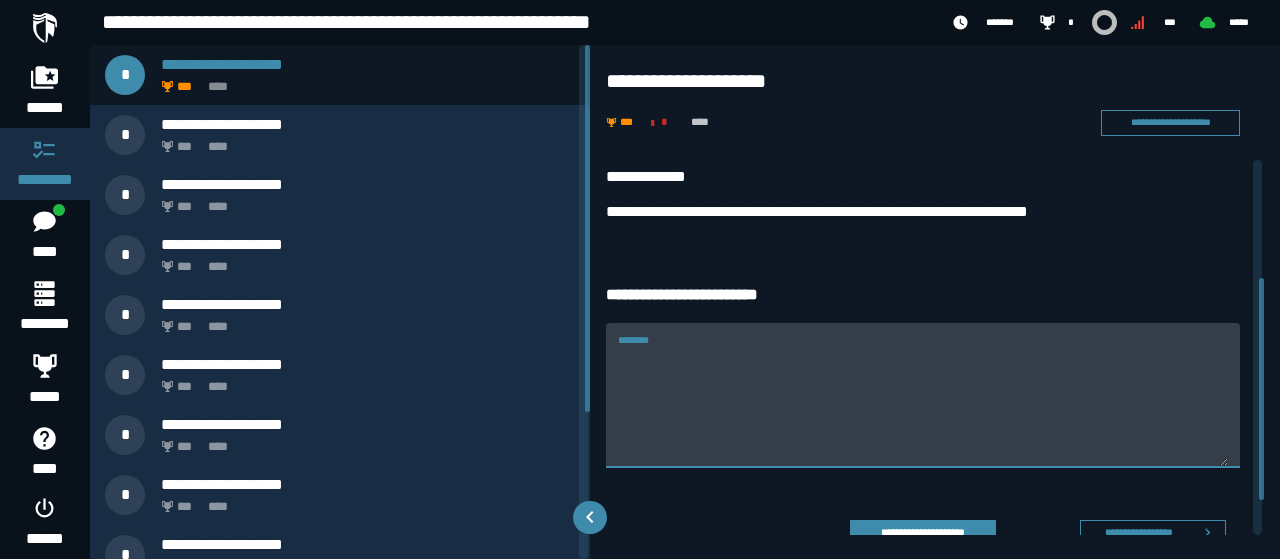click on "********" at bounding box center [923, 407] 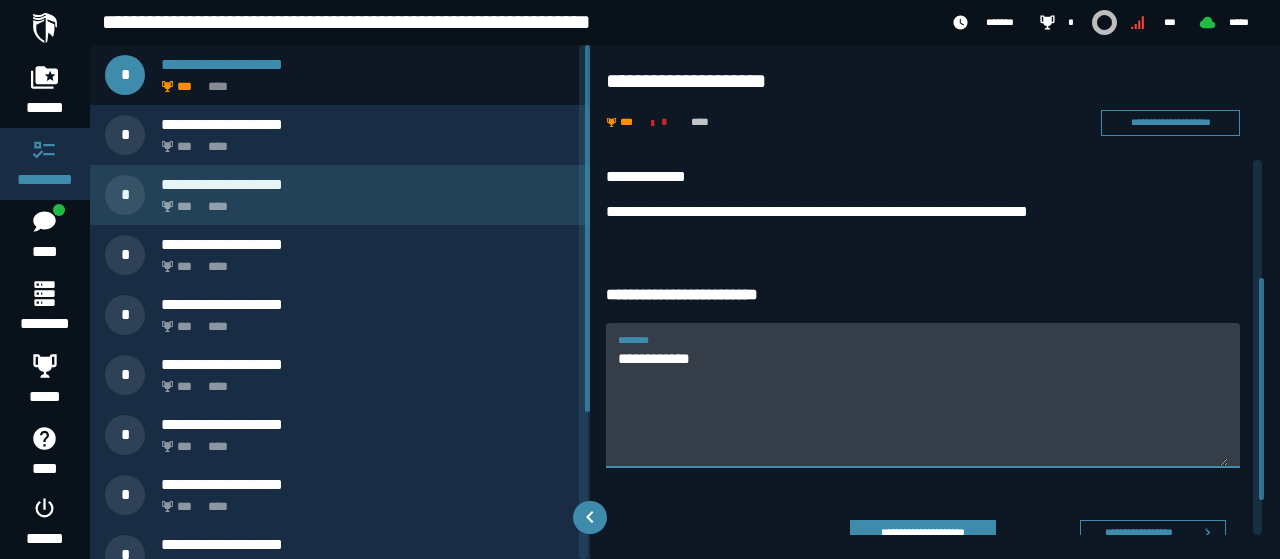 type on "**********" 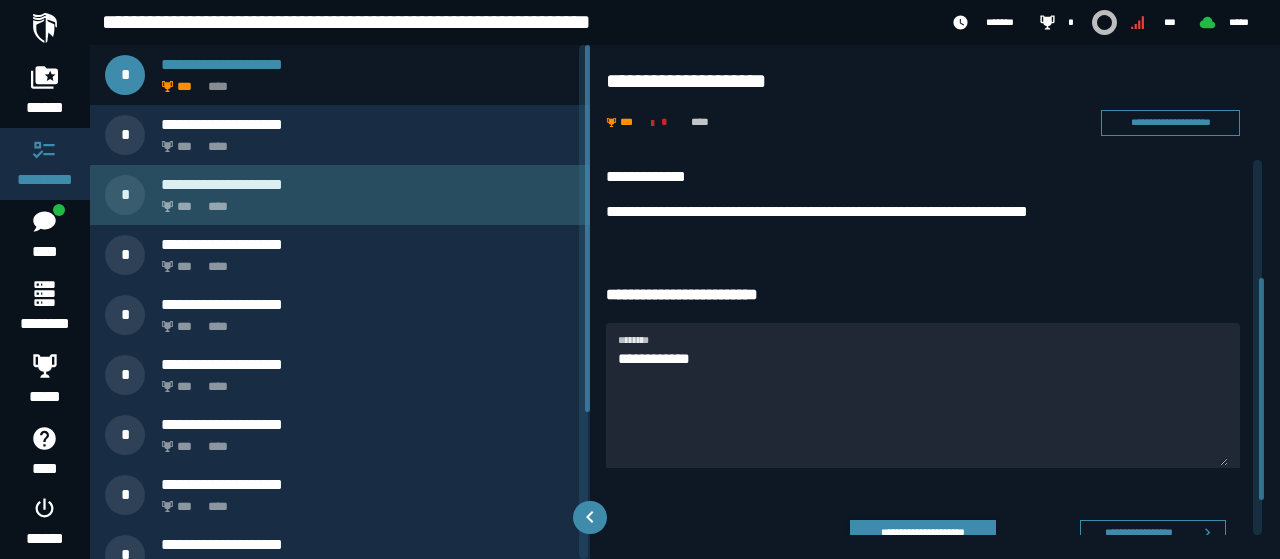 click on "*** ****" at bounding box center (364, 201) 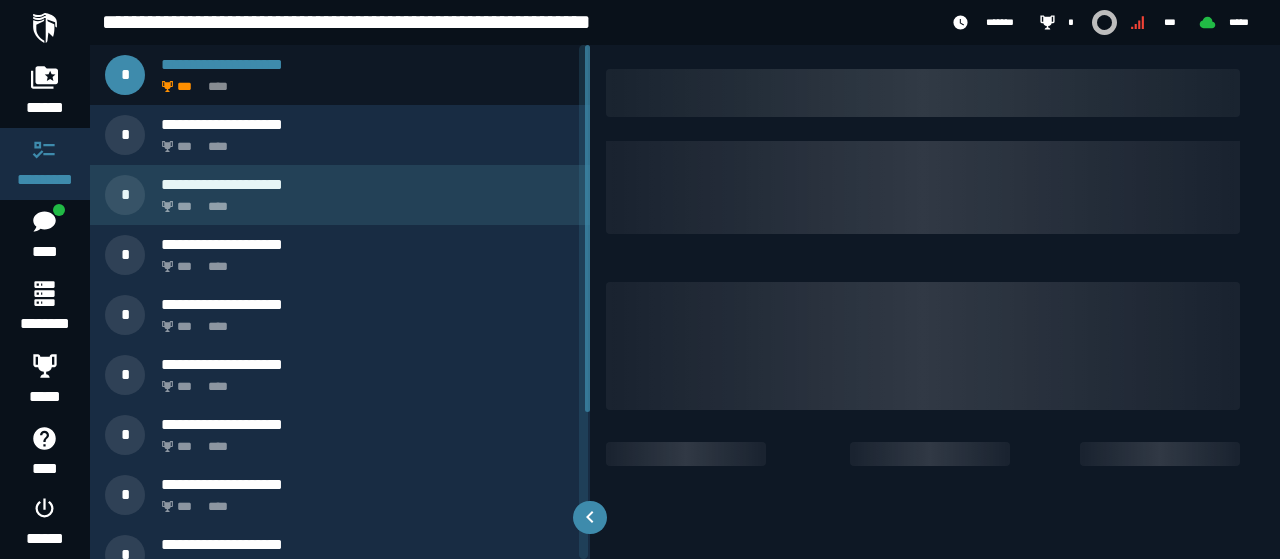 scroll, scrollTop: 0, scrollLeft: 0, axis: both 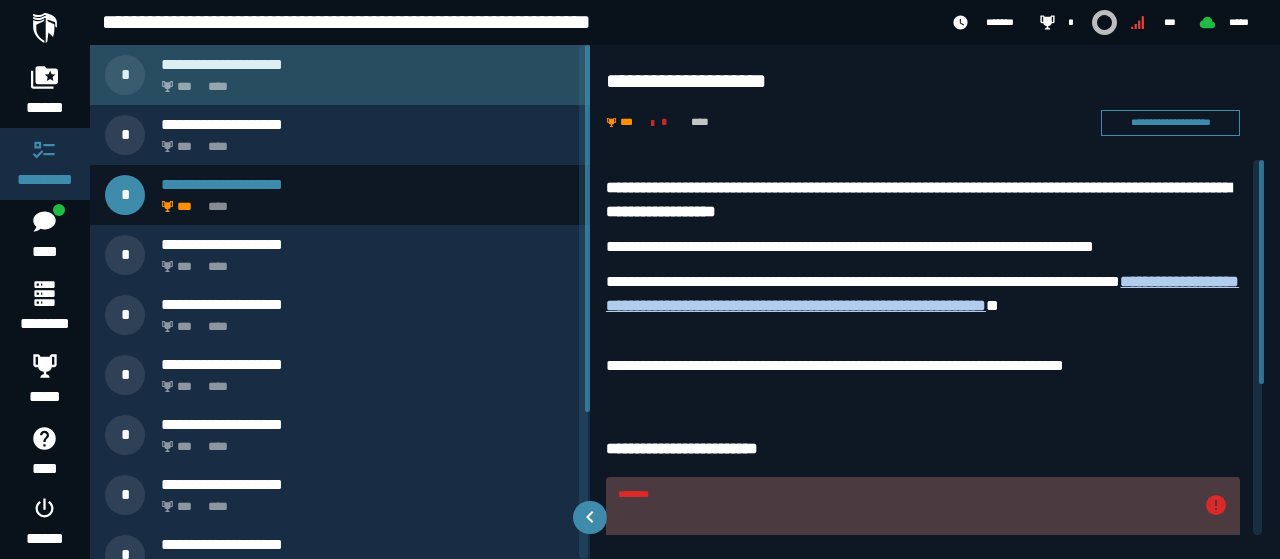 click on "*** ****" at bounding box center [364, 81] 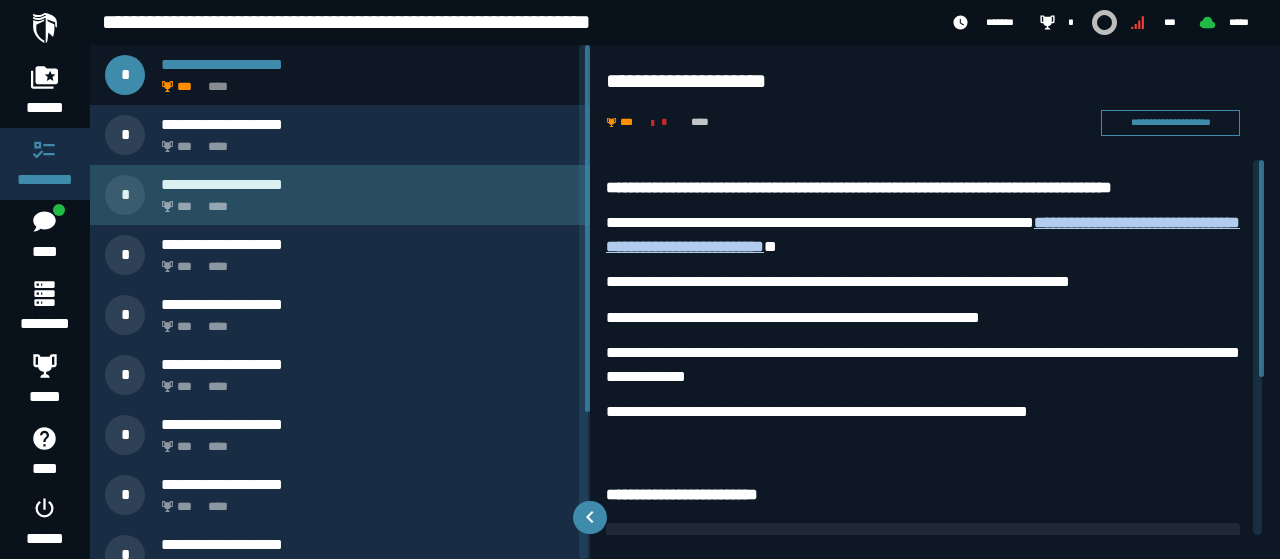 click on "*** ****" at bounding box center (364, 201) 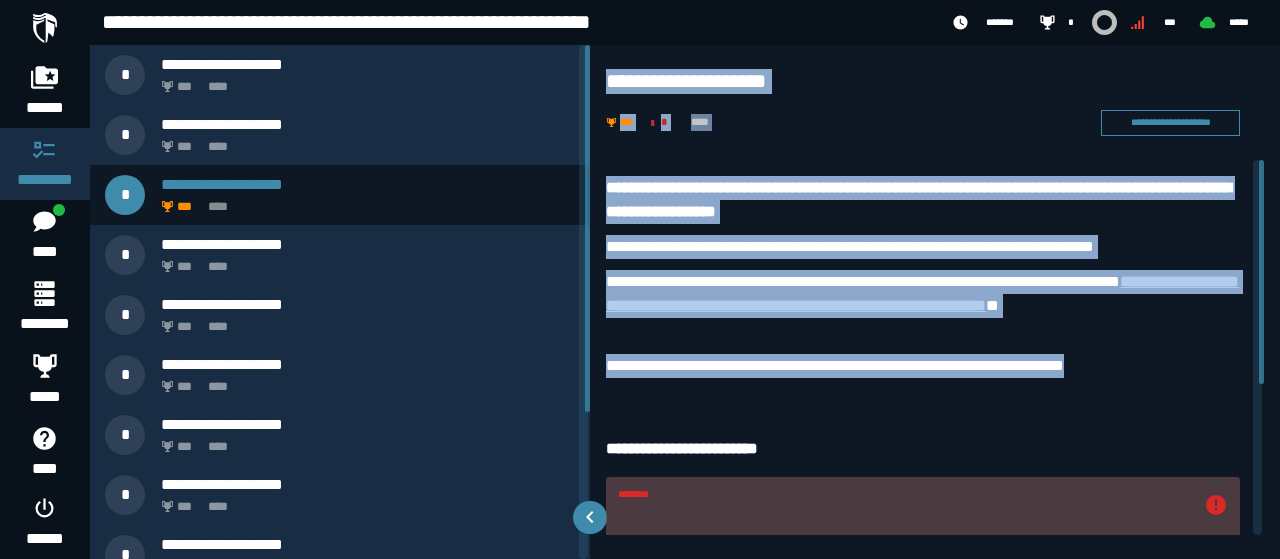 drag, startPoint x: 609, startPoint y: 79, endPoint x: 1244, endPoint y: 353, distance: 691.5931 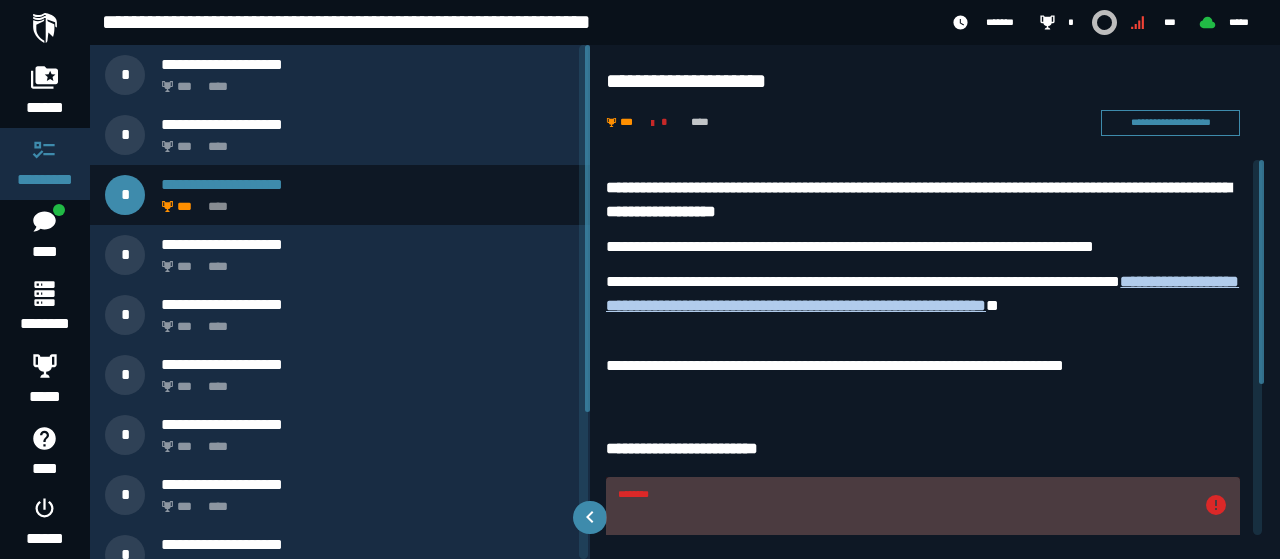 click on "********" at bounding box center (905, 560) 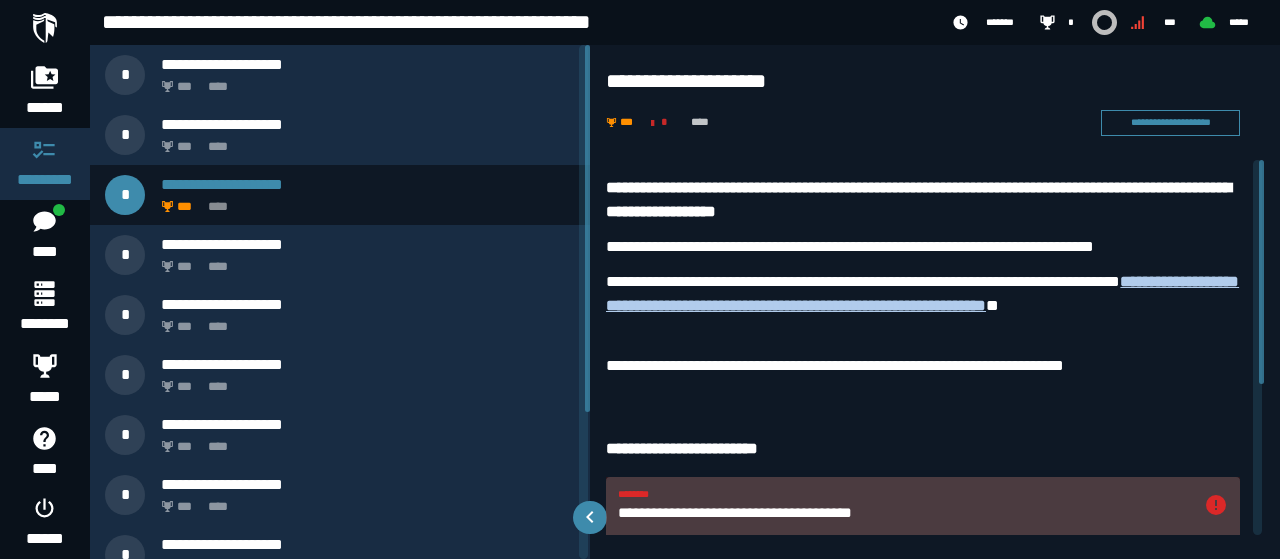 drag, startPoint x: 945, startPoint y: 512, endPoint x: 620, endPoint y: 513, distance: 325.00153 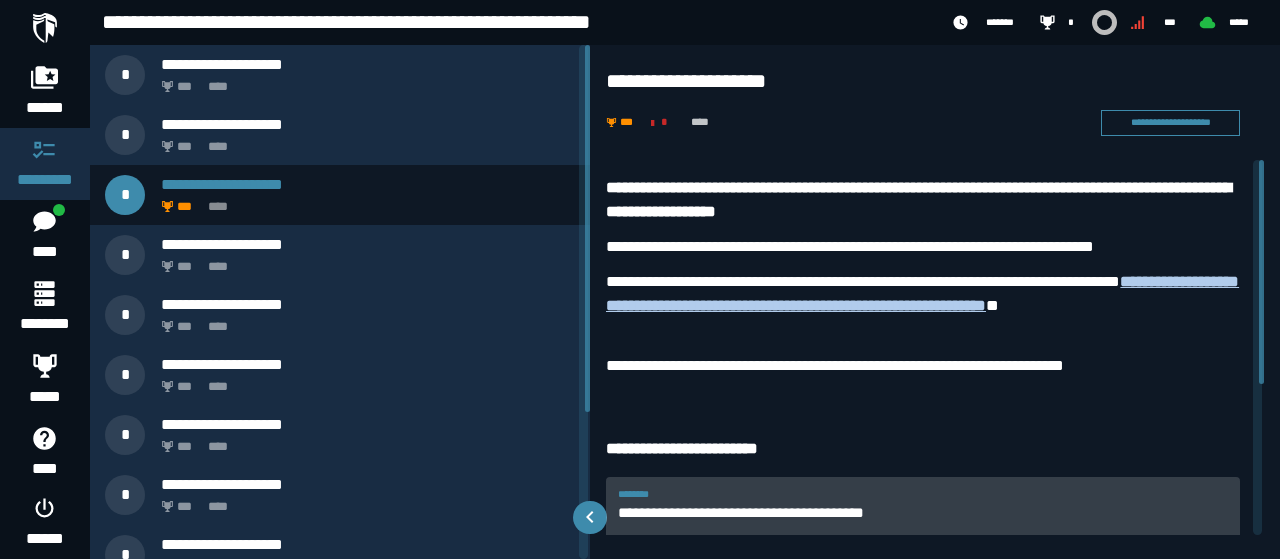 paste on "**********" 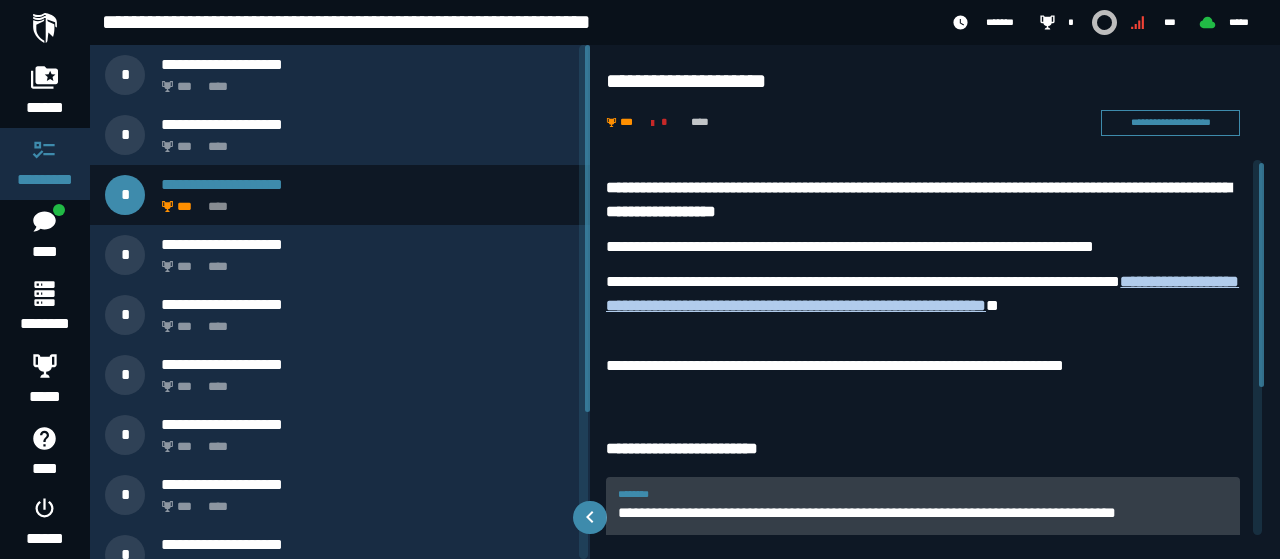 scroll, scrollTop: 4, scrollLeft: 0, axis: vertical 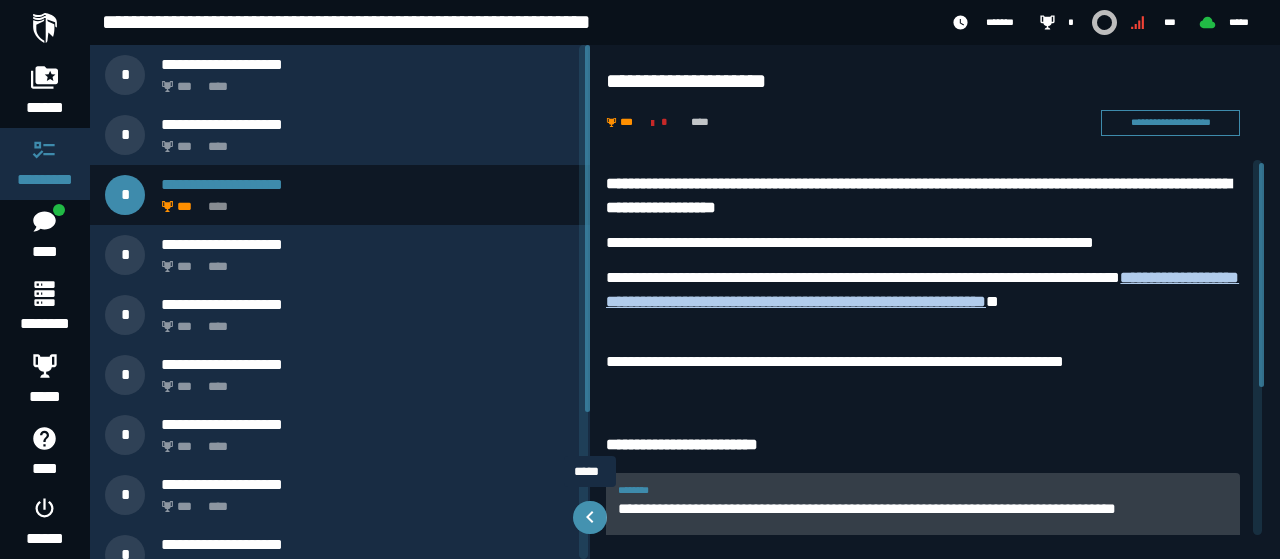 drag, startPoint x: 924, startPoint y: 501, endPoint x: 605, endPoint y: 503, distance: 319.00626 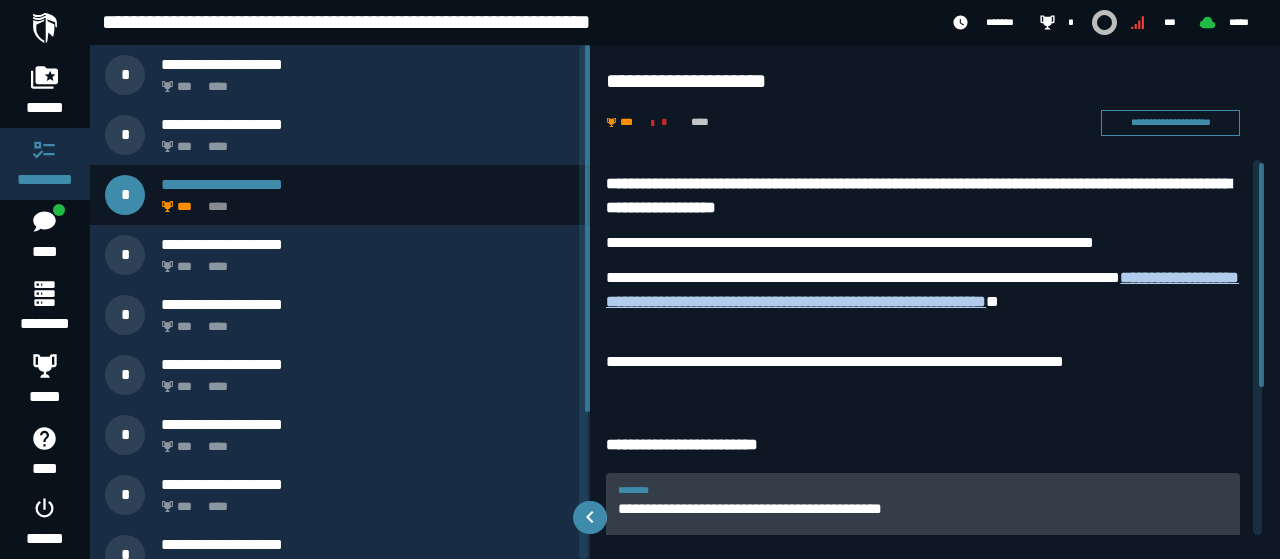 click on "**********" at bounding box center (923, 556) 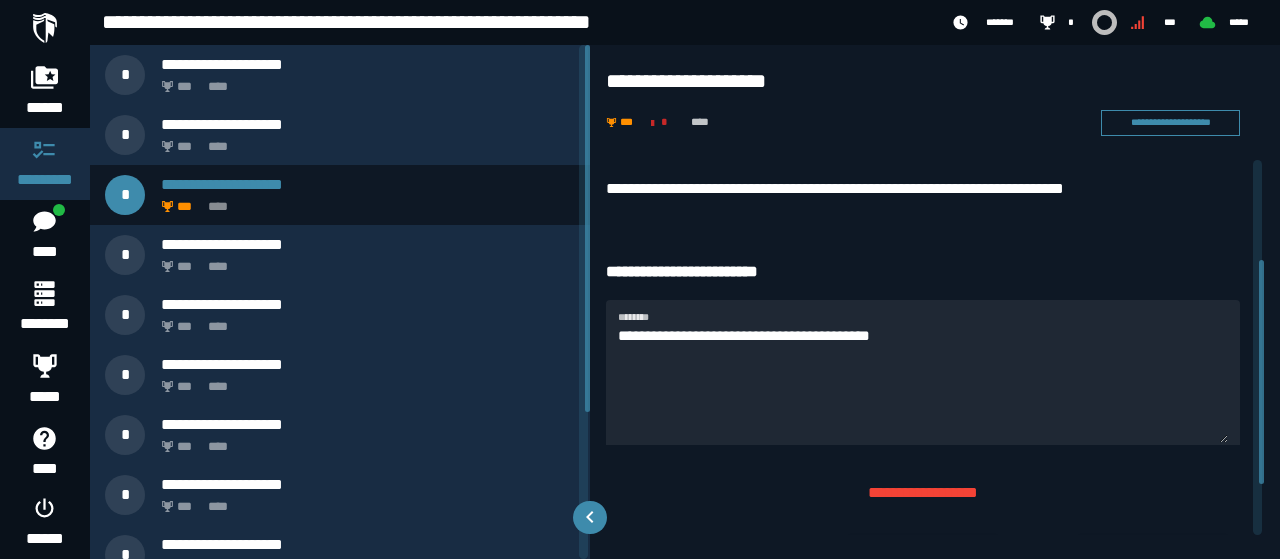 drag, startPoint x: 1260, startPoint y: 378, endPoint x: 1256, endPoint y: 474, distance: 96.0833 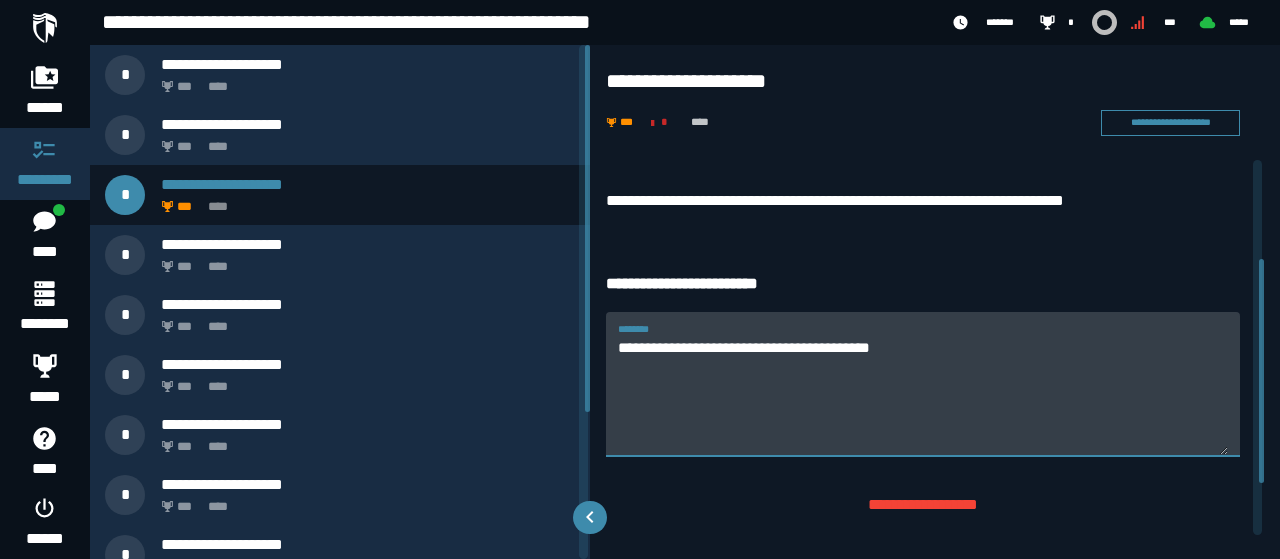 click on "**********" at bounding box center (923, 395) 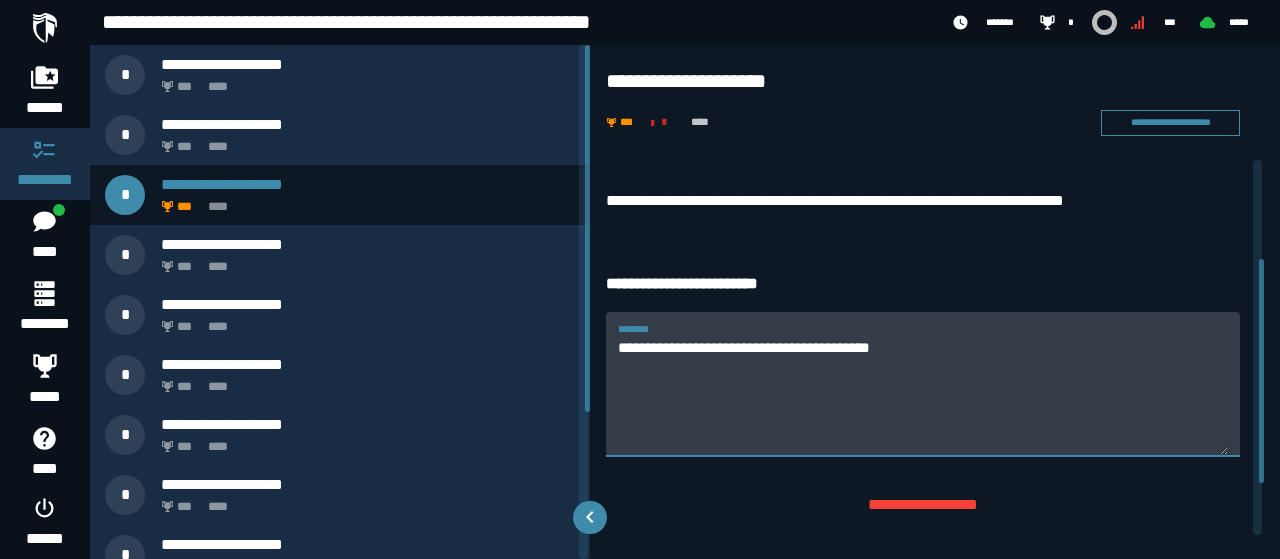 click on "**********" at bounding box center [923, 395] 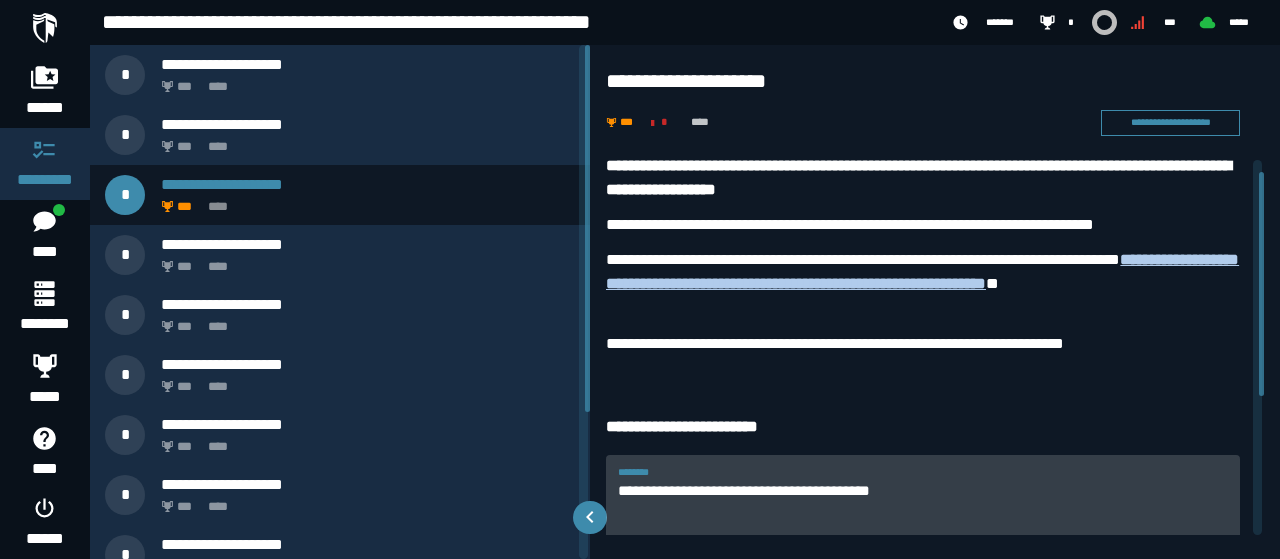 scroll, scrollTop: 18, scrollLeft: 0, axis: vertical 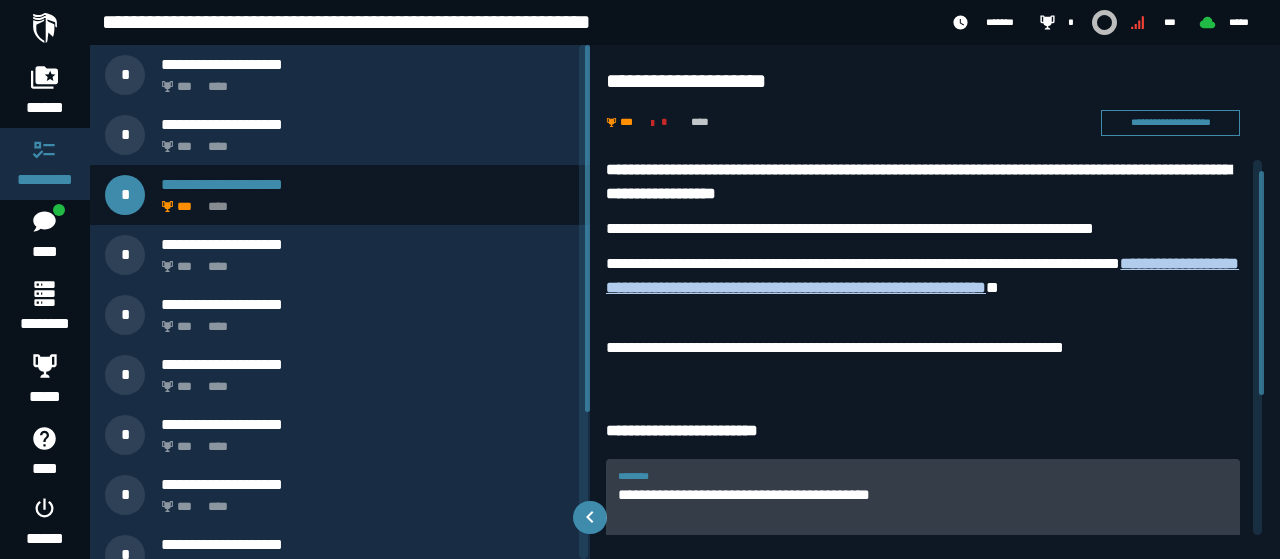 drag, startPoint x: 943, startPoint y: 492, endPoint x: 621, endPoint y: 491, distance: 322.00156 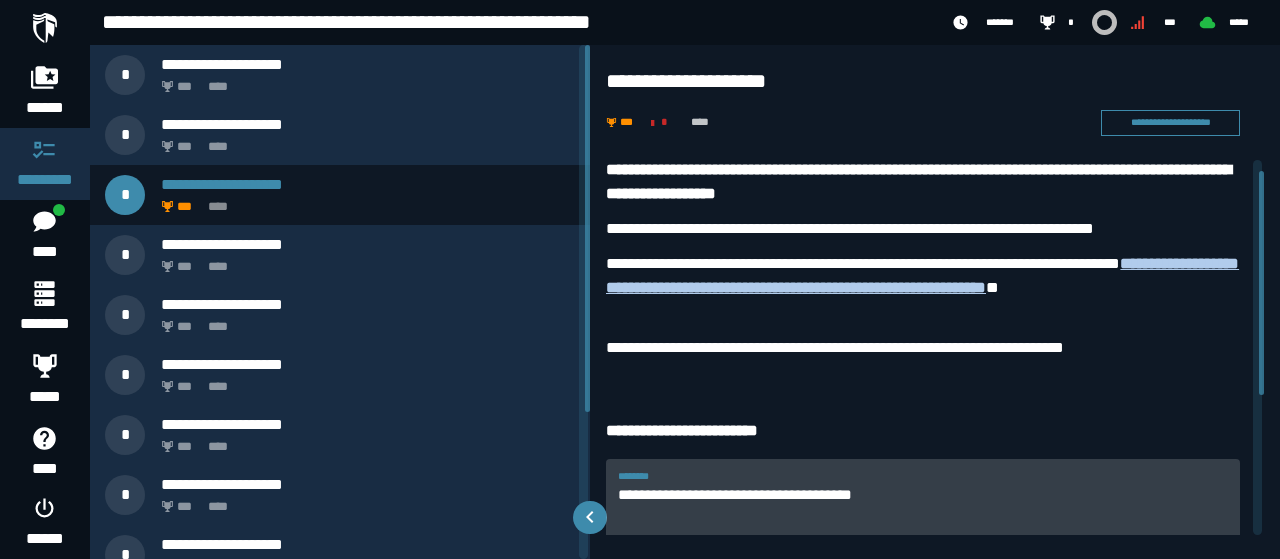type on "**********" 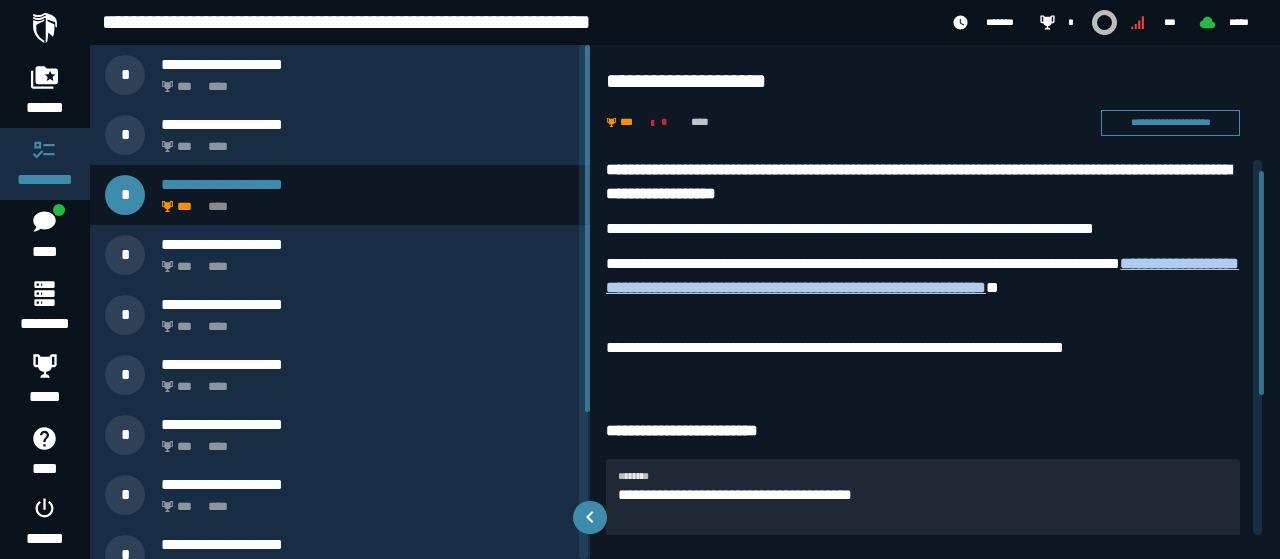 drag, startPoint x: 1264, startPoint y: 349, endPoint x: 1267, endPoint y: 401, distance: 52.086468 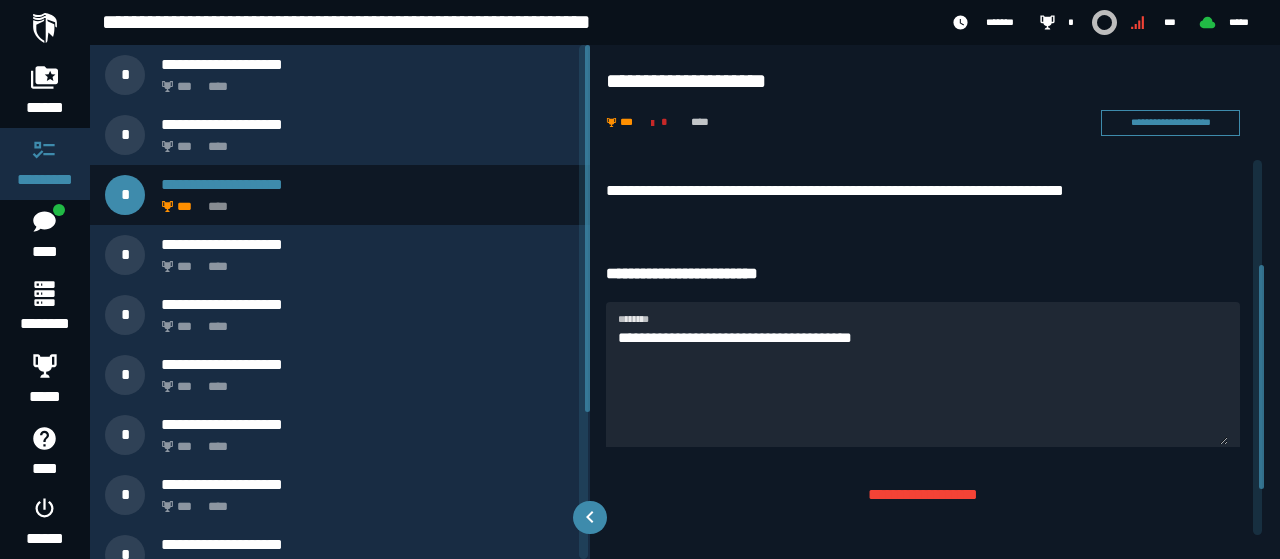 drag, startPoint x: 1260, startPoint y: 389, endPoint x: 1264, endPoint y: 475, distance: 86.09297 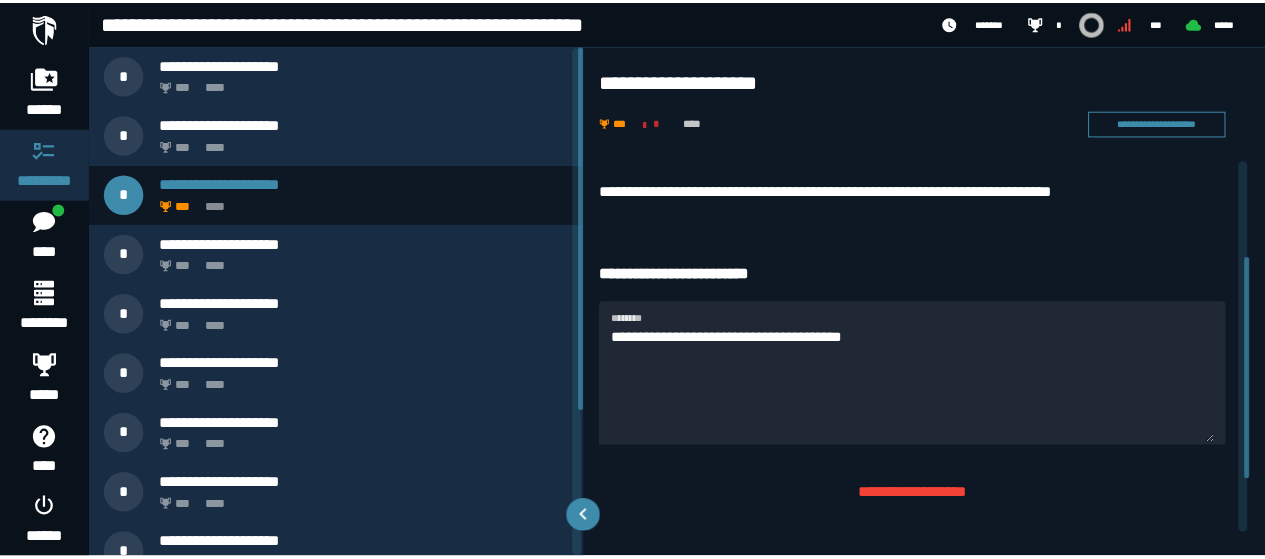 scroll, scrollTop: 162, scrollLeft: 0, axis: vertical 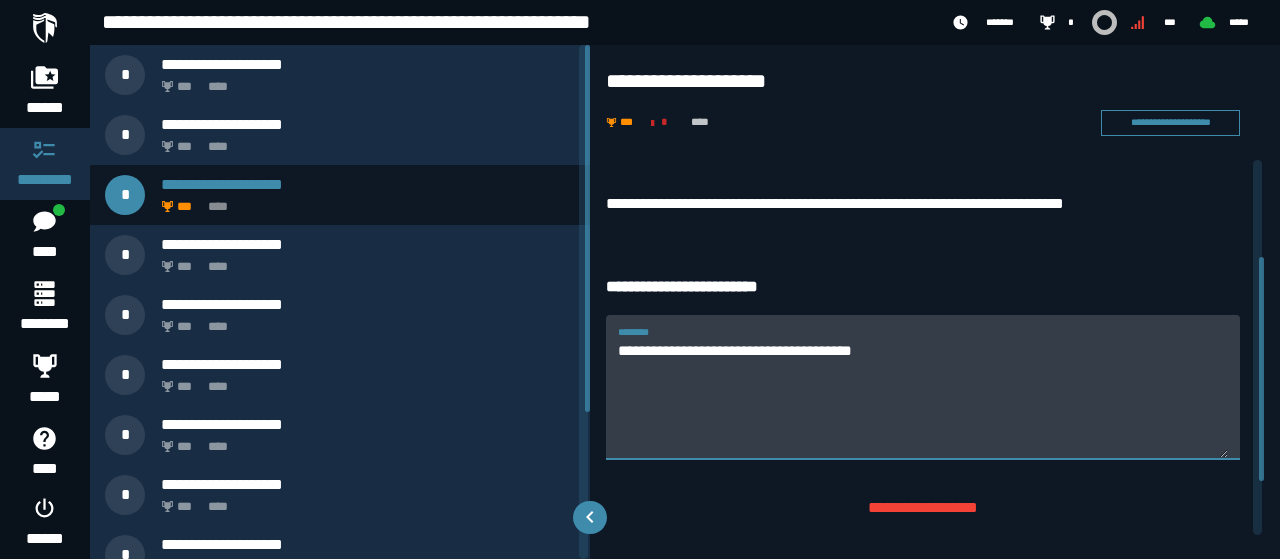 click on "**********" at bounding box center [923, 398] 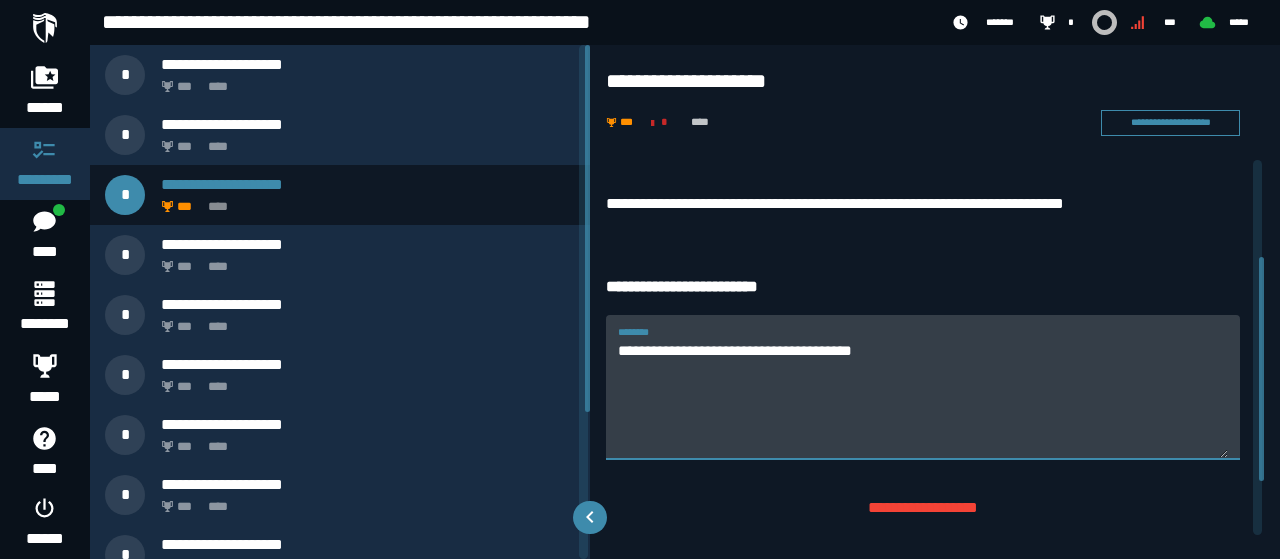 click on "**********" at bounding box center [923, 398] 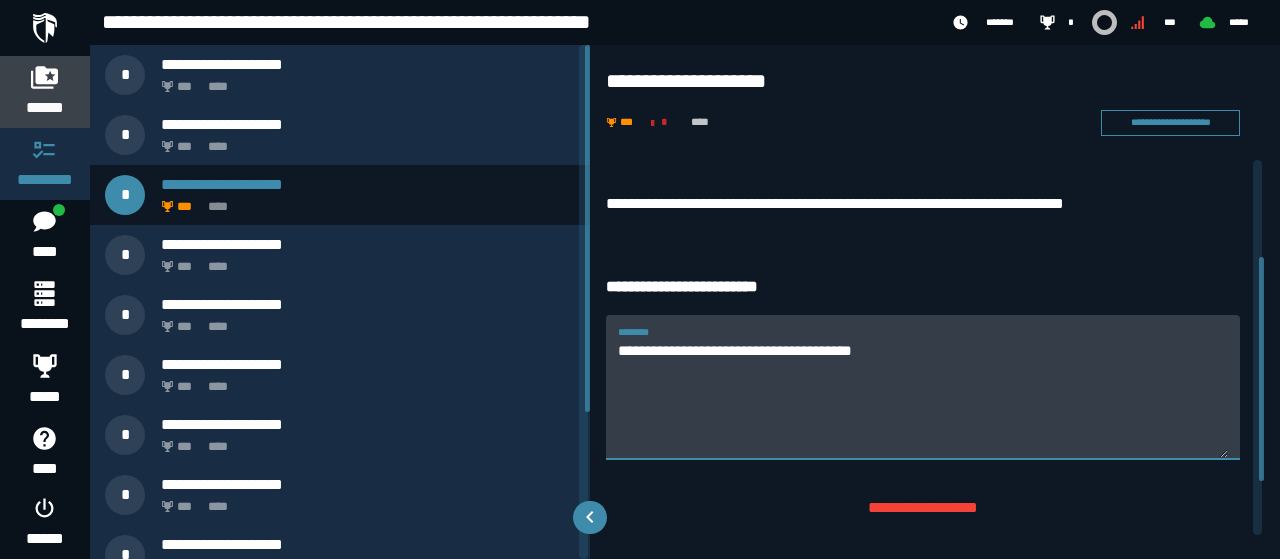 click 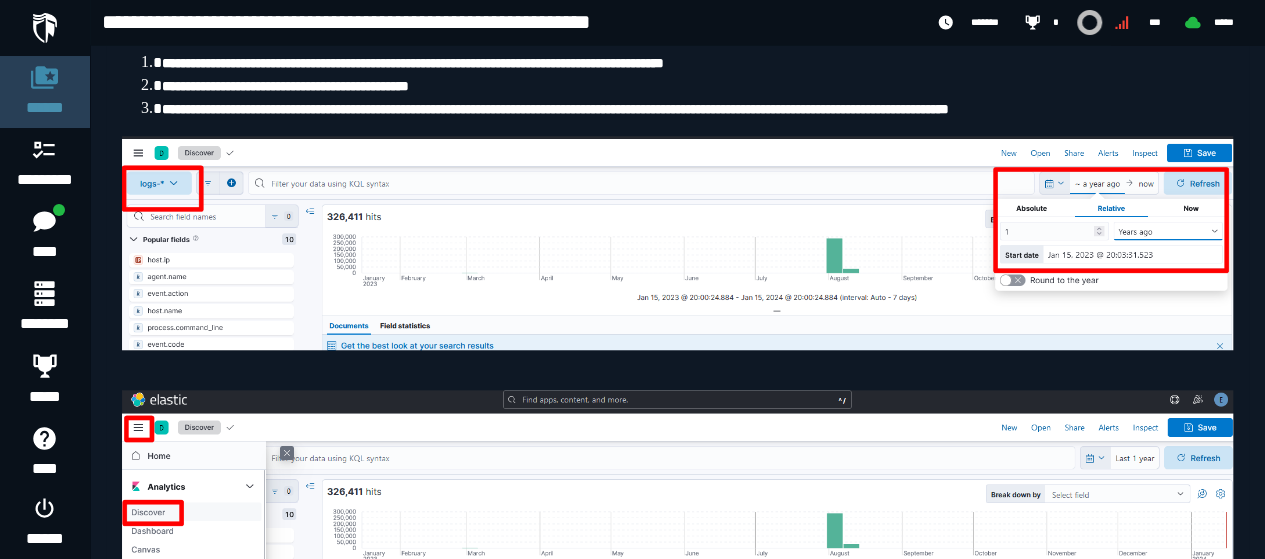 scroll, scrollTop: 663, scrollLeft: 0, axis: vertical 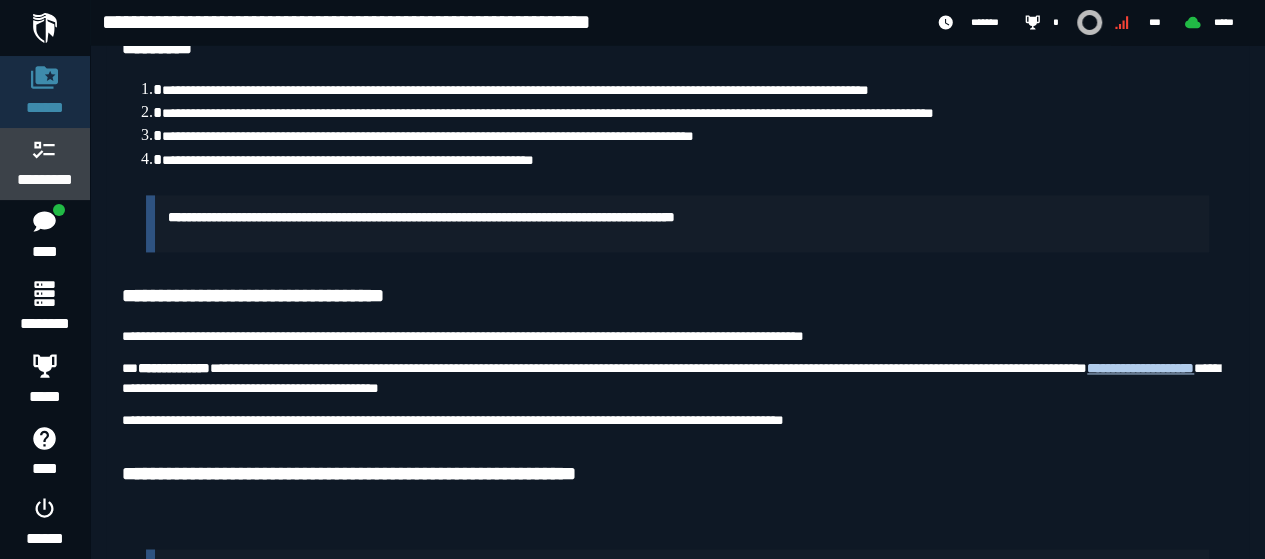 click on "*********" at bounding box center [45, 164] 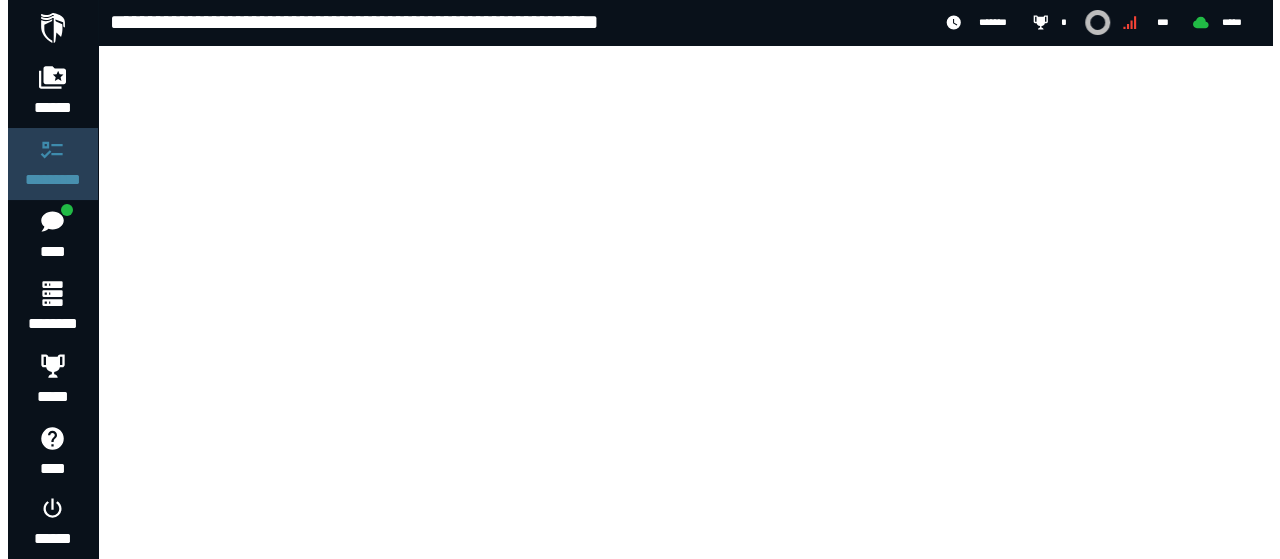 scroll, scrollTop: 0, scrollLeft: 0, axis: both 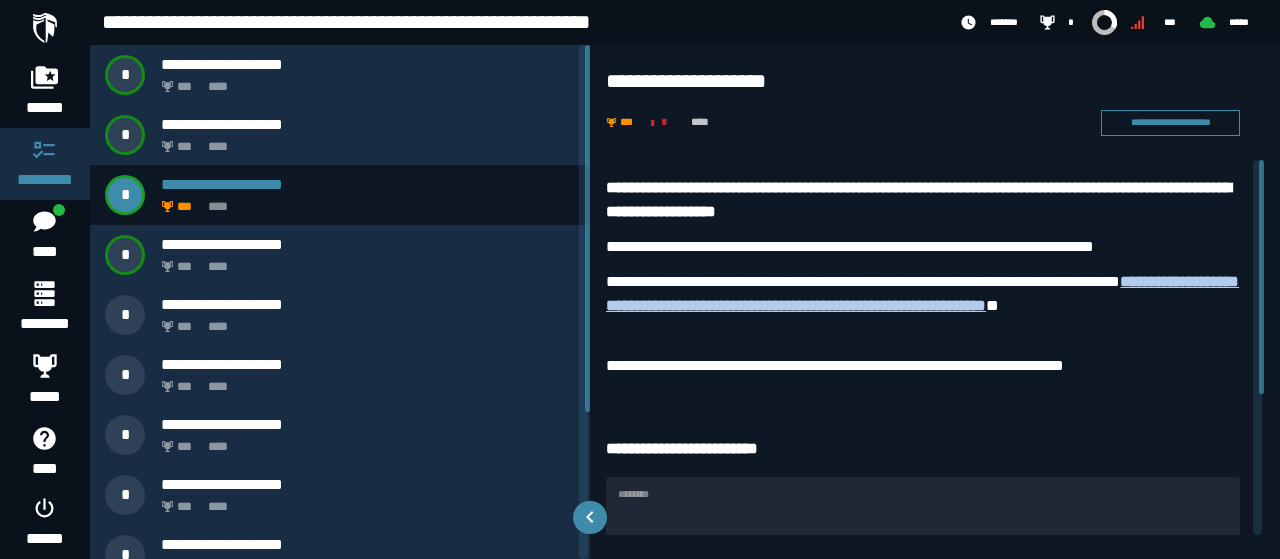 drag, startPoint x: 1264, startPoint y: 273, endPoint x: 1269, endPoint y: 422, distance: 149.08386 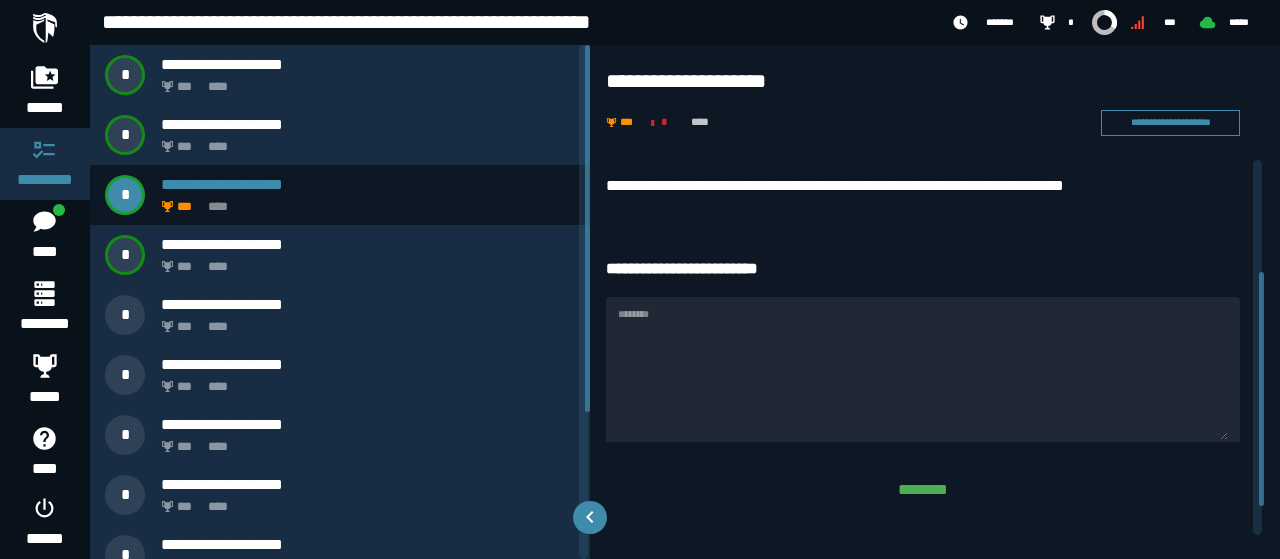 drag, startPoint x: 1262, startPoint y: 367, endPoint x: 1275, endPoint y: 477, distance: 110.76552 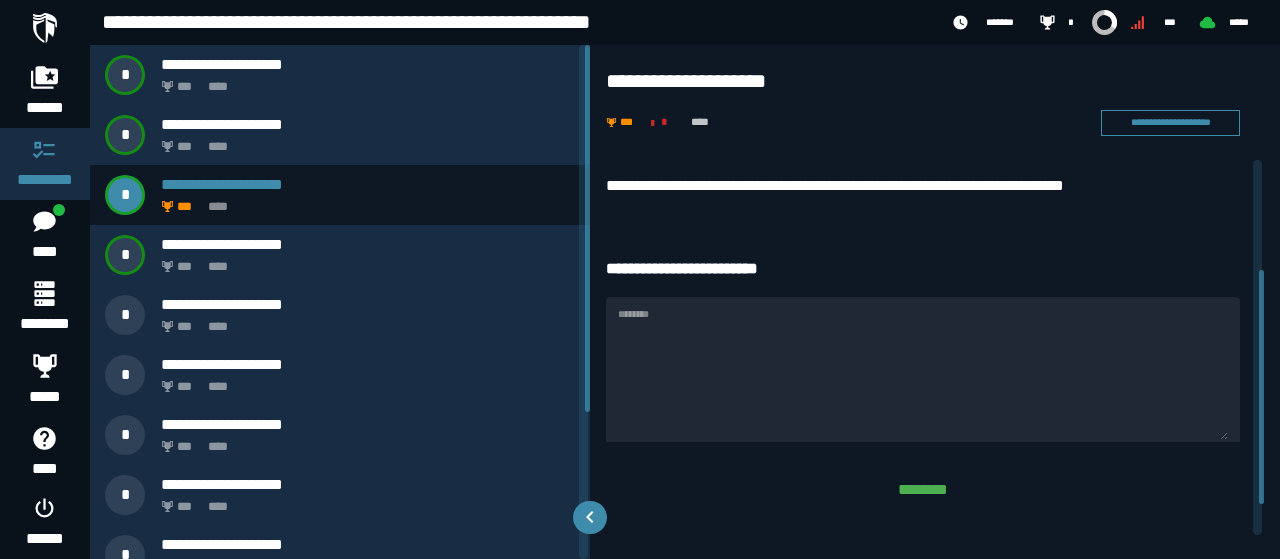 scroll, scrollTop: 177, scrollLeft: 0, axis: vertical 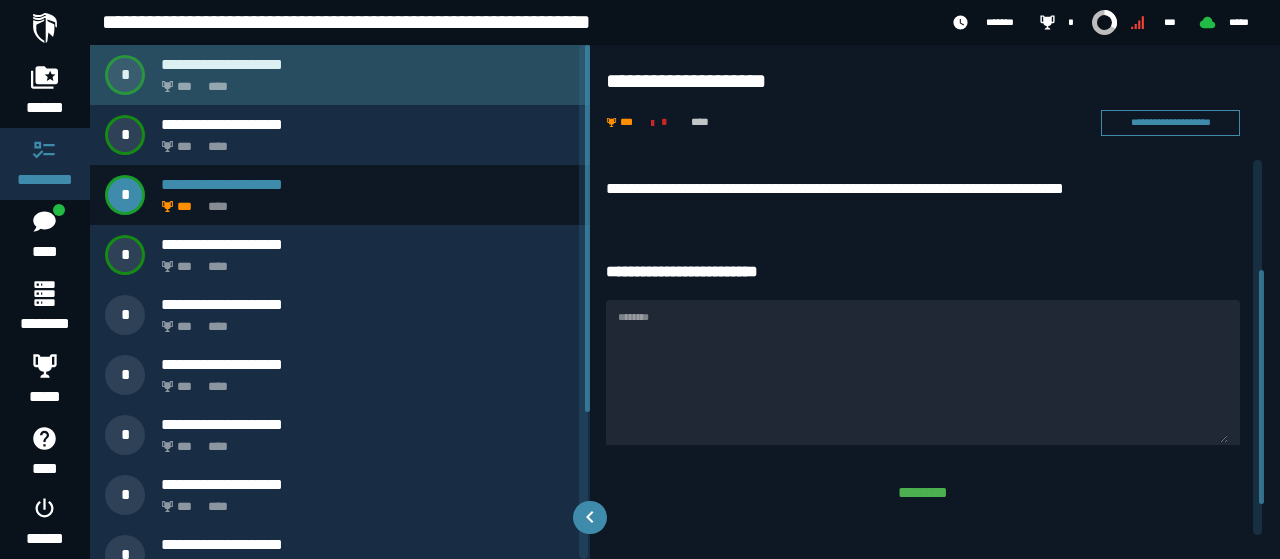 click on "**********" at bounding box center (368, 64) 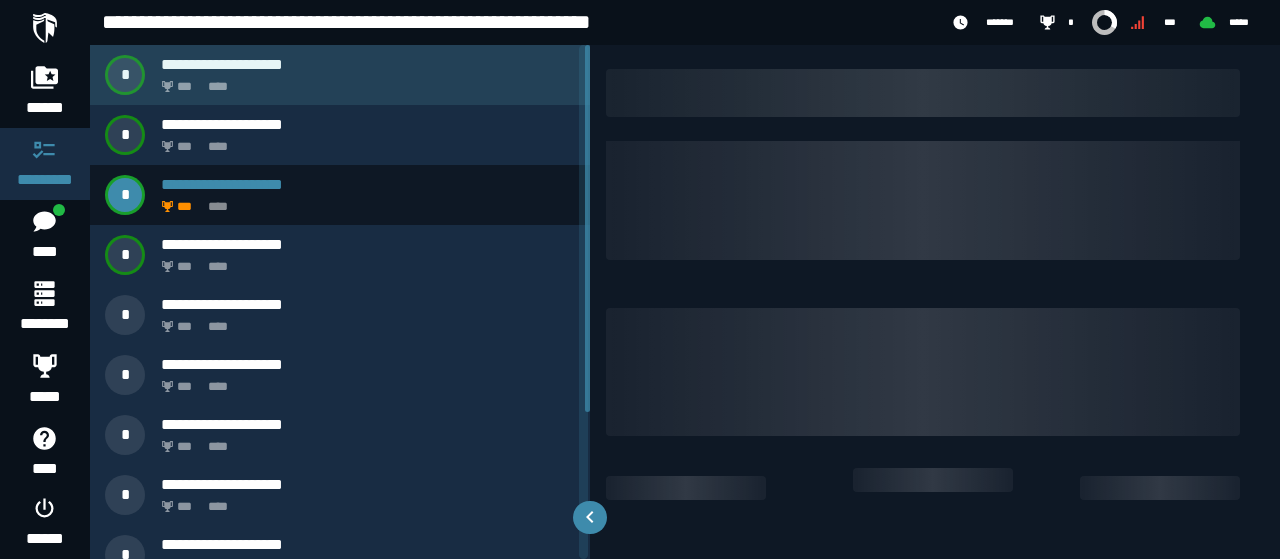 scroll, scrollTop: 0, scrollLeft: 0, axis: both 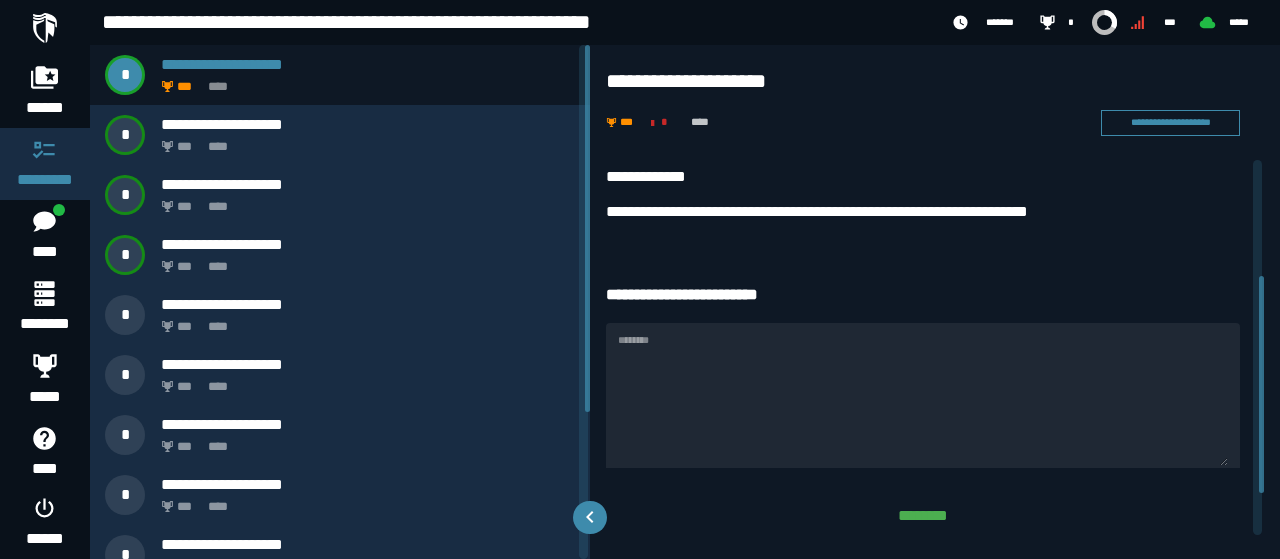 drag, startPoint x: 1261, startPoint y: 235, endPoint x: 1279, endPoint y: 351, distance: 117.388245 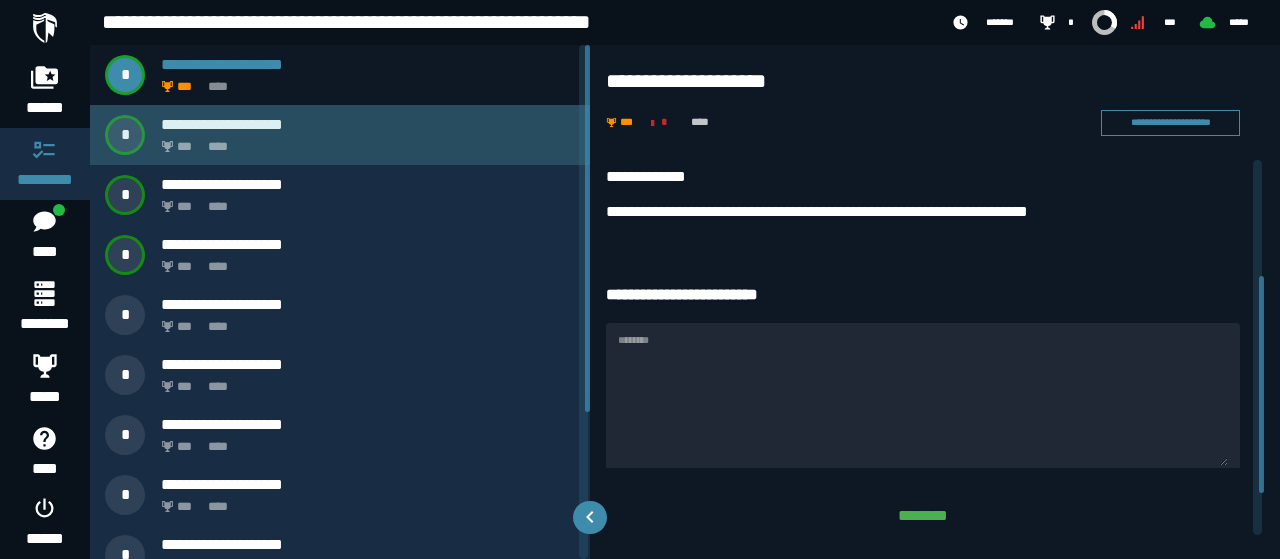 click on "**********" at bounding box center [340, 135] 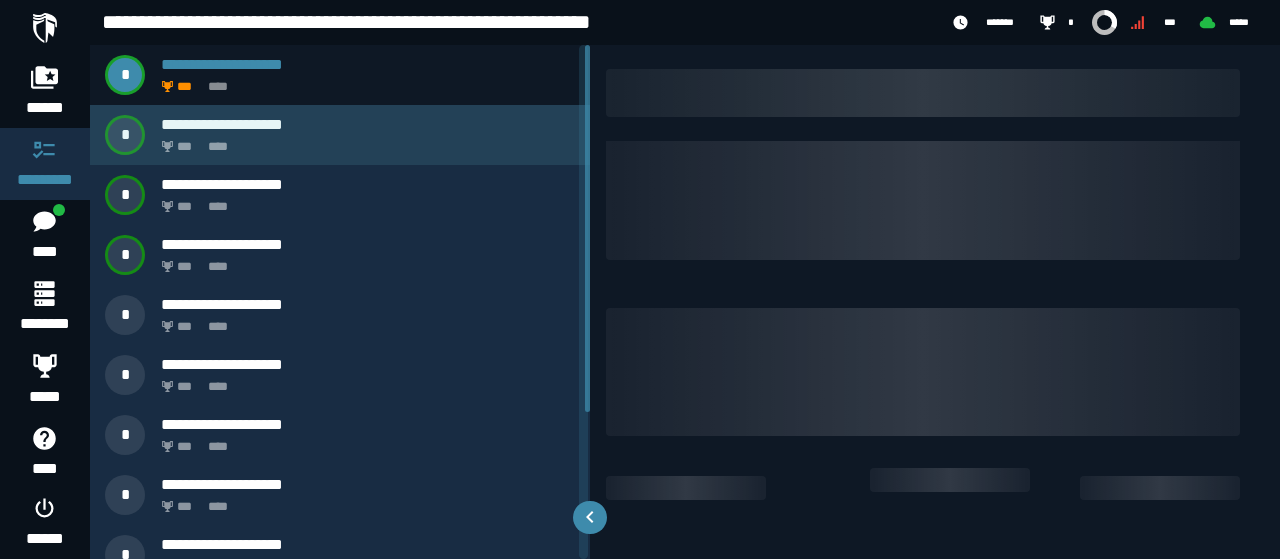 scroll, scrollTop: 0, scrollLeft: 0, axis: both 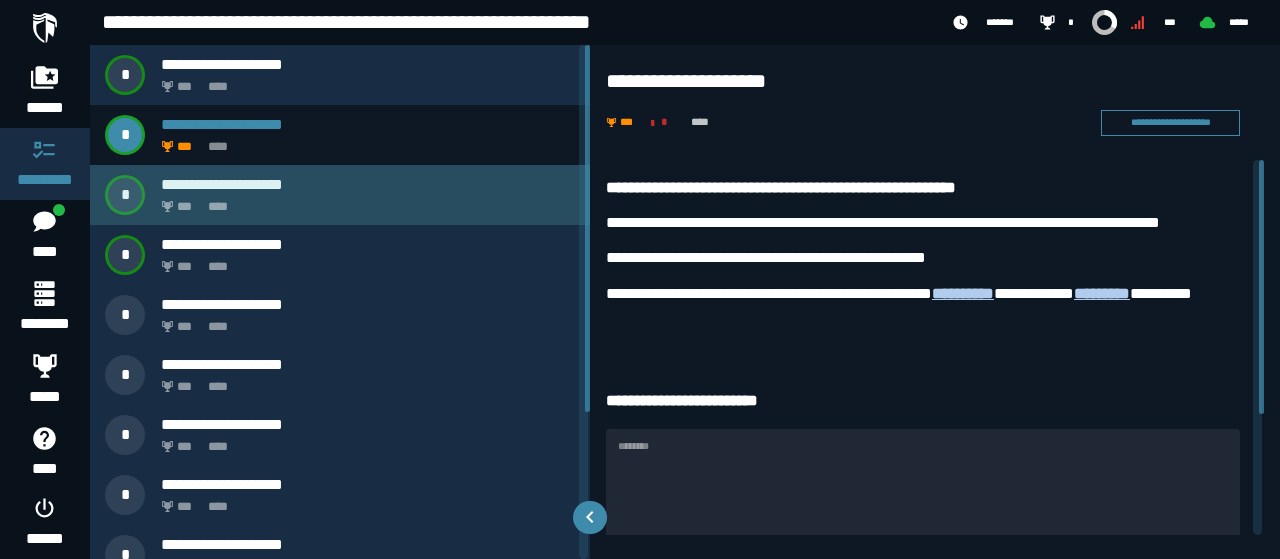 click on "*** ****" at bounding box center (364, 201) 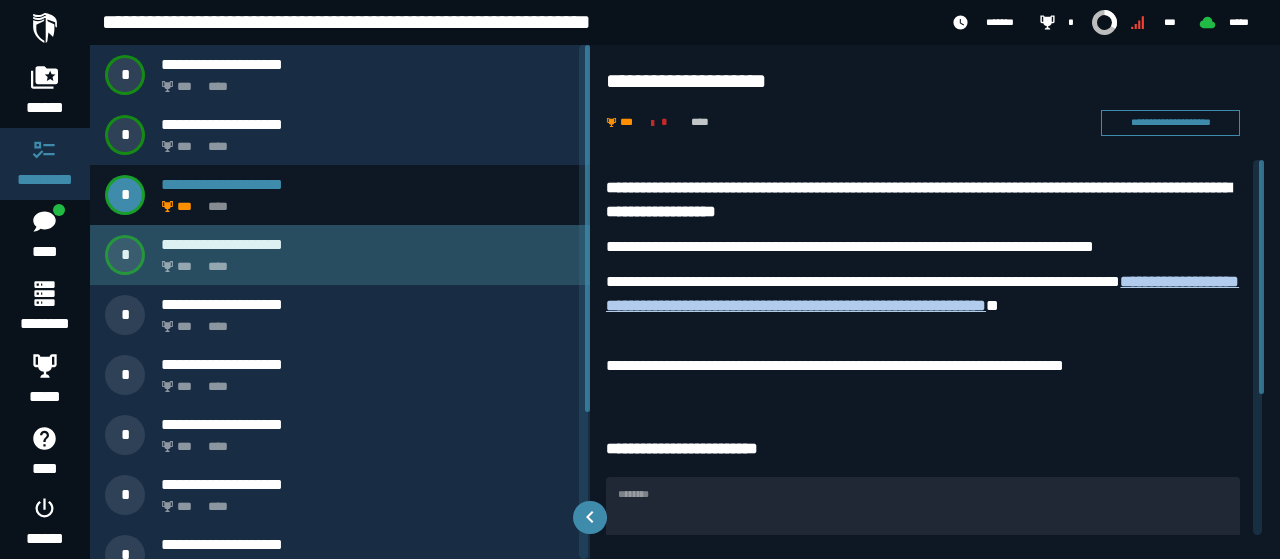 click on "**********" at bounding box center (368, 244) 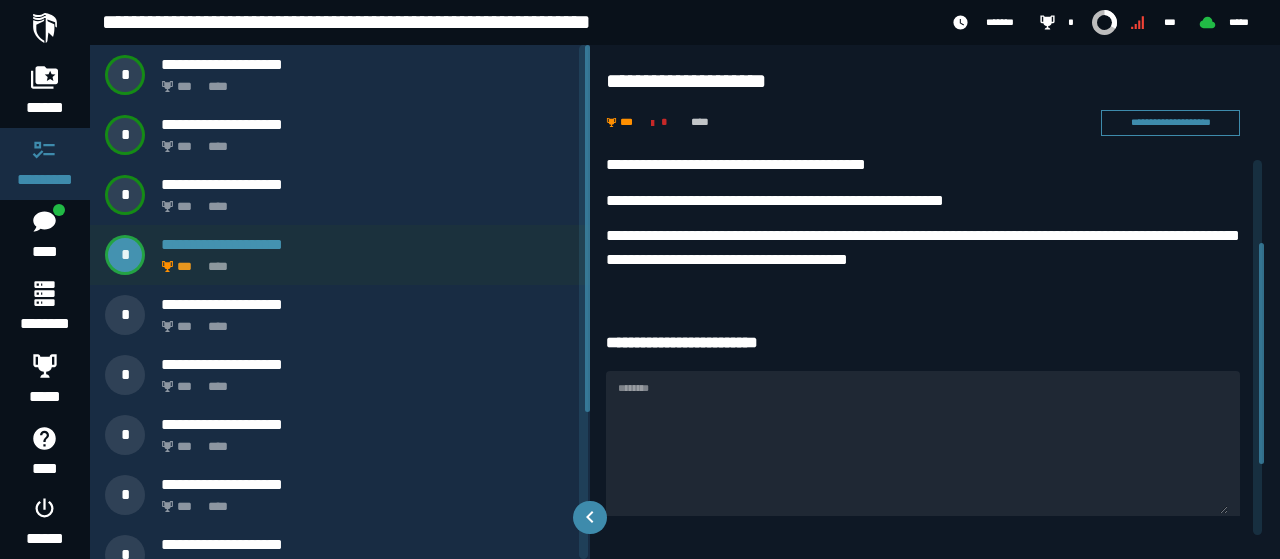 scroll, scrollTop: 138, scrollLeft: 0, axis: vertical 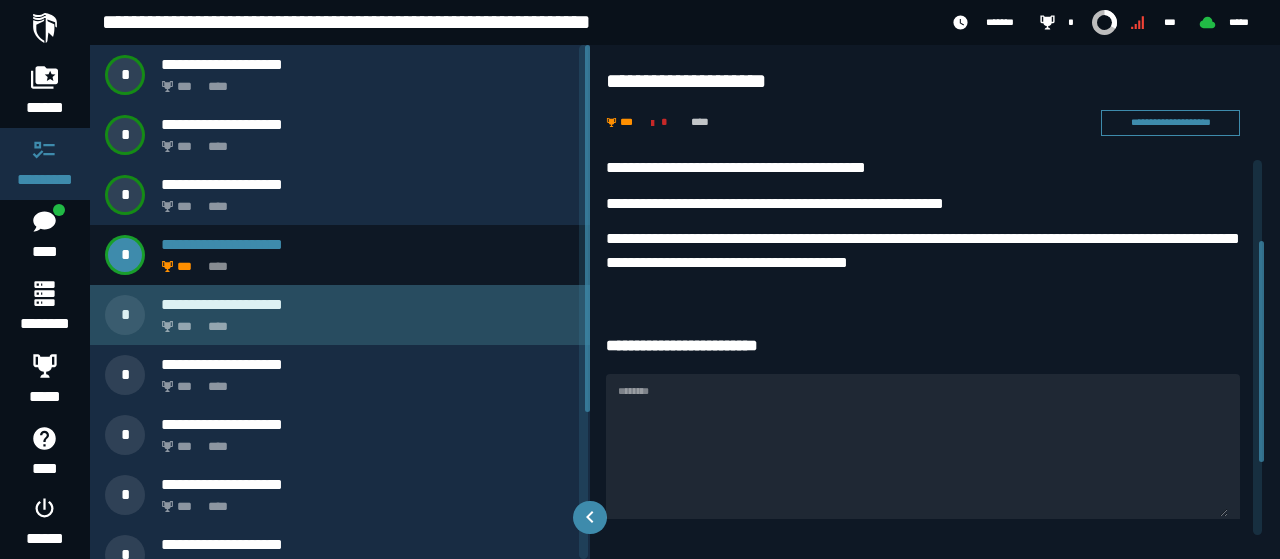 click on "**********" at bounding box center (222, 304) 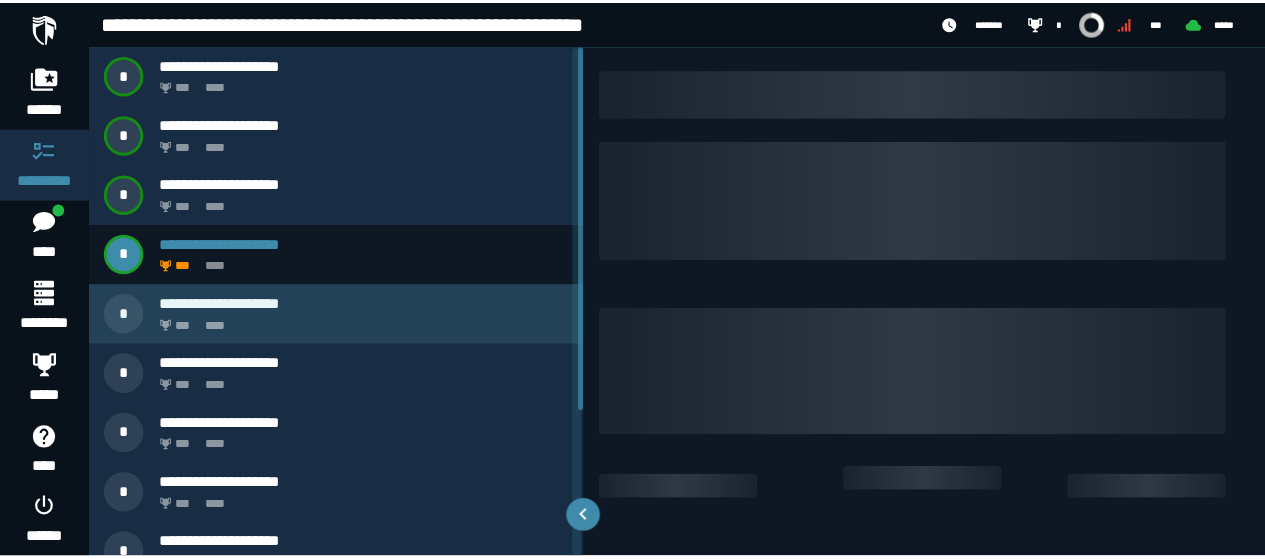 scroll, scrollTop: 0, scrollLeft: 0, axis: both 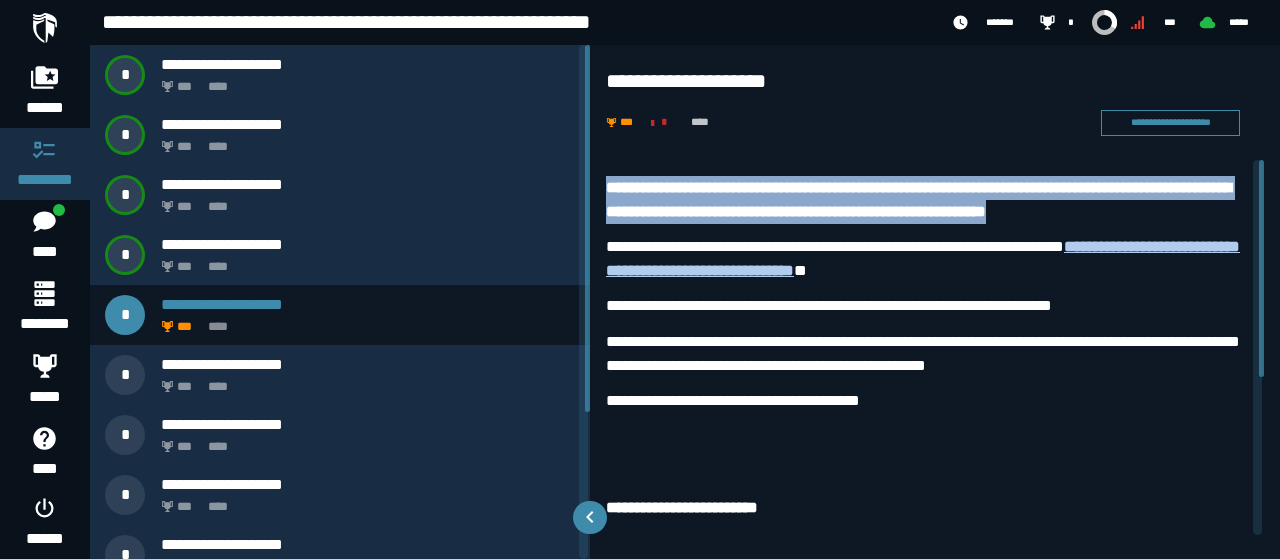 drag, startPoint x: 607, startPoint y: 175, endPoint x: 686, endPoint y: 241, distance: 102.941734 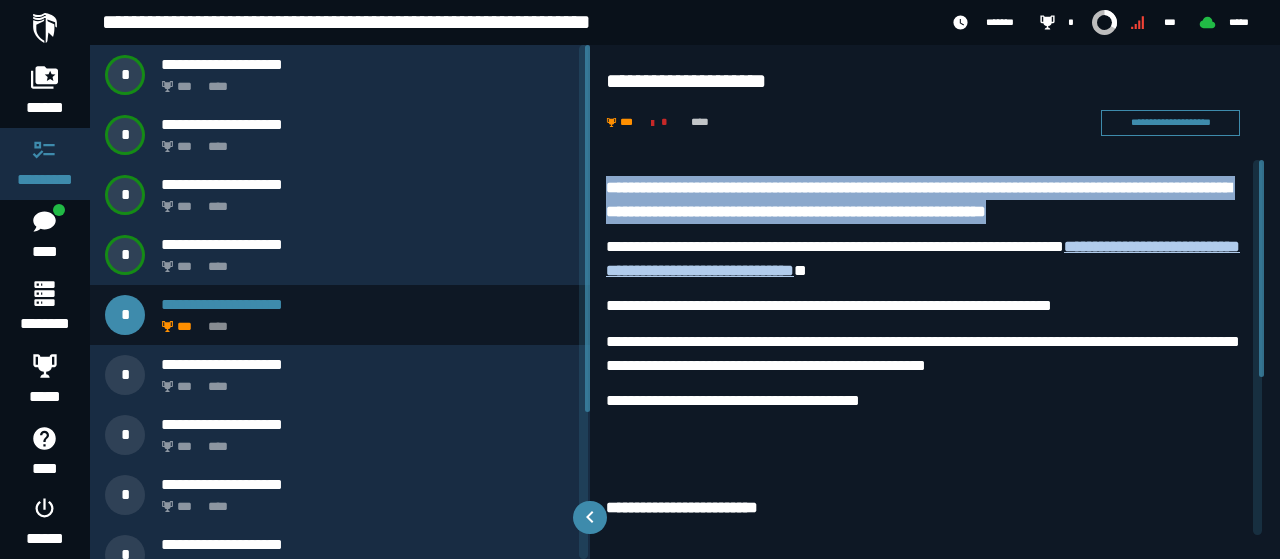 click on "**********" at bounding box center [935, 483] 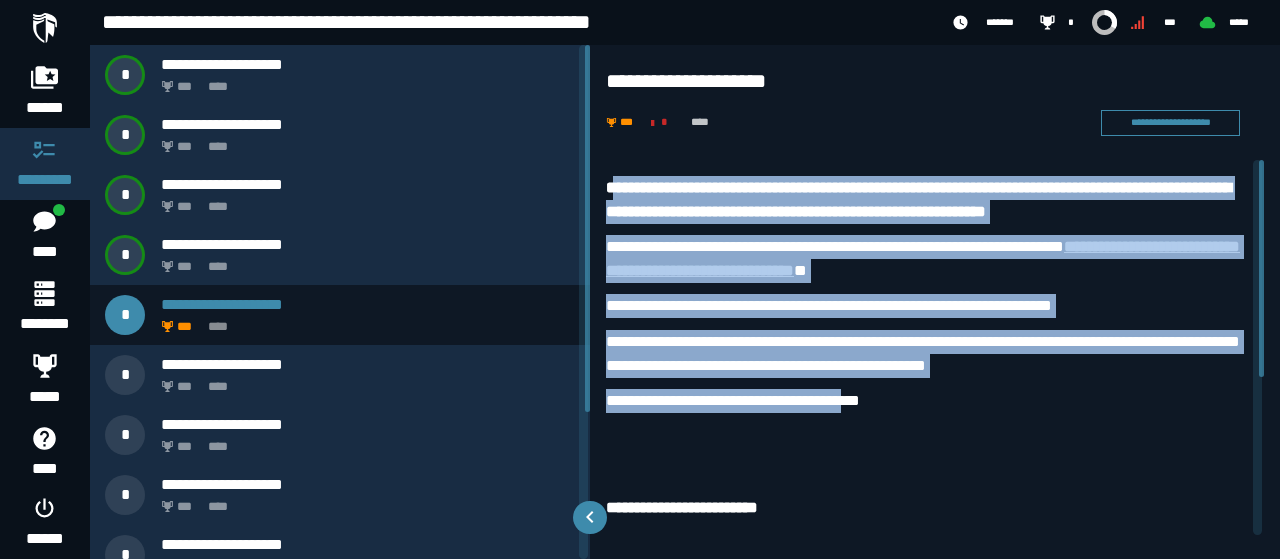 drag, startPoint x: 612, startPoint y: 171, endPoint x: 902, endPoint y: 409, distance: 375.15863 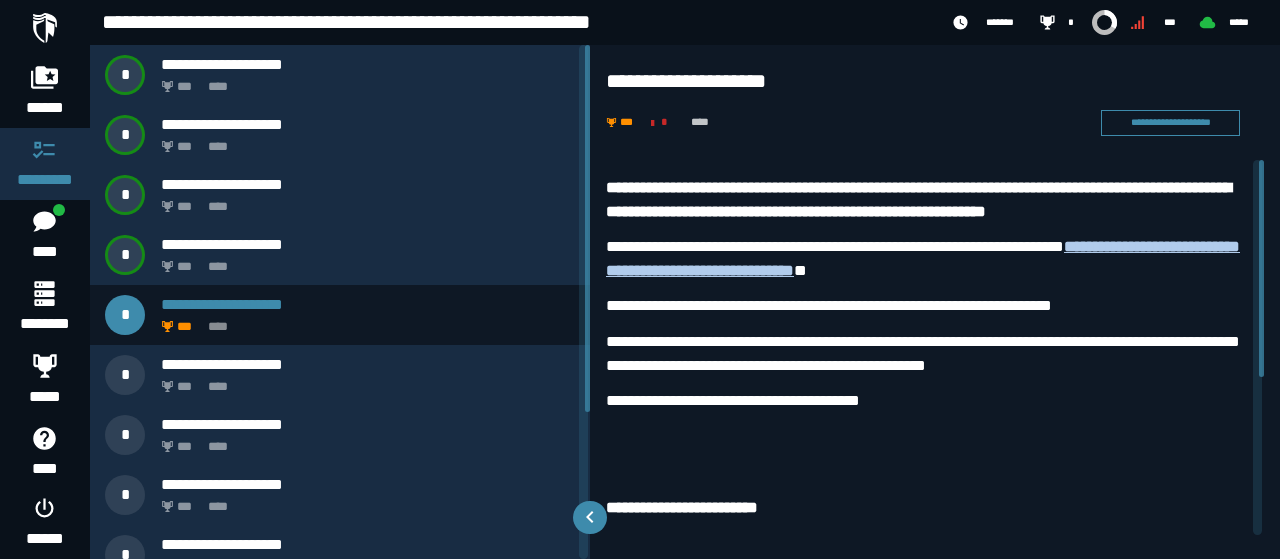 click on "**********" at bounding box center (935, 302) 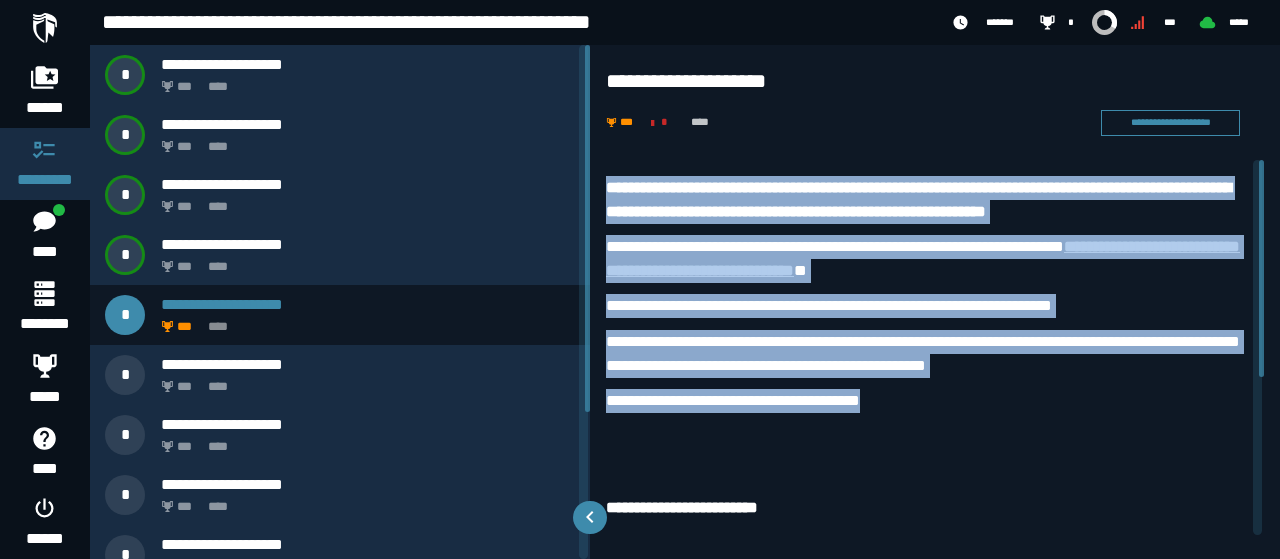 drag, startPoint x: 598, startPoint y: 170, endPoint x: 977, endPoint y: 411, distance: 449.13474 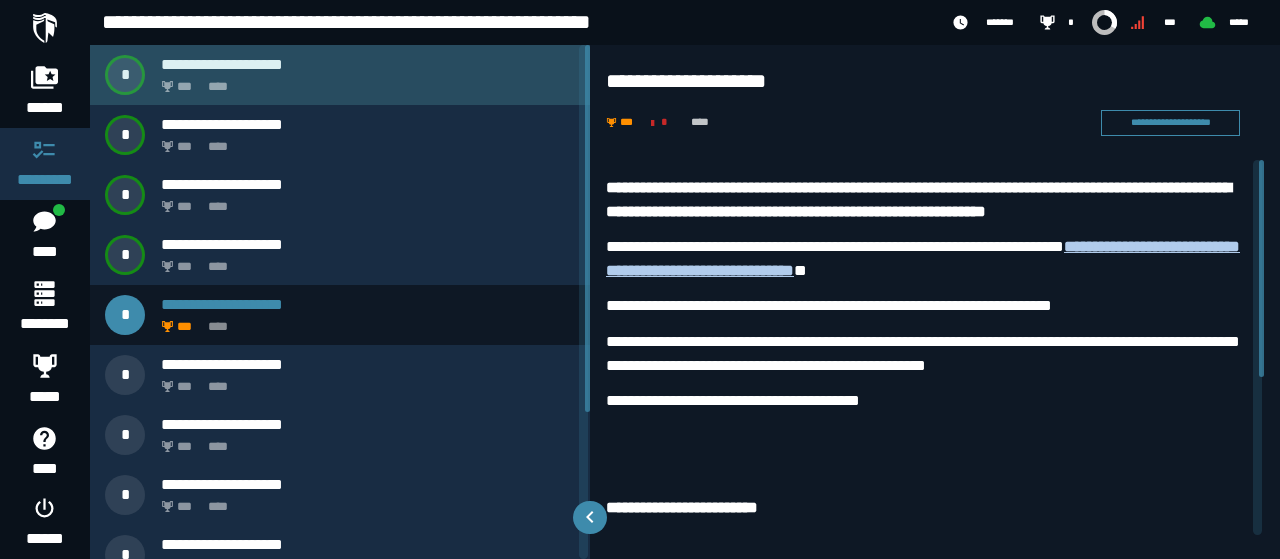 click on "*** ****" at bounding box center [364, 81] 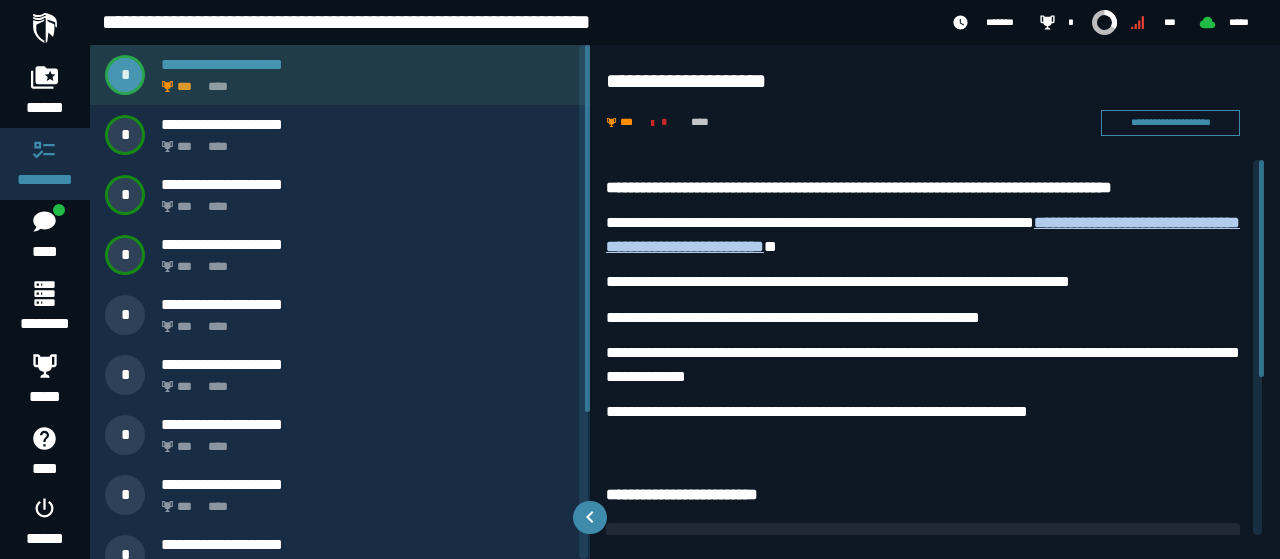 click on "*** ****" at bounding box center [364, 81] 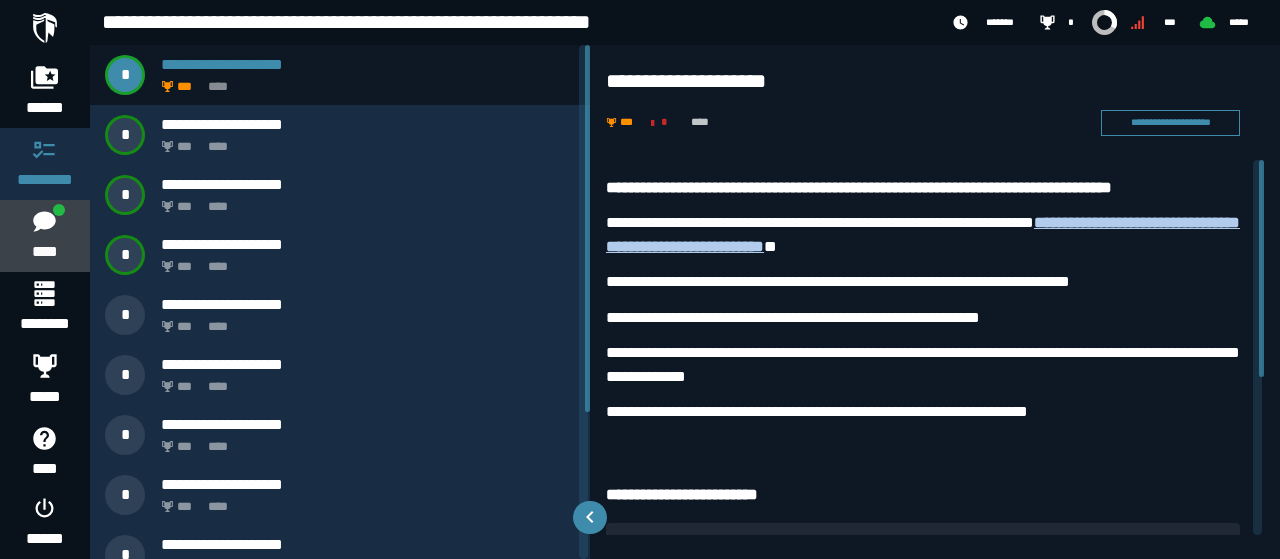 click on "****" 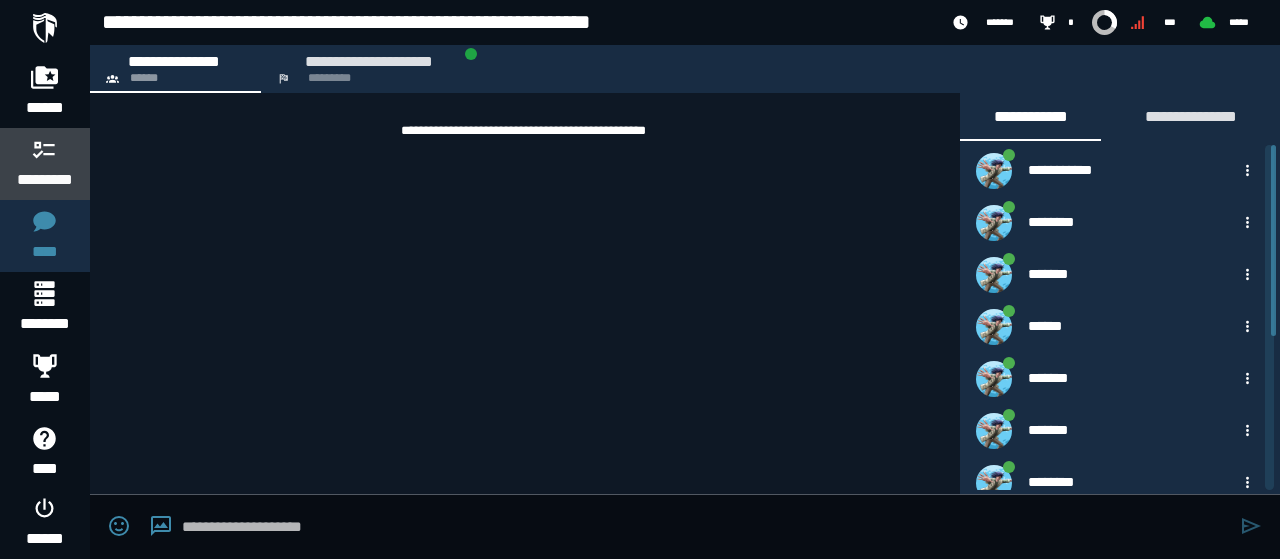 click on "*********" at bounding box center (45, 179) 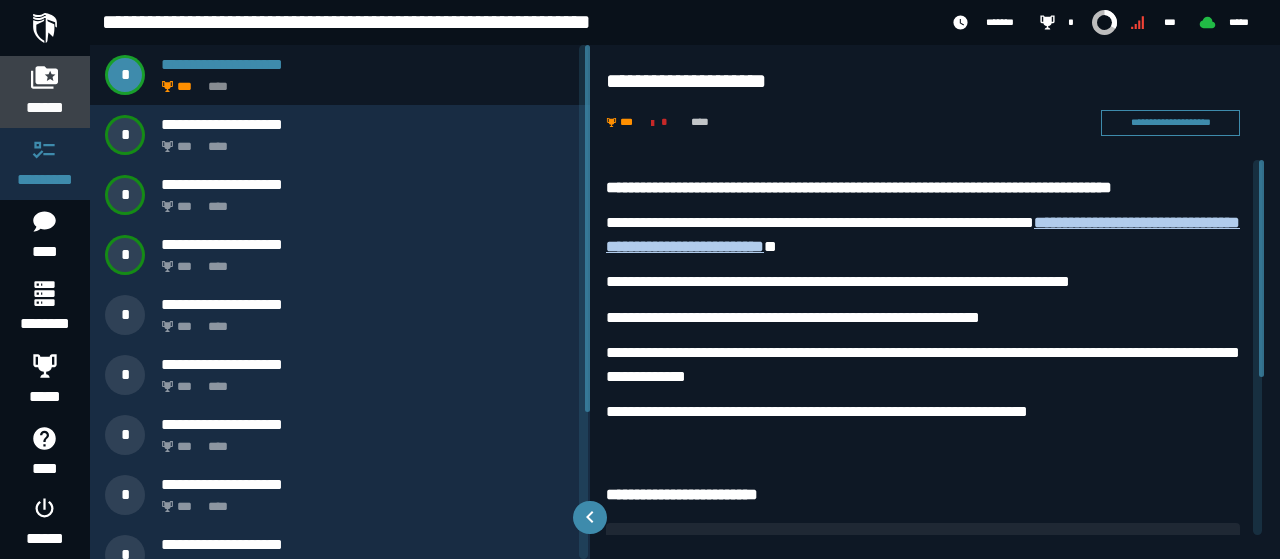 click on "******" 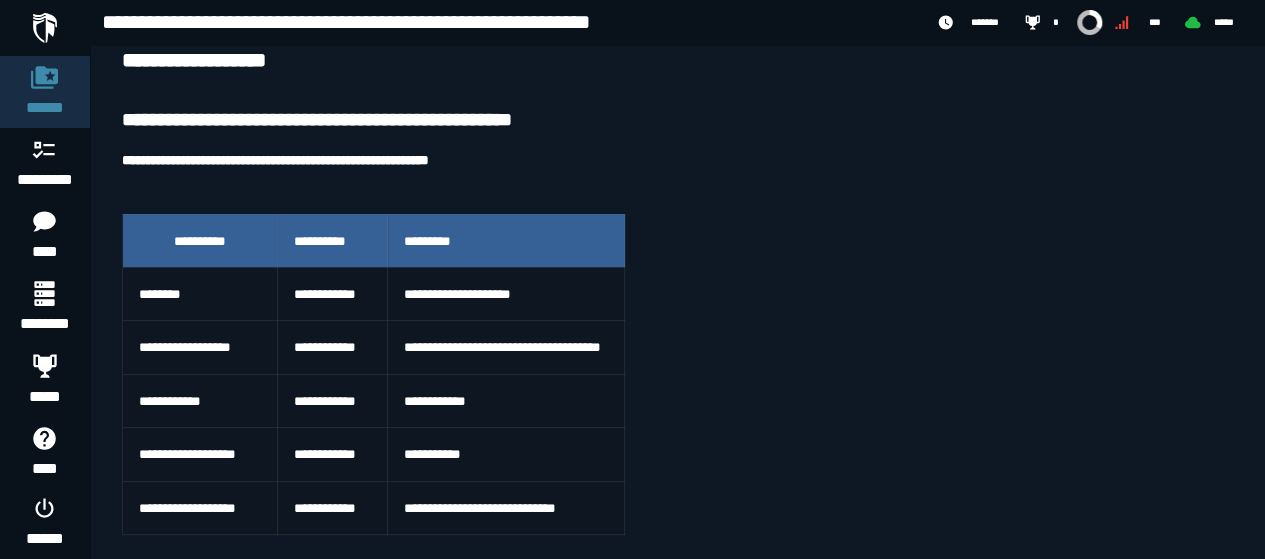 scroll, scrollTop: 83, scrollLeft: 0, axis: vertical 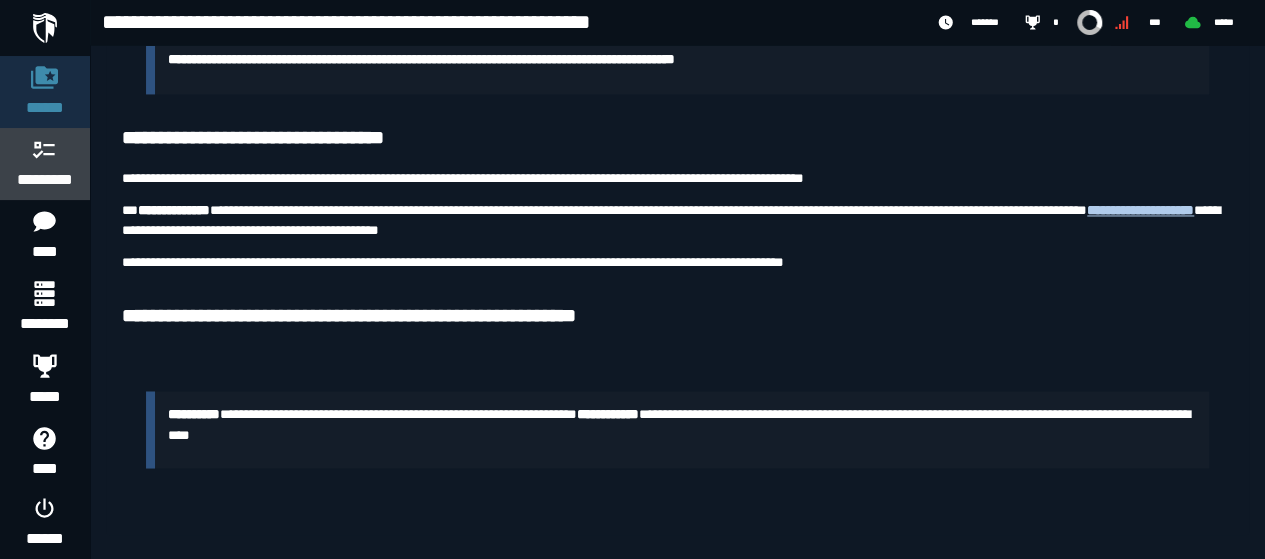 click 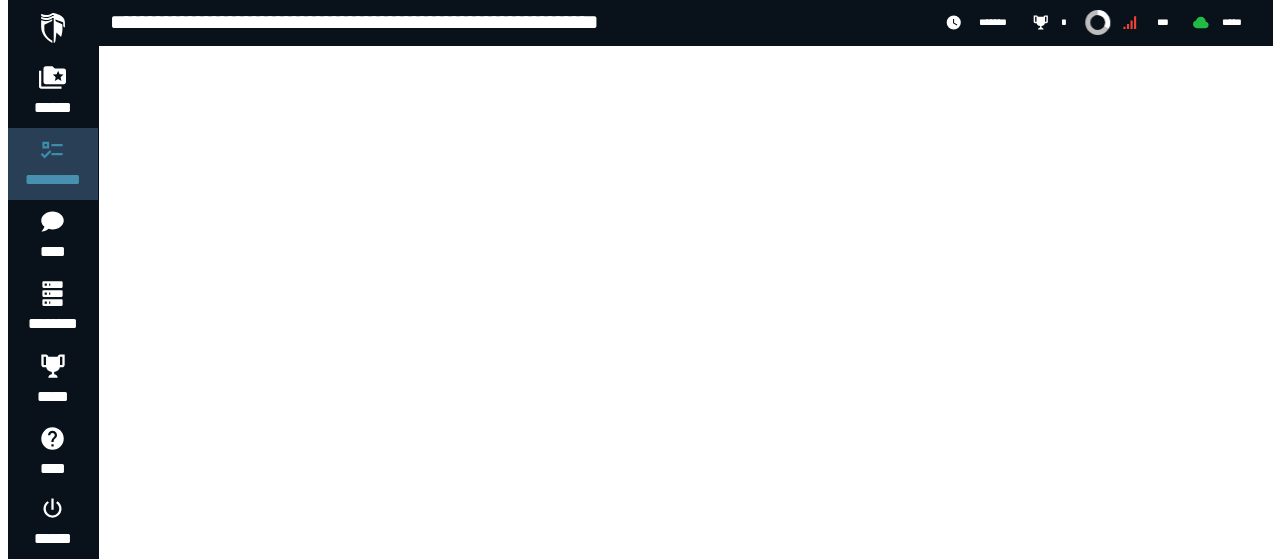 scroll, scrollTop: 0, scrollLeft: 0, axis: both 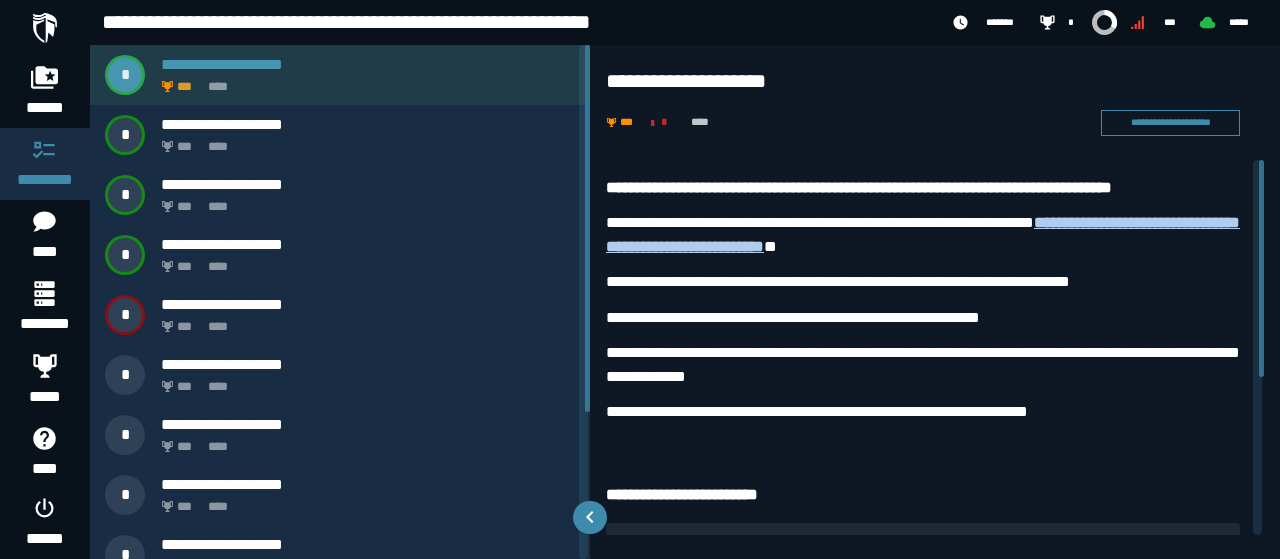 click on "**********" at bounding box center [222, 64] 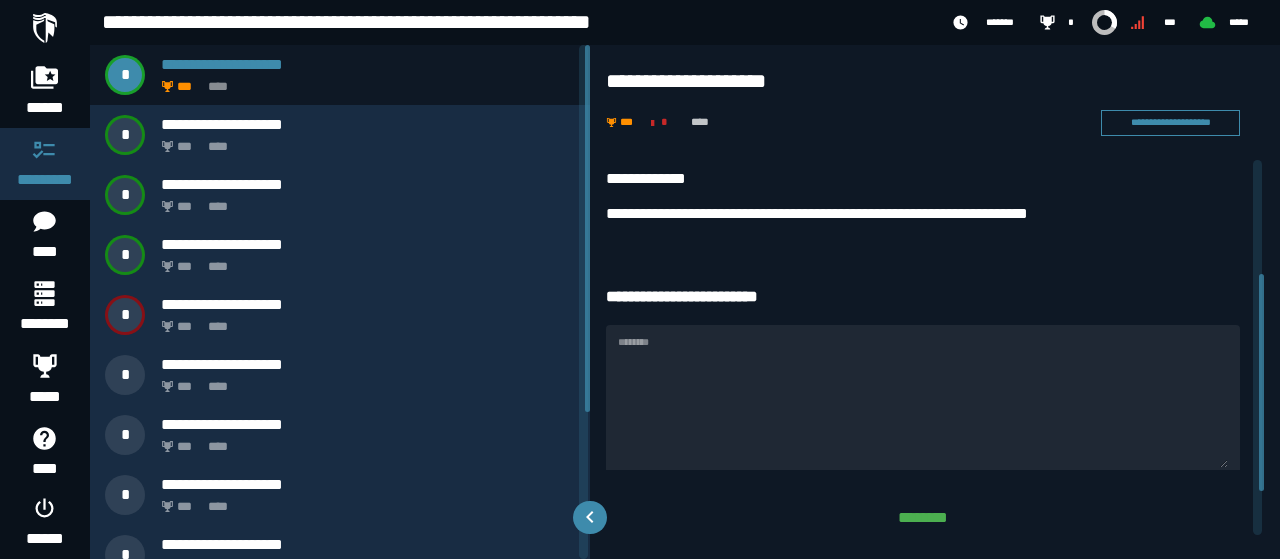 scroll, scrollTop: 214, scrollLeft: 0, axis: vertical 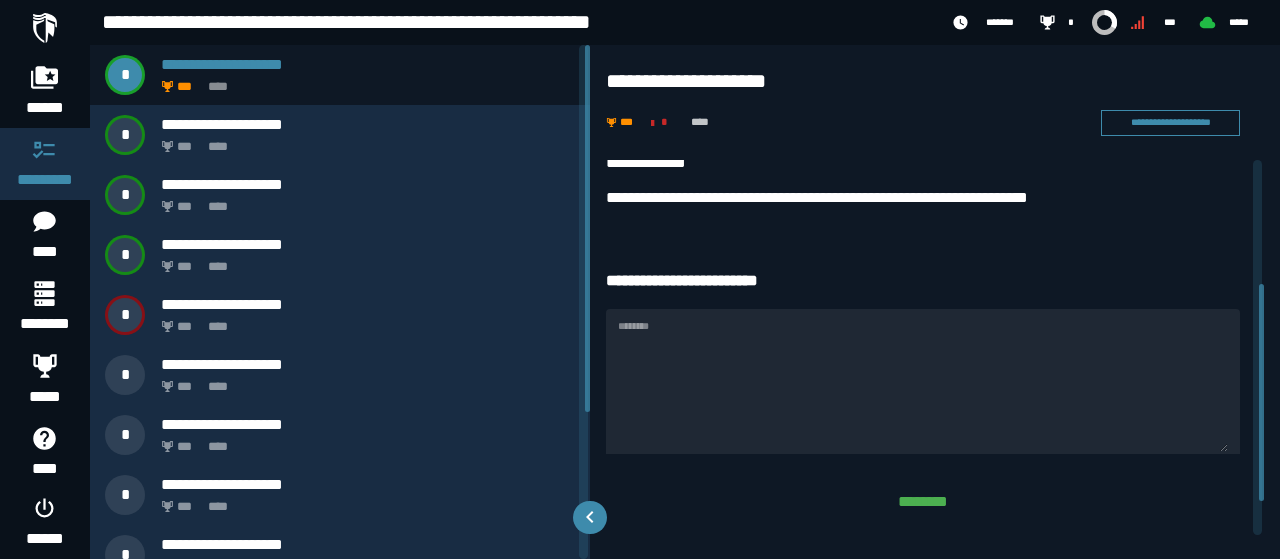 drag, startPoint x: 1257, startPoint y: 250, endPoint x: 1226, endPoint y: 374, distance: 127.81628 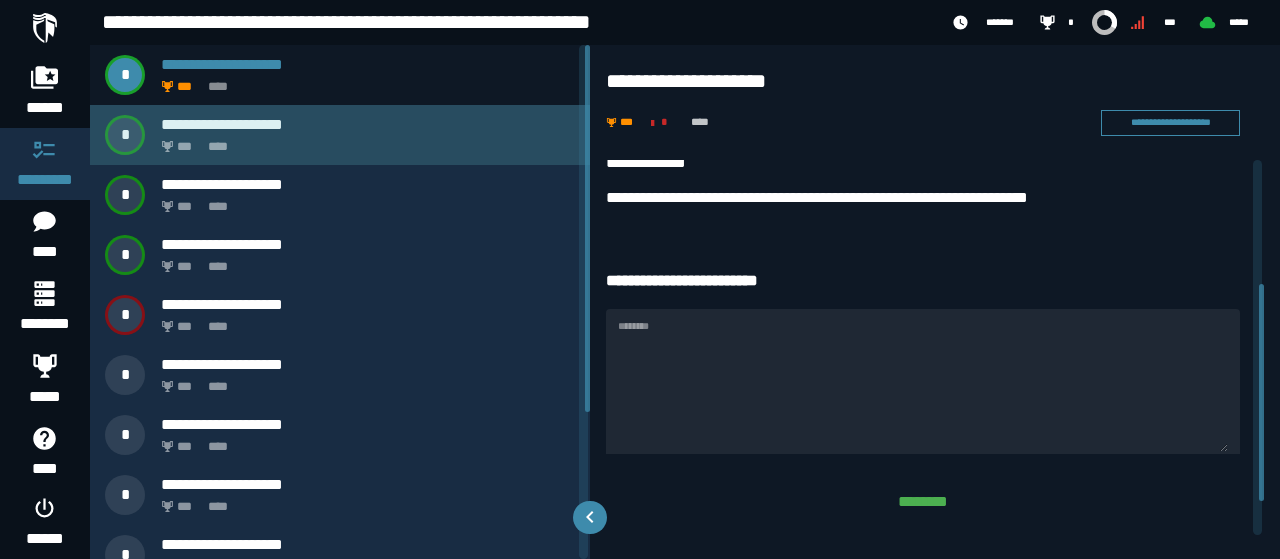click on "**********" at bounding box center [222, 124] 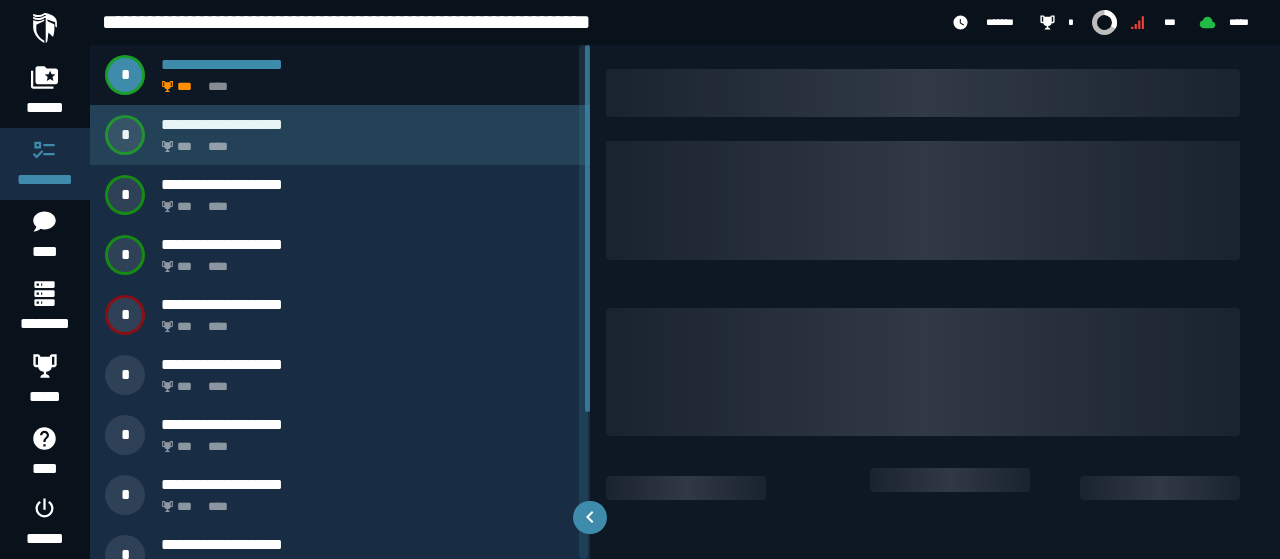 scroll, scrollTop: 0, scrollLeft: 0, axis: both 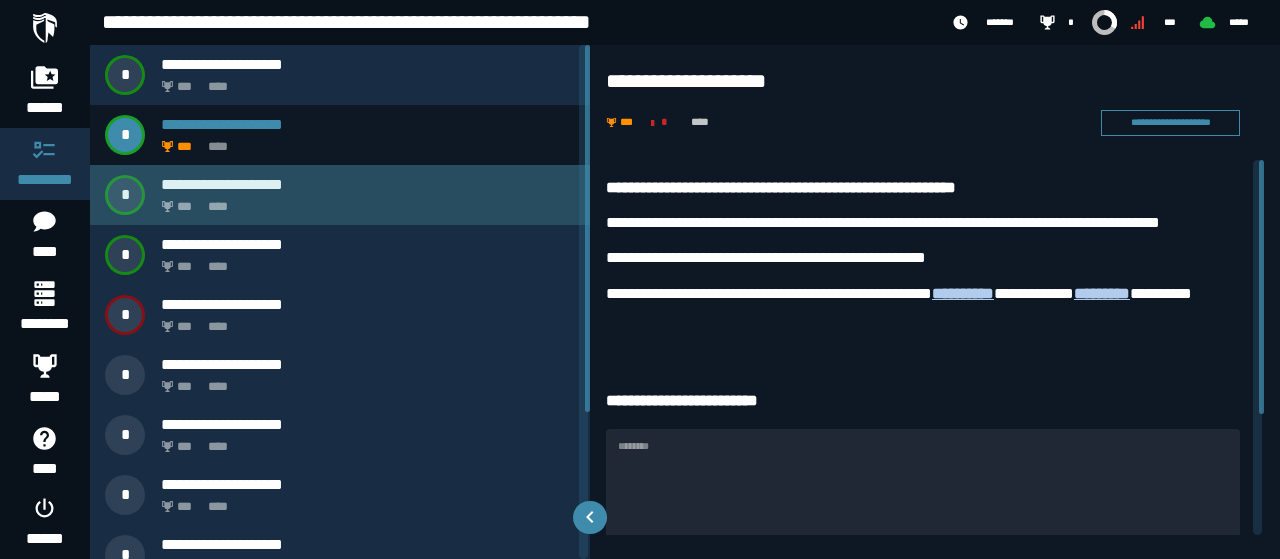 click on "*** ****" at bounding box center (364, 201) 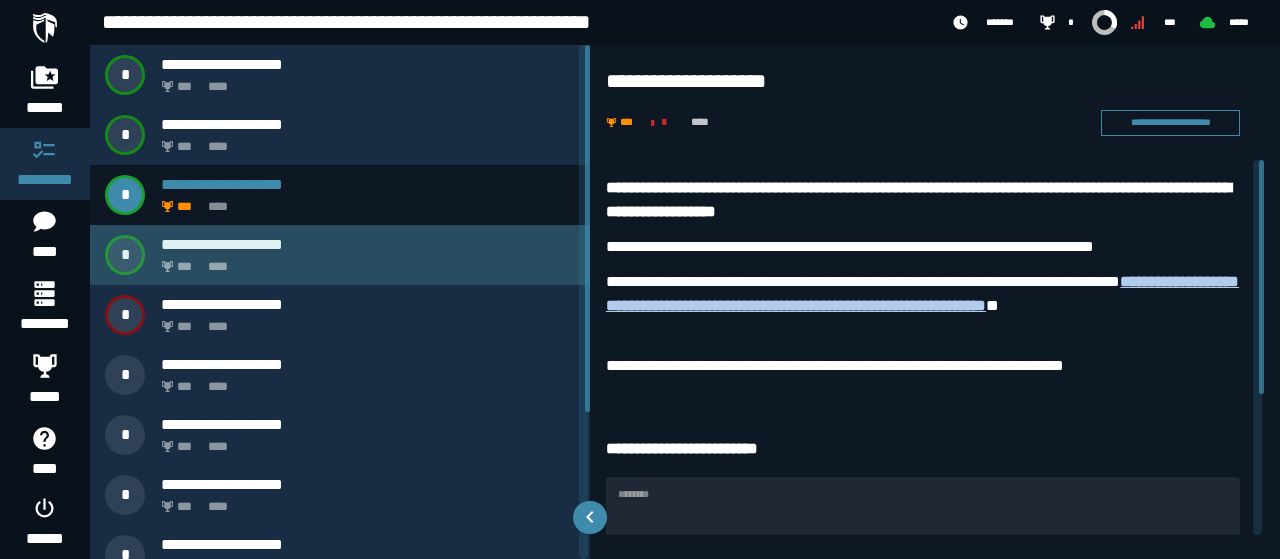 click on "*** ****" at bounding box center [364, 261] 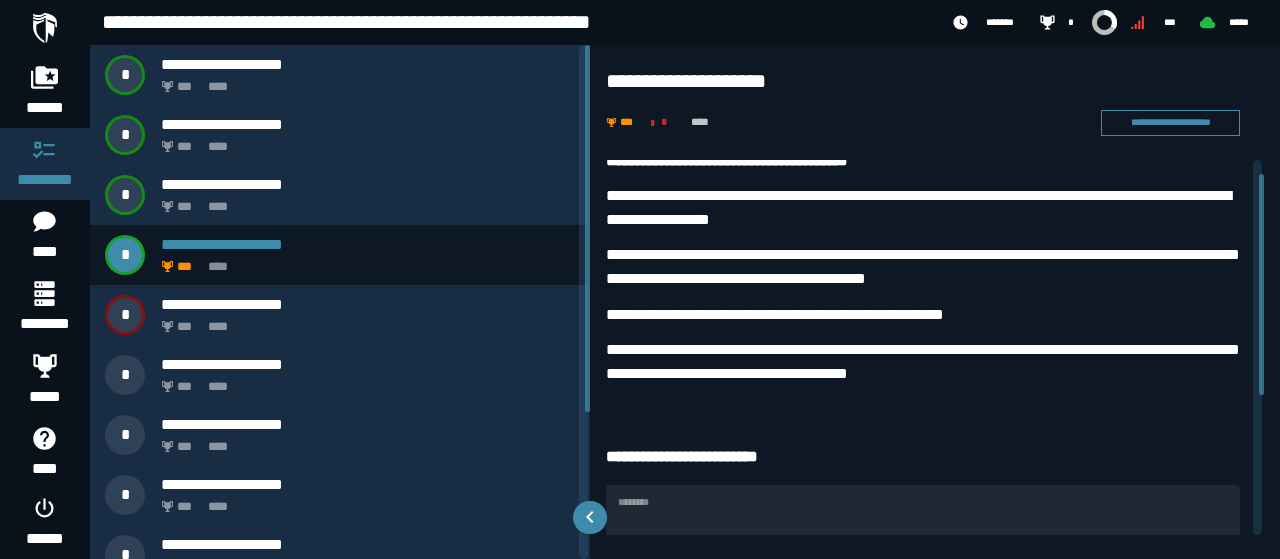 scroll, scrollTop: 24, scrollLeft: 0, axis: vertical 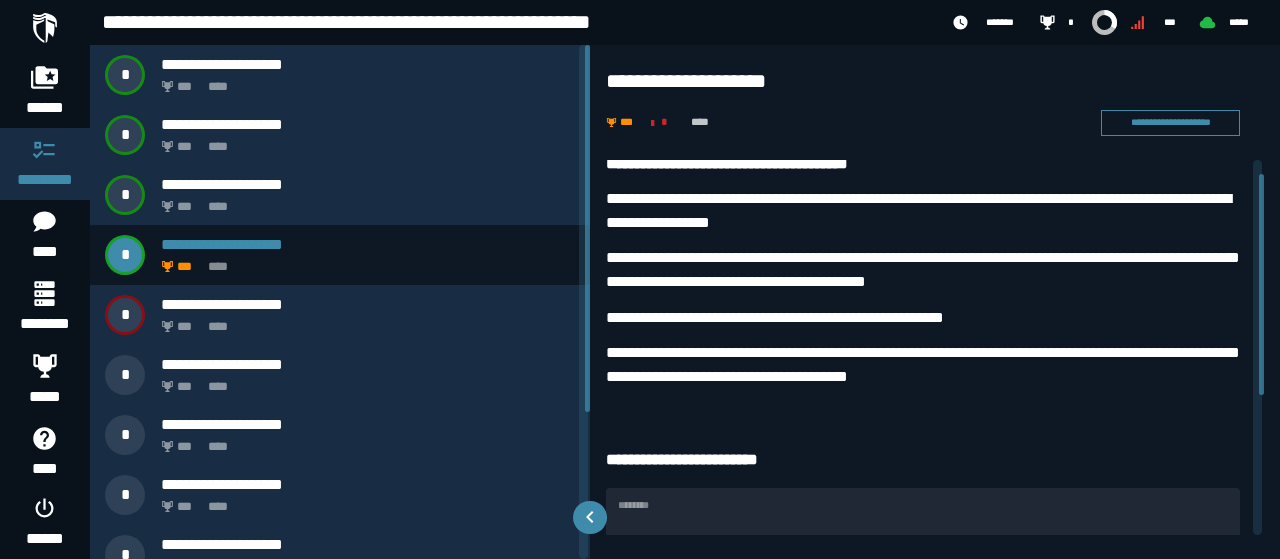 drag, startPoint x: 1261, startPoint y: 277, endPoint x: 1256, endPoint y: 291, distance: 14.866069 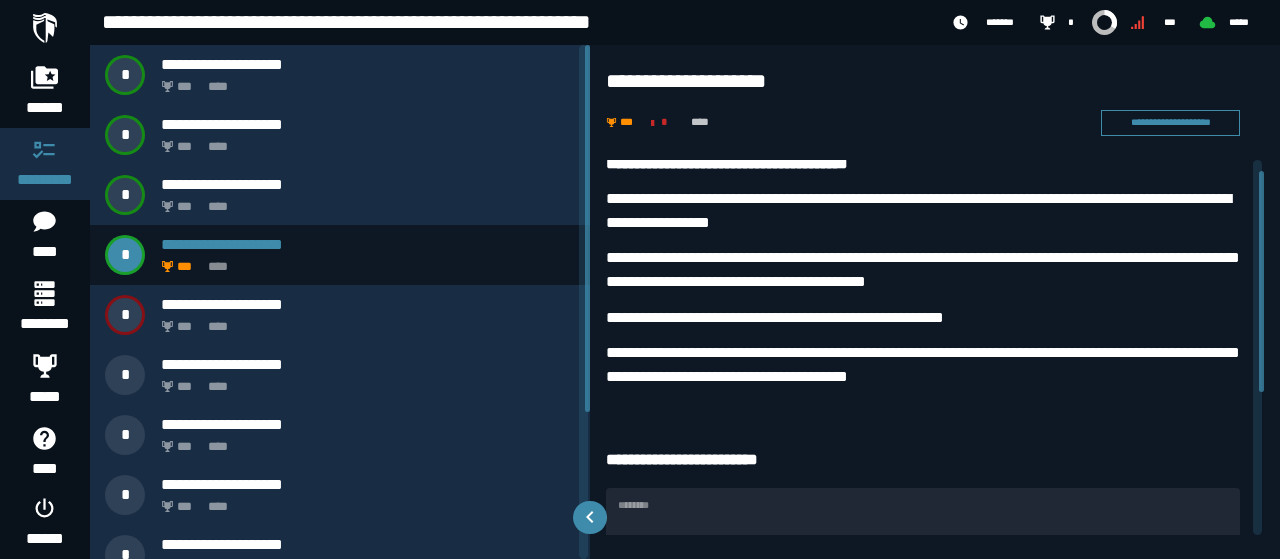 scroll, scrollTop: 0, scrollLeft: 0, axis: both 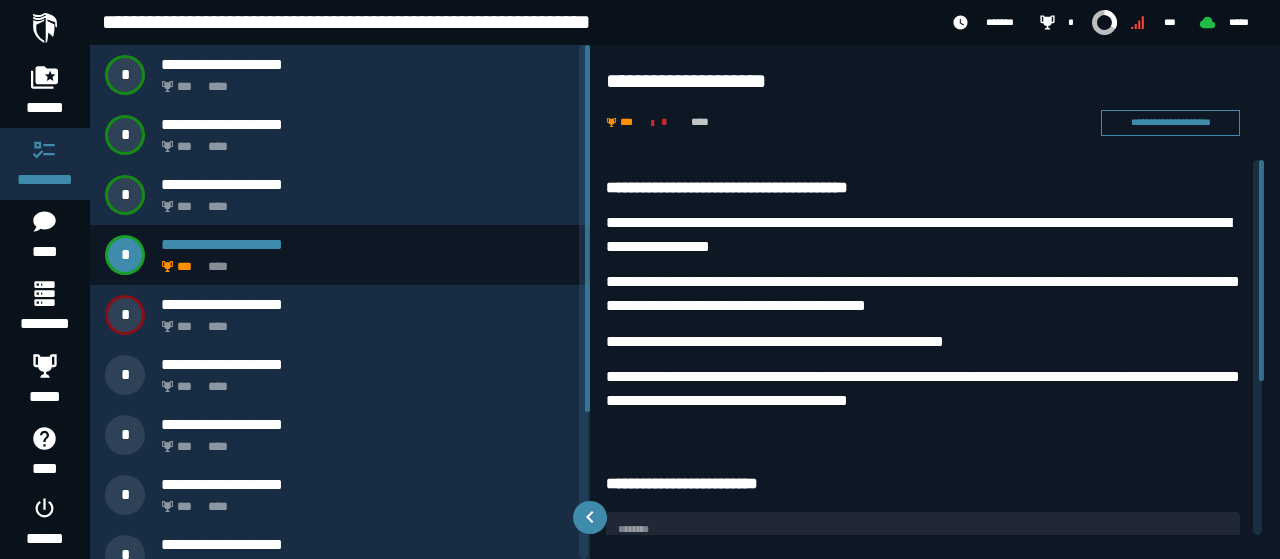 drag, startPoint x: 1256, startPoint y: 291, endPoint x: 1254, endPoint y: 271, distance: 20.09975 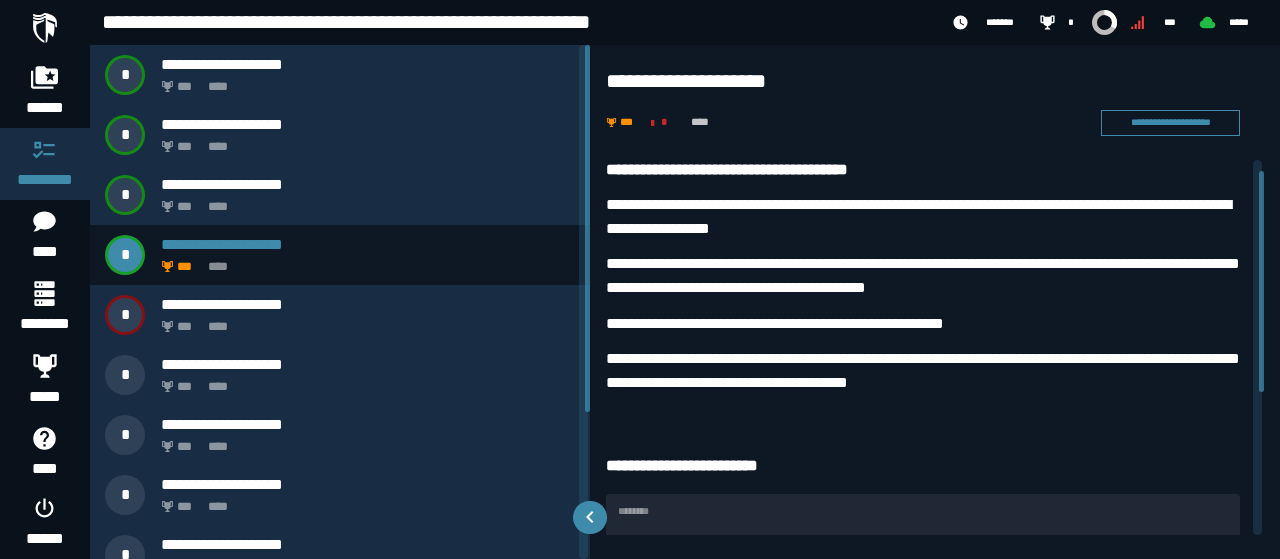 scroll, scrollTop: 20, scrollLeft: 0, axis: vertical 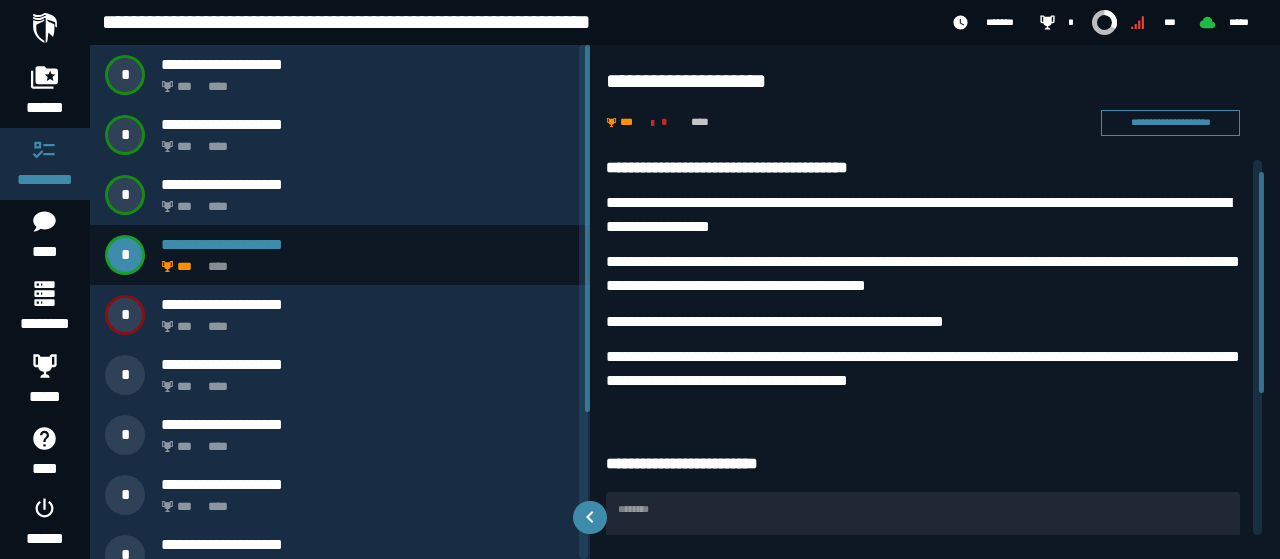 drag, startPoint x: 1260, startPoint y: 271, endPoint x: 1256, endPoint y: 283, distance: 12.649111 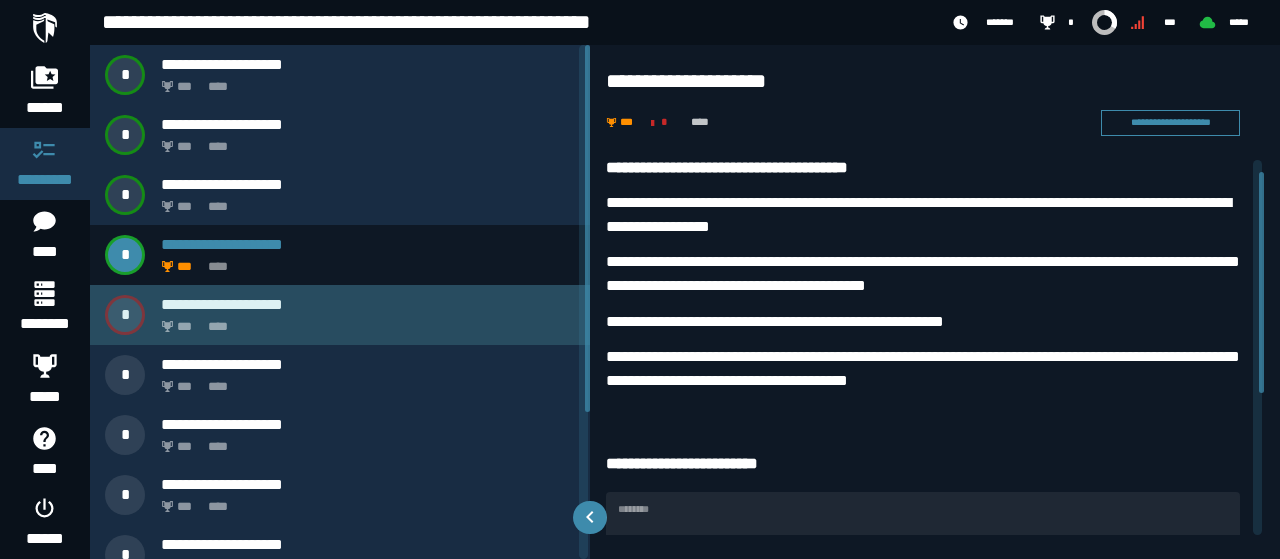 click on "**********" at bounding box center [340, 315] 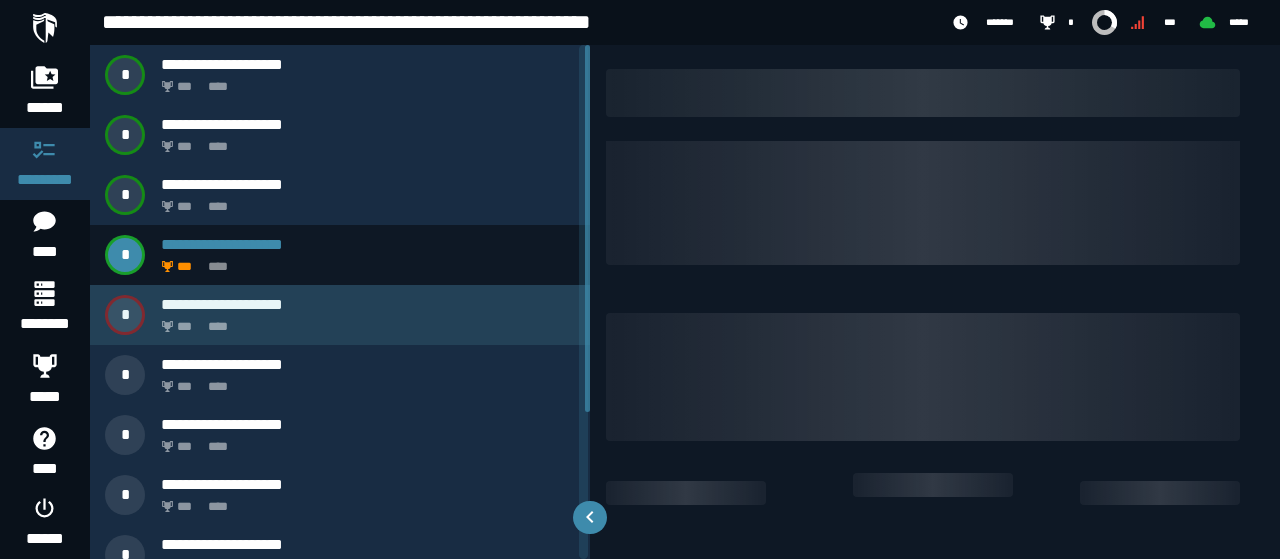 scroll, scrollTop: 0, scrollLeft: 0, axis: both 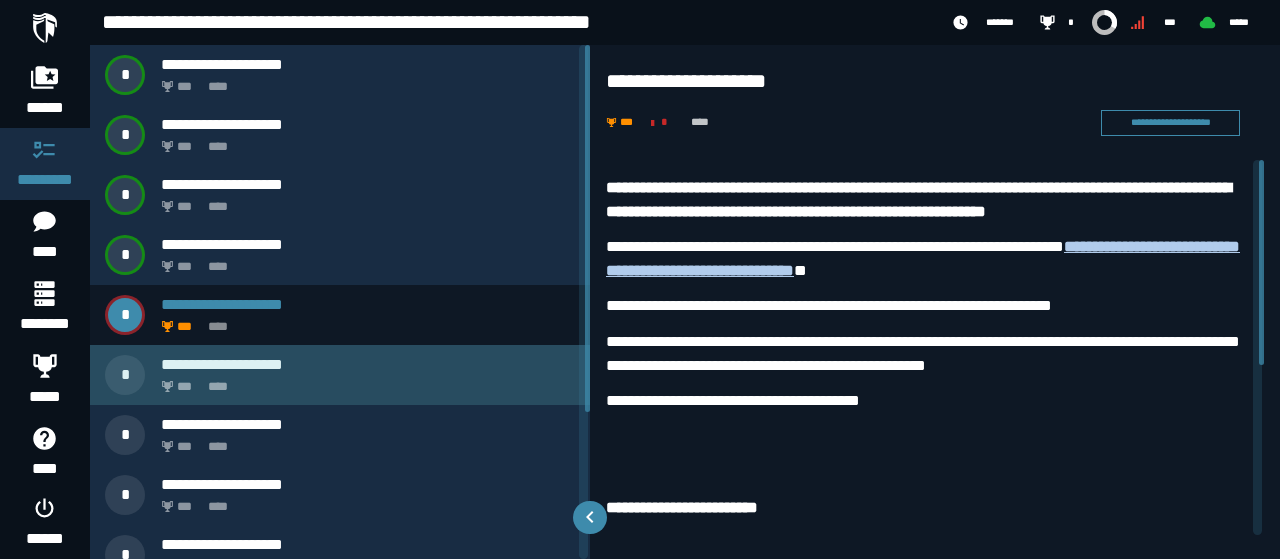 click on "****" at bounding box center [218, 386] 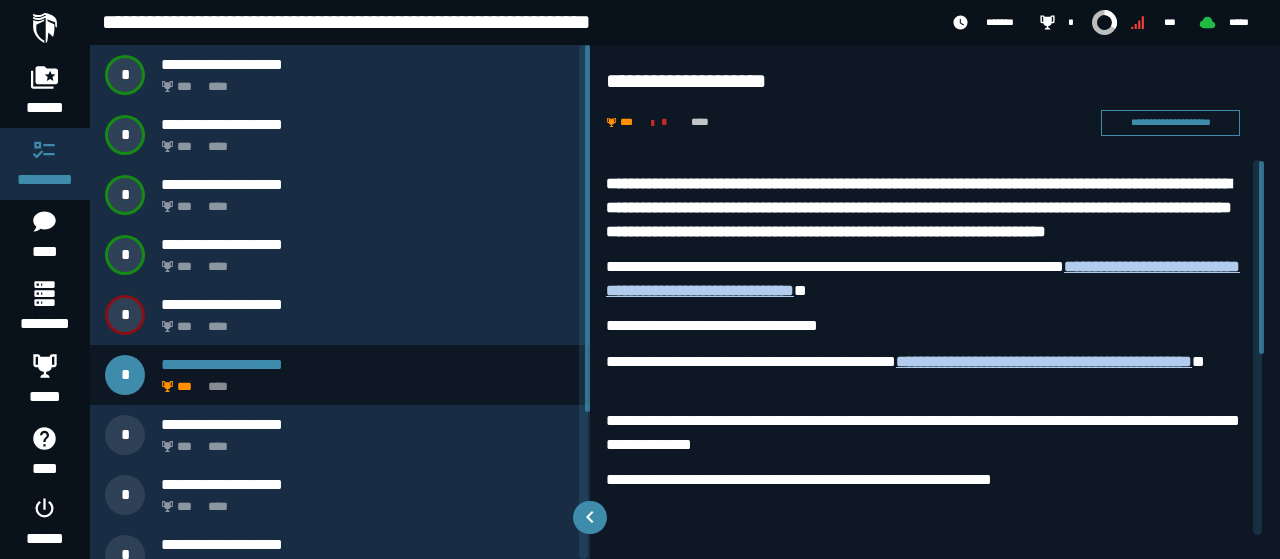 scroll, scrollTop: 2, scrollLeft: 0, axis: vertical 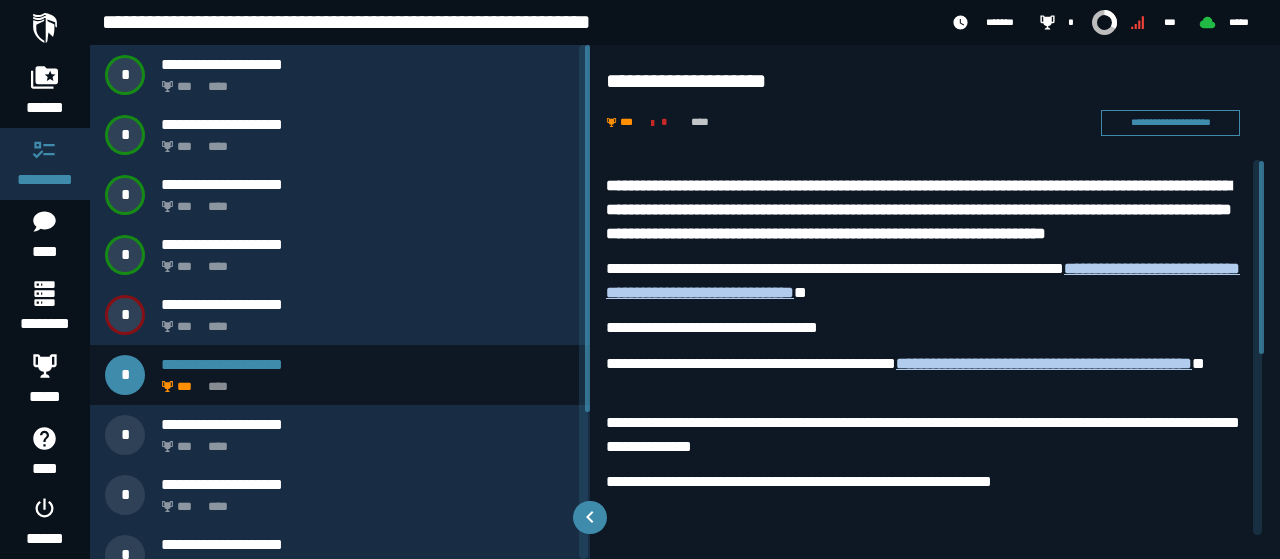 click on "**********" at bounding box center (640, 279) 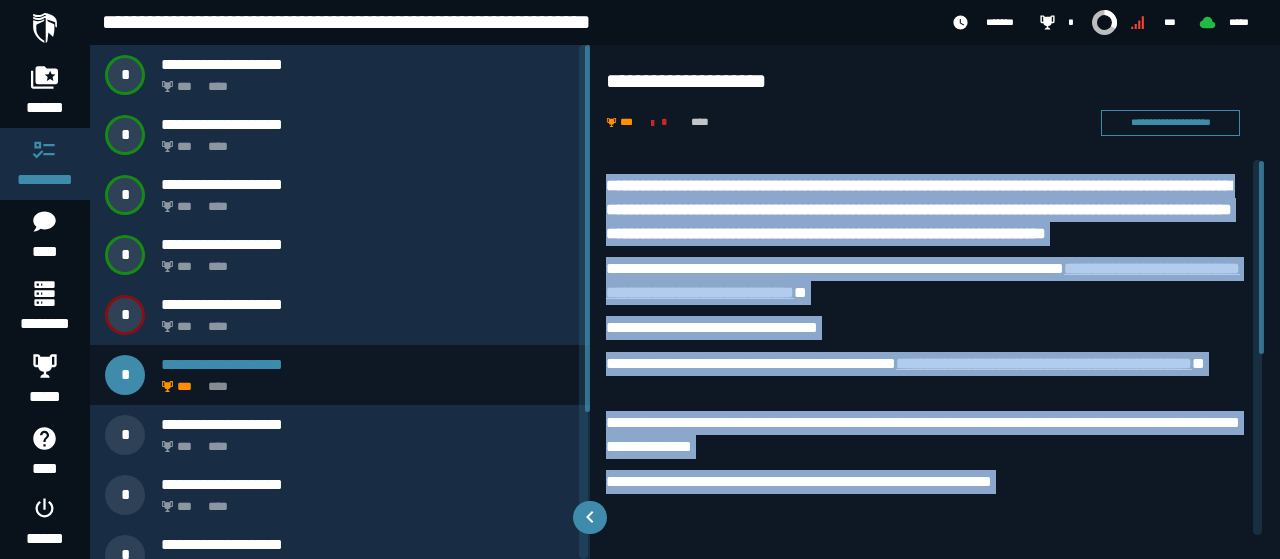 drag, startPoint x: 1264, startPoint y: 290, endPoint x: 1262, endPoint y: 345, distance: 55.03635 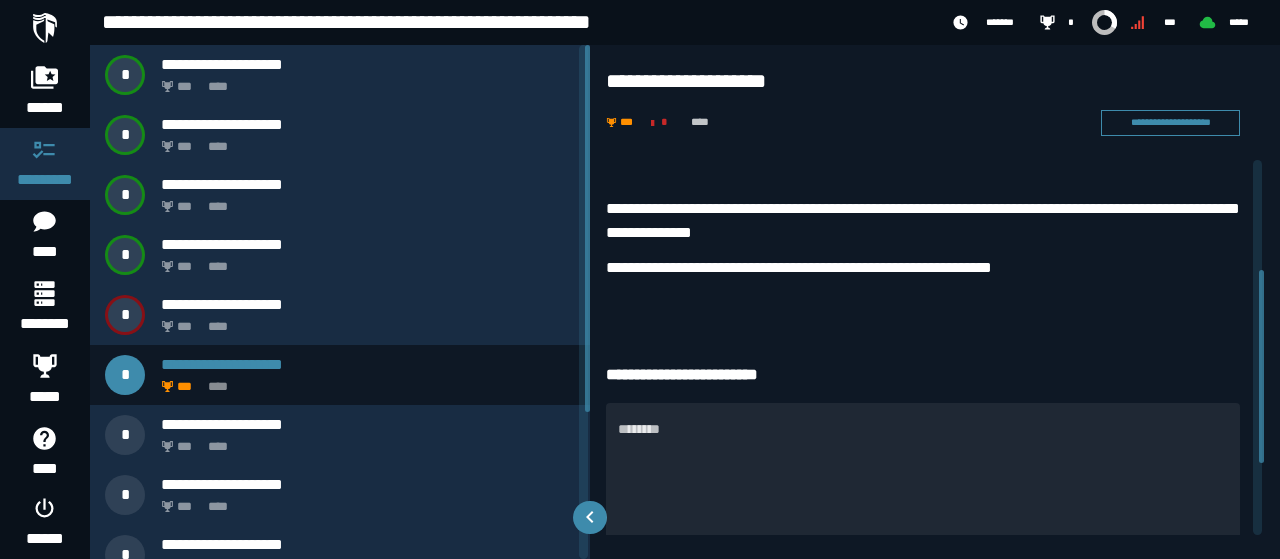 drag, startPoint x: 1262, startPoint y: 267, endPoint x: 1256, endPoint y: 376, distance: 109.165016 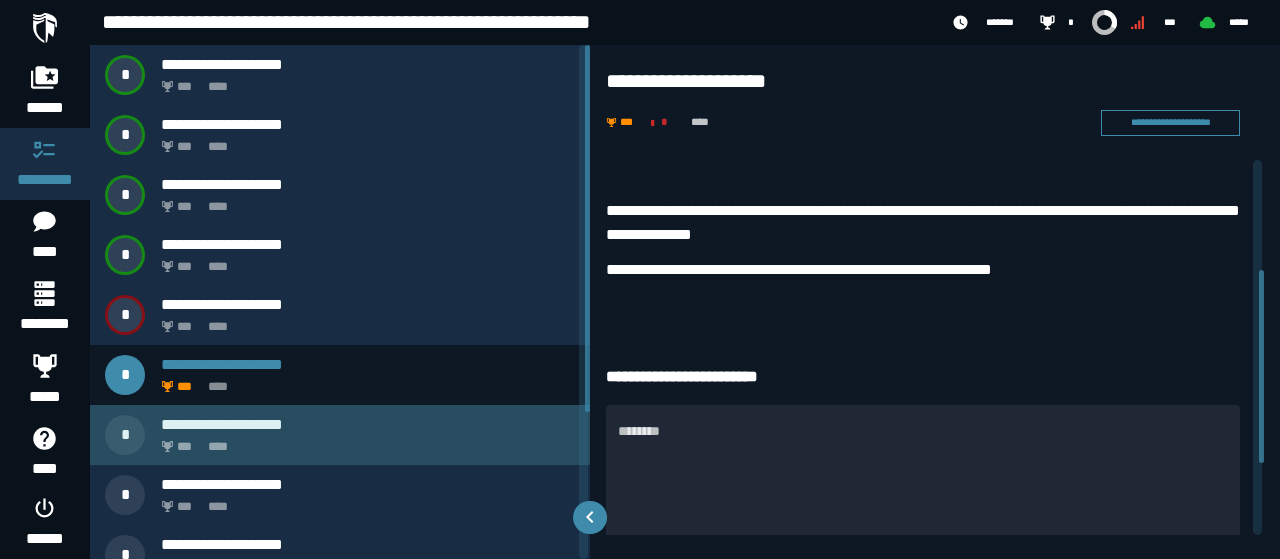 click on "*** ****" at bounding box center [364, 441] 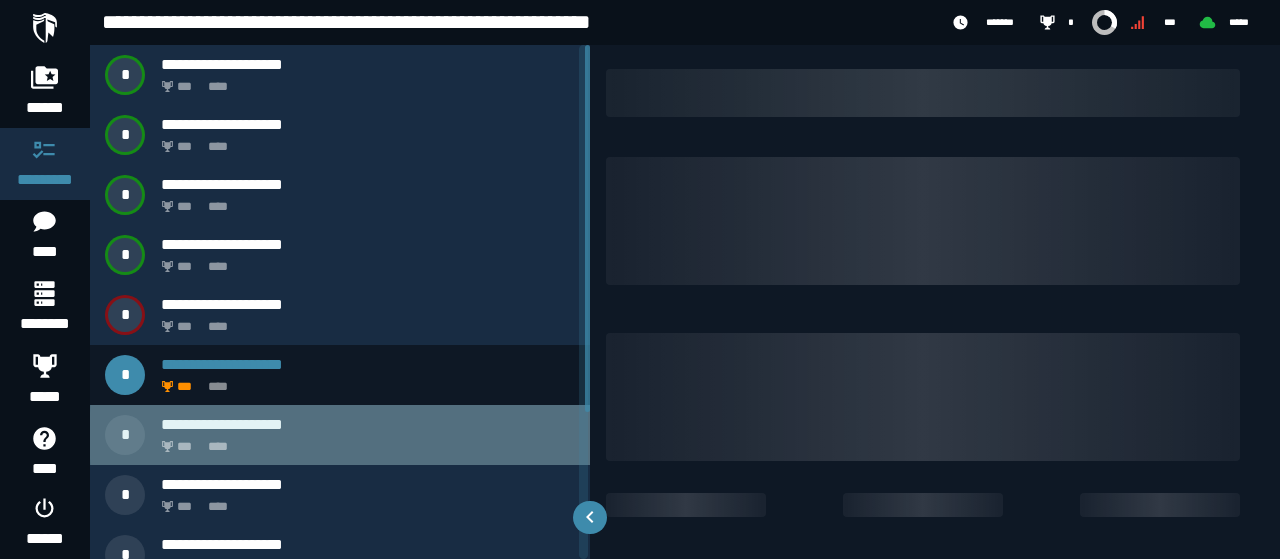 scroll, scrollTop: 0, scrollLeft: 0, axis: both 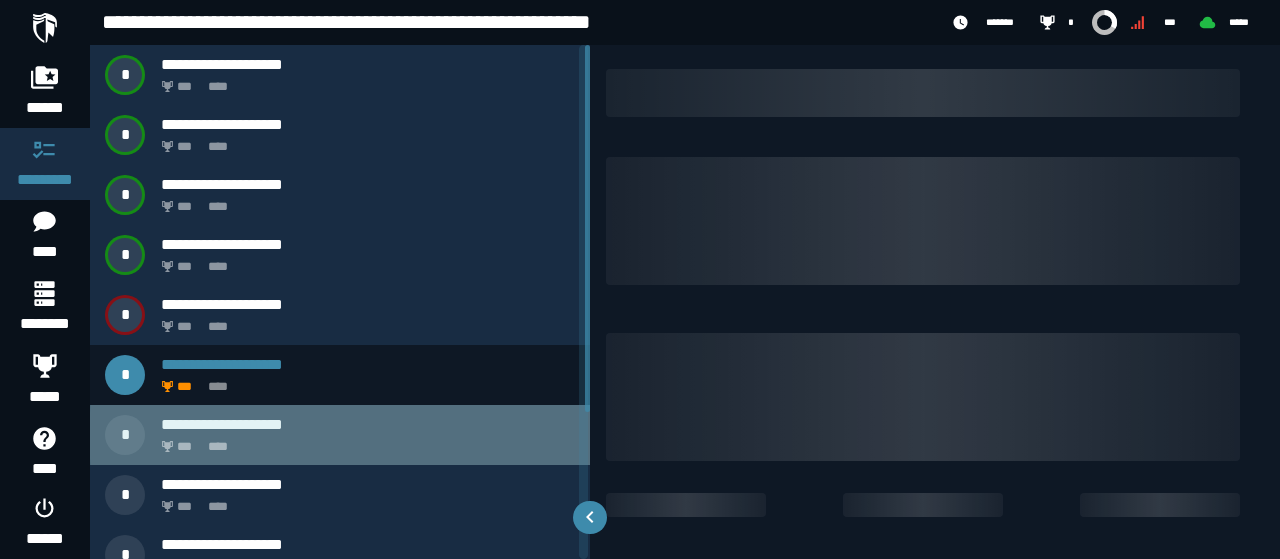 click on "*** ****" at bounding box center (364, 441) 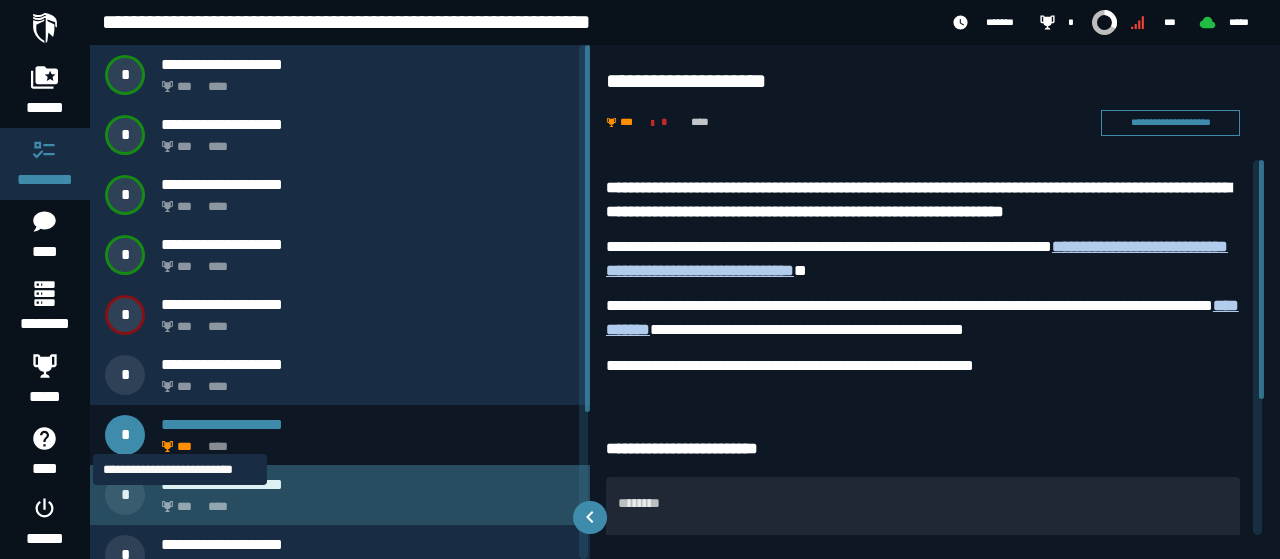 click 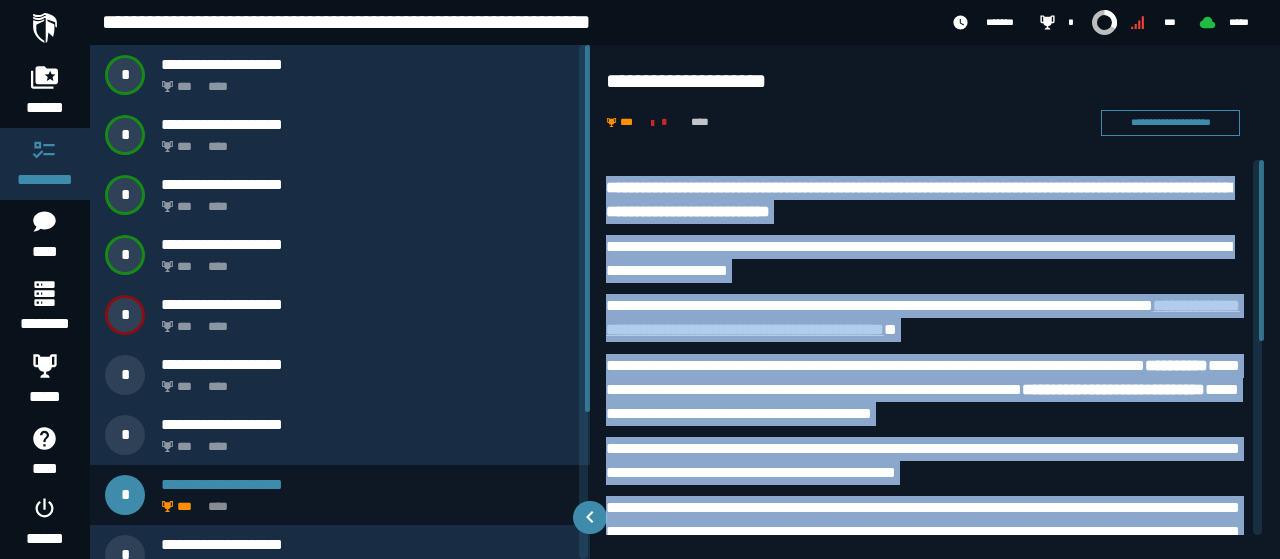 drag, startPoint x: 1273, startPoint y: 304, endPoint x: 1262, endPoint y: 321, distance: 20.248457 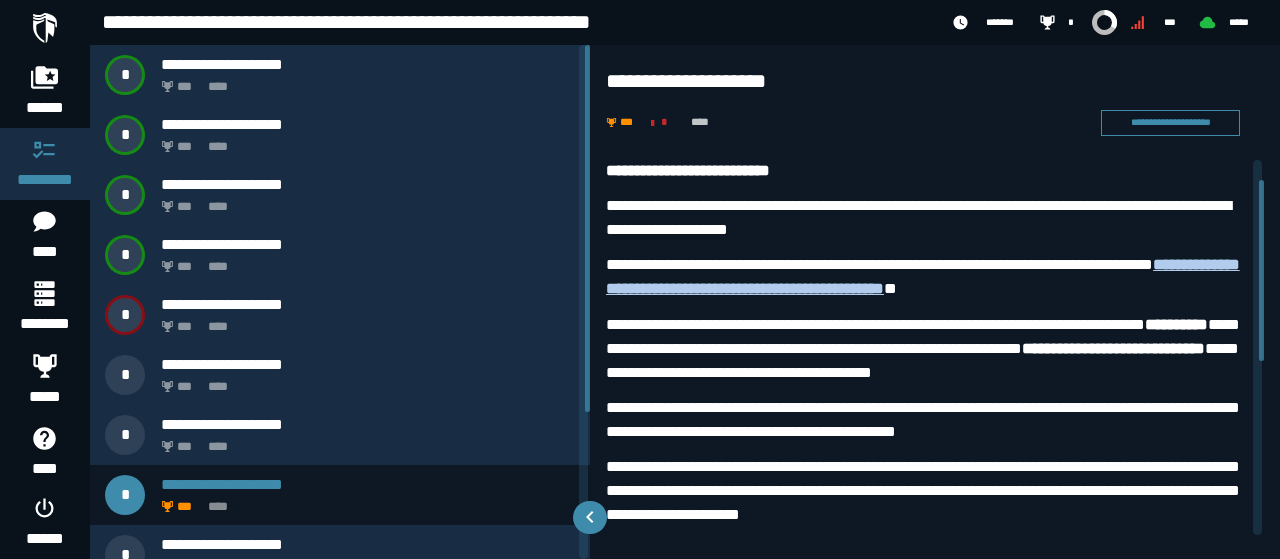 drag, startPoint x: 1262, startPoint y: 321, endPoint x: 1262, endPoint y: 335, distance: 14 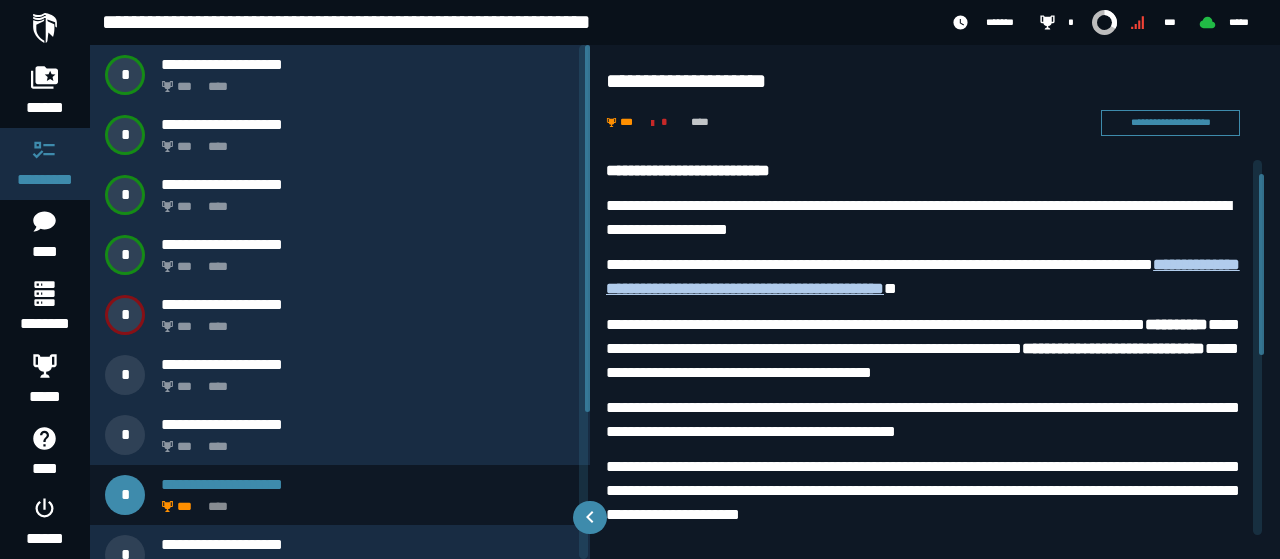 scroll, scrollTop: 29, scrollLeft: 0, axis: vertical 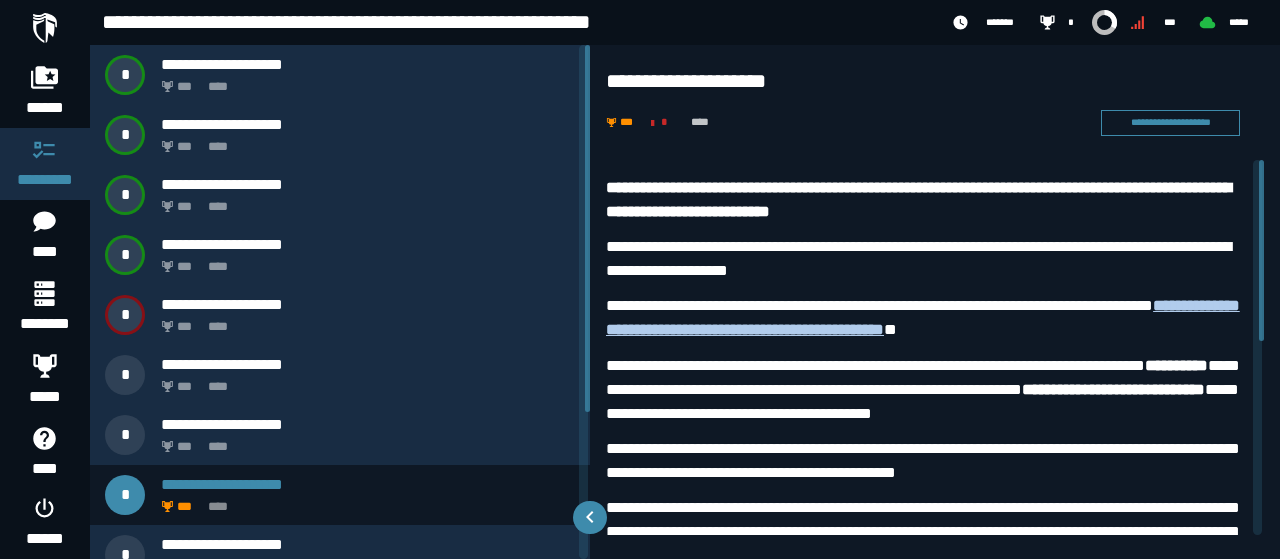 drag, startPoint x: 1262, startPoint y: 335, endPoint x: 1262, endPoint y: 317, distance: 18 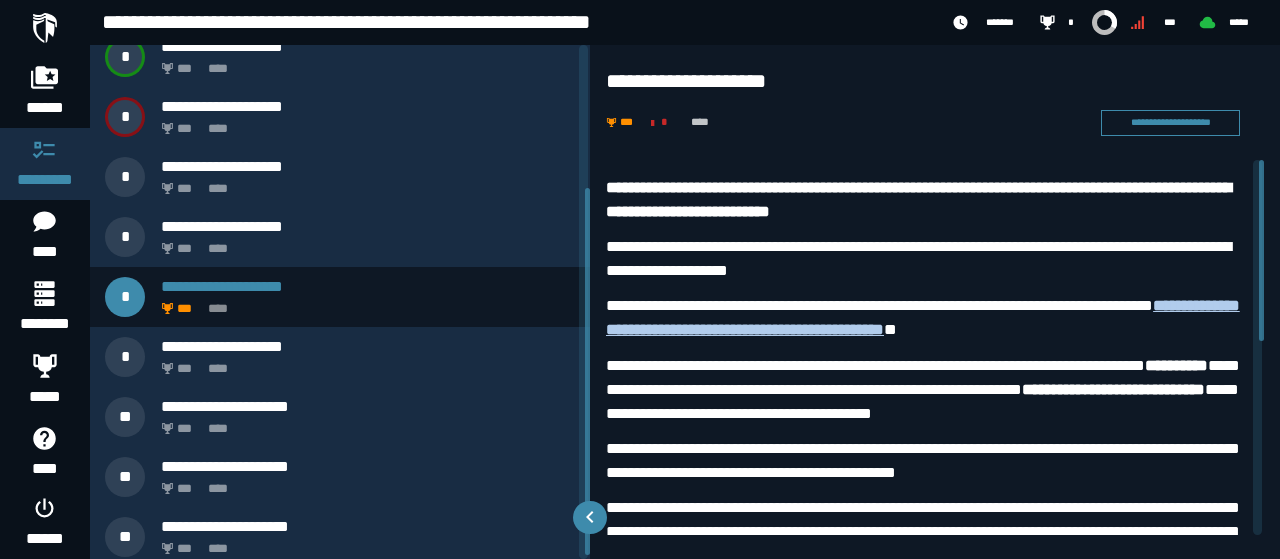 drag, startPoint x: 588, startPoint y: 384, endPoint x: 566, endPoint y: 525, distance: 142.706 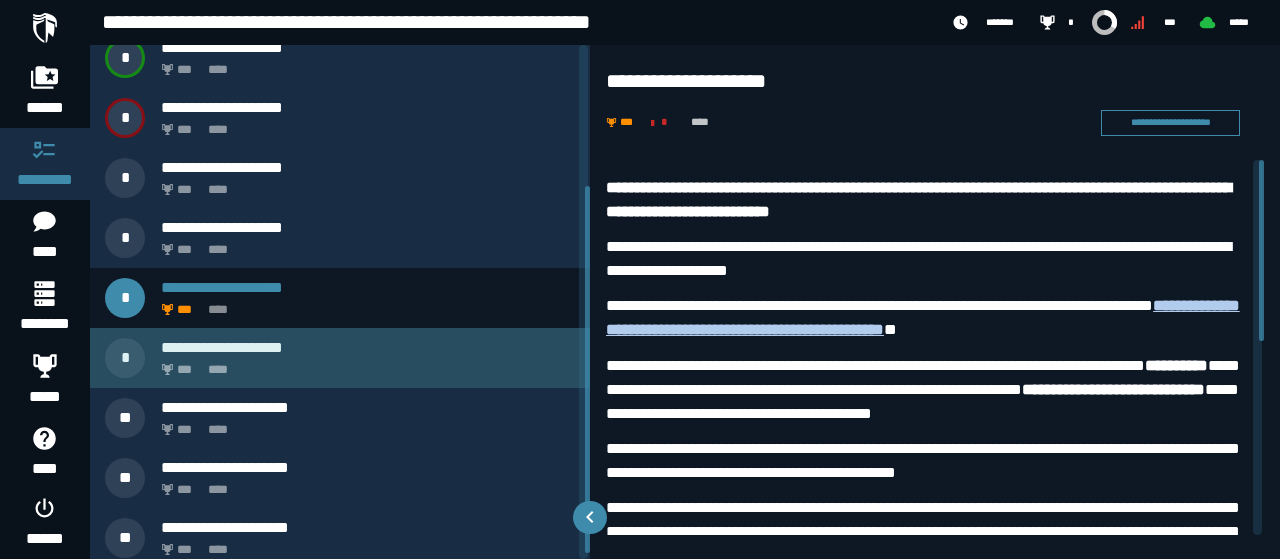 click on "**********" at bounding box center [222, 347] 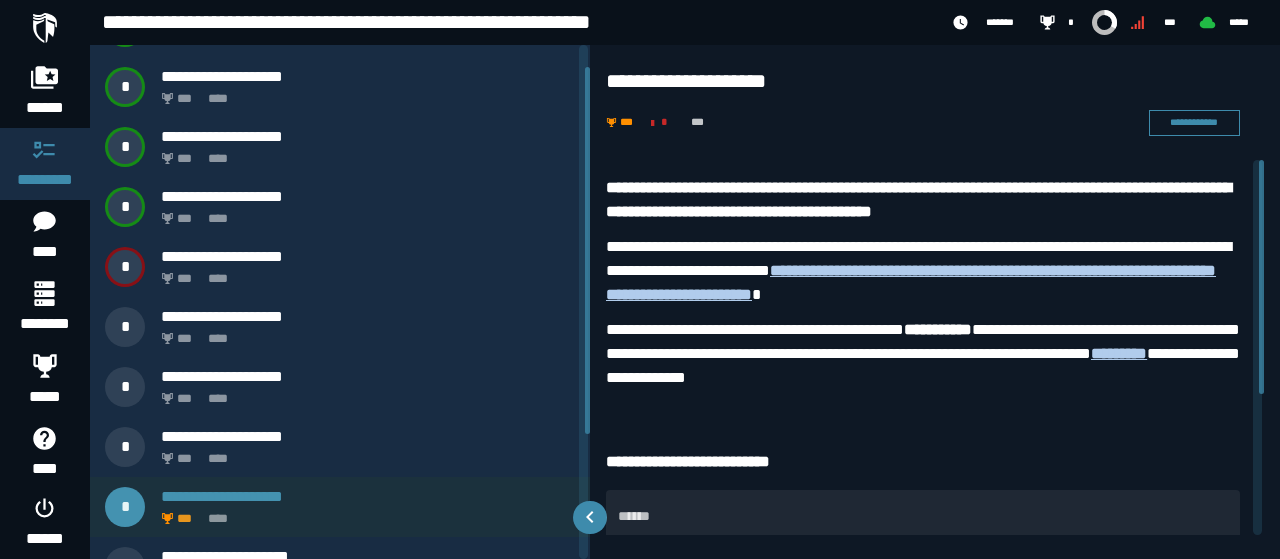 scroll, scrollTop: 26, scrollLeft: 0, axis: vertical 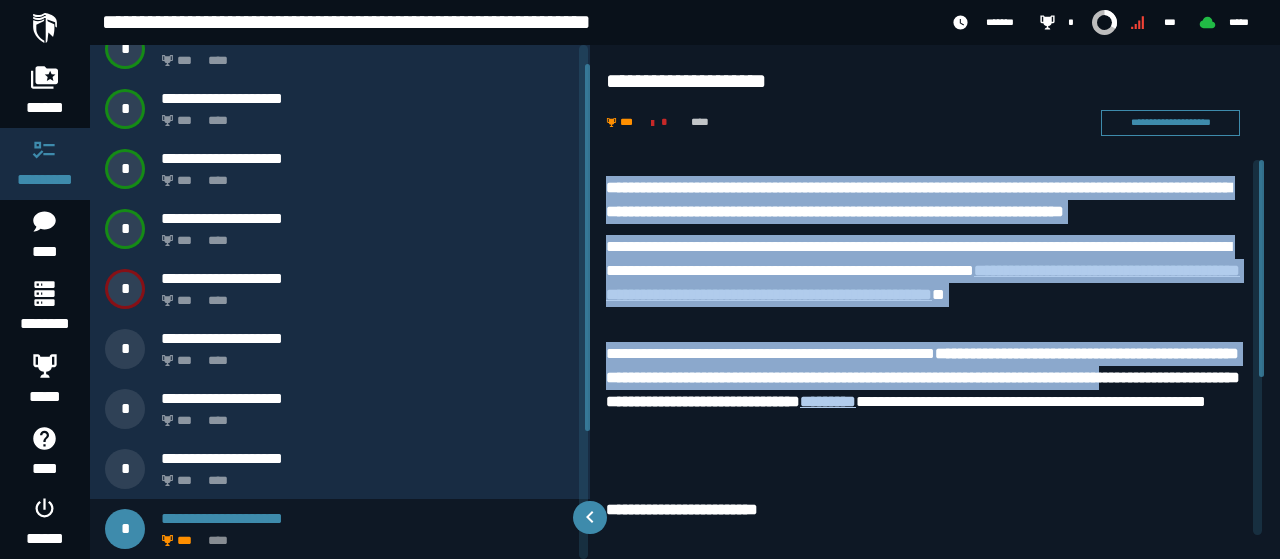 drag, startPoint x: 1264, startPoint y: 338, endPoint x: 1234, endPoint y: 357, distance: 35.510563 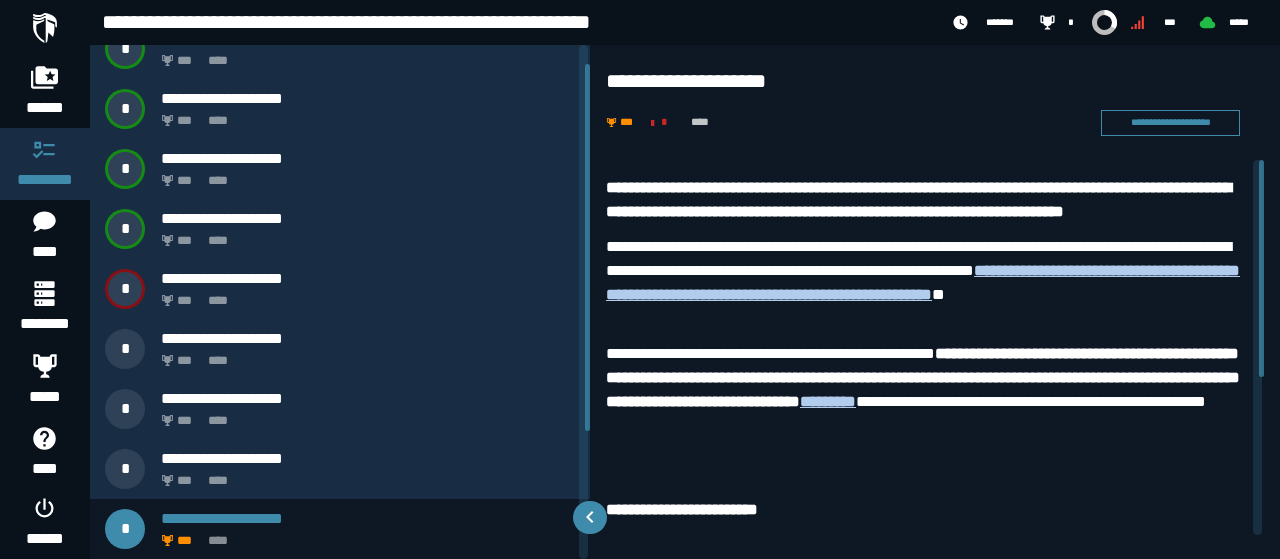 click on "**********" at bounding box center [923, 390] 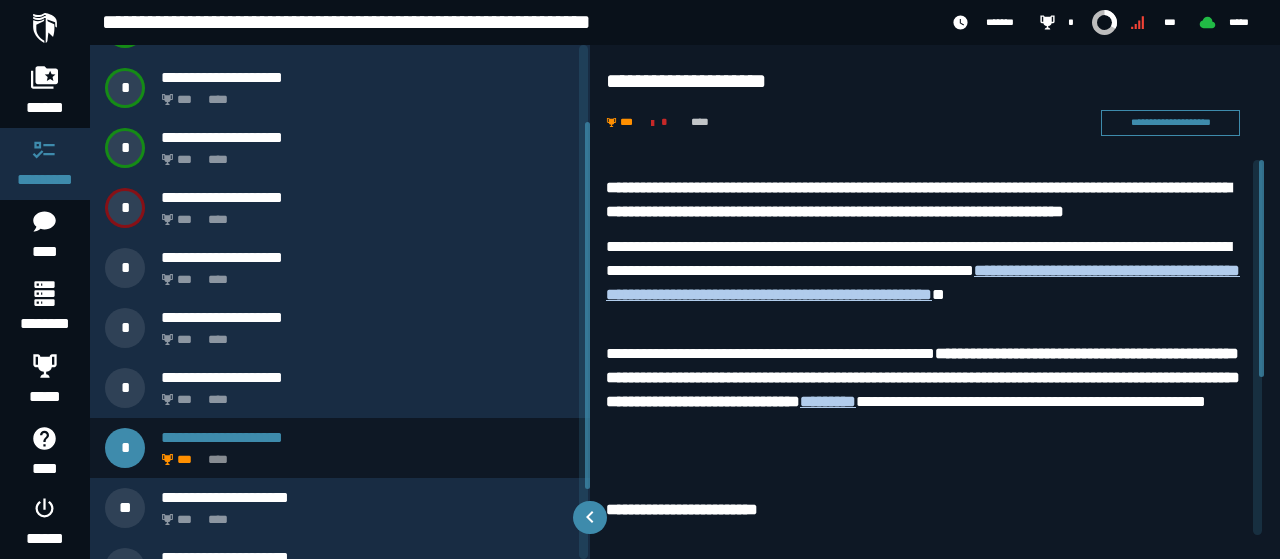 drag, startPoint x: 588, startPoint y: 423, endPoint x: 572, endPoint y: 486, distance: 65 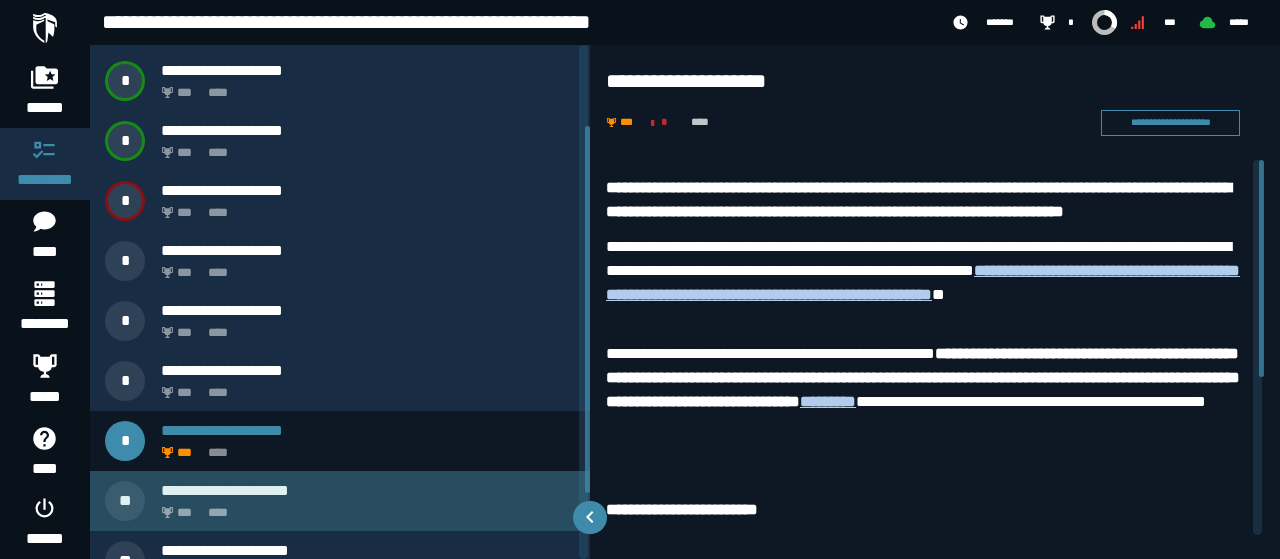 click on "**********" at bounding box center [368, 501] 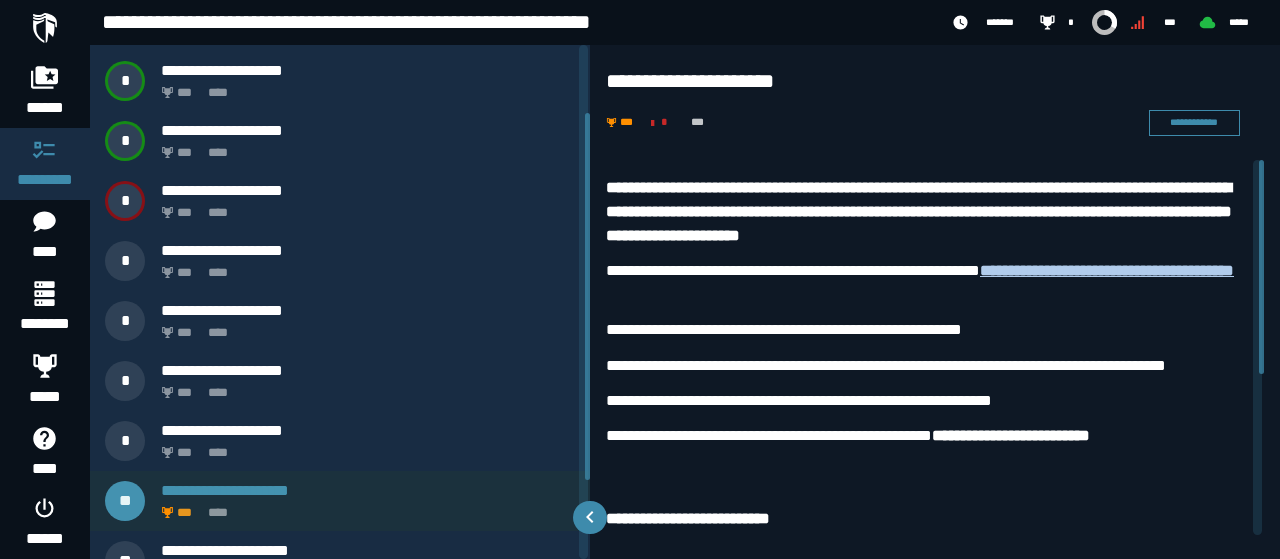 scroll, scrollTop: 86, scrollLeft: 0, axis: vertical 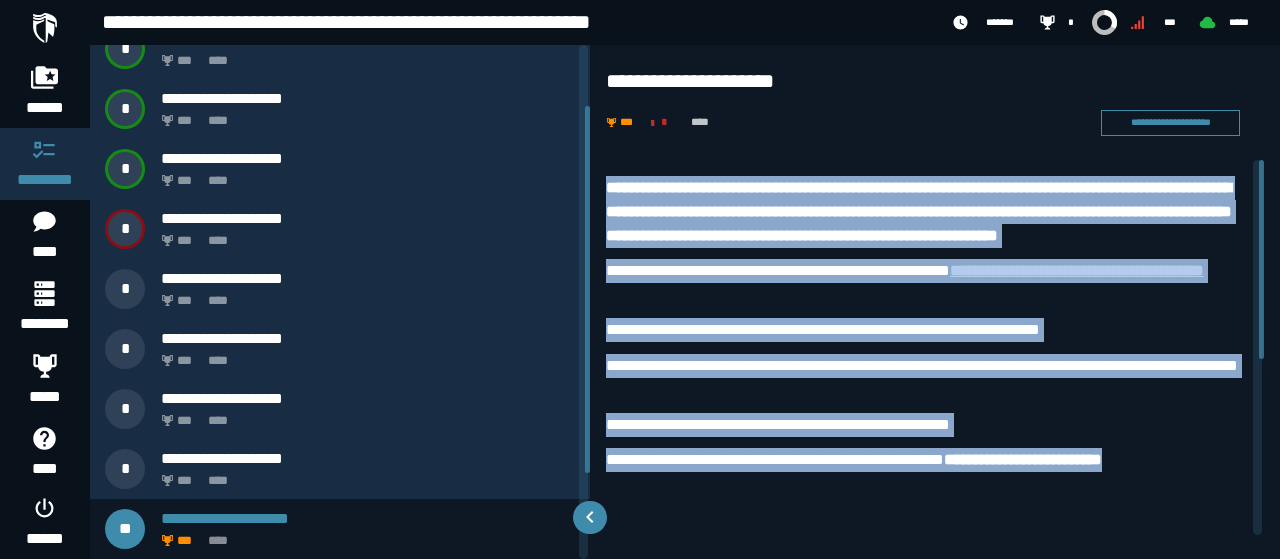 drag, startPoint x: 600, startPoint y: 180, endPoint x: 1225, endPoint y: 487, distance: 696.3289 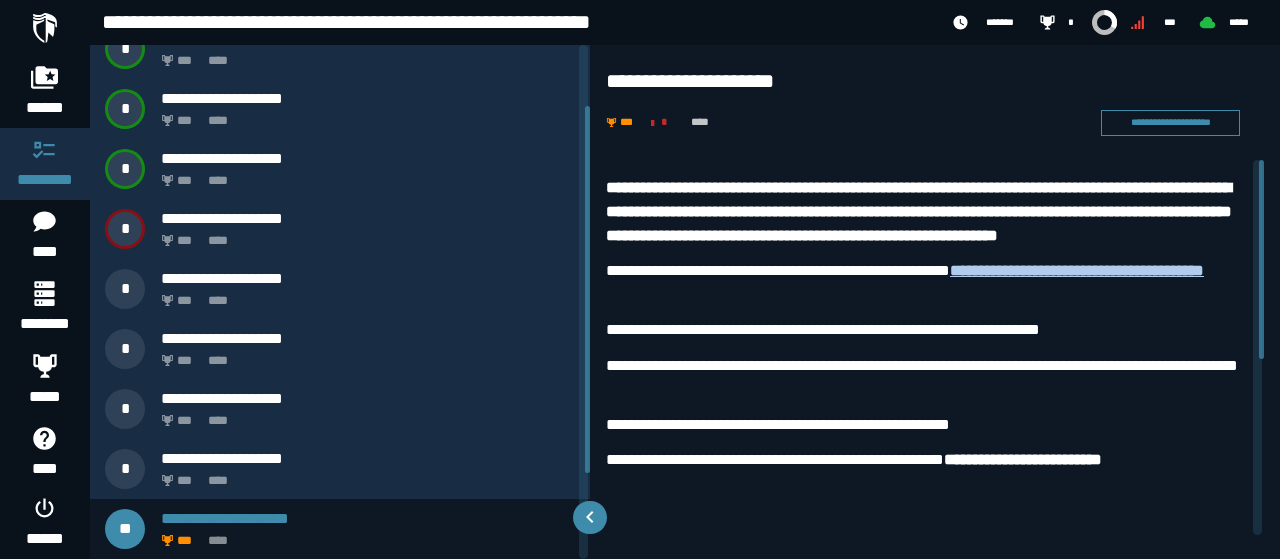 drag, startPoint x: 1266, startPoint y: 253, endPoint x: 1272, endPoint y: 281, distance: 28.635643 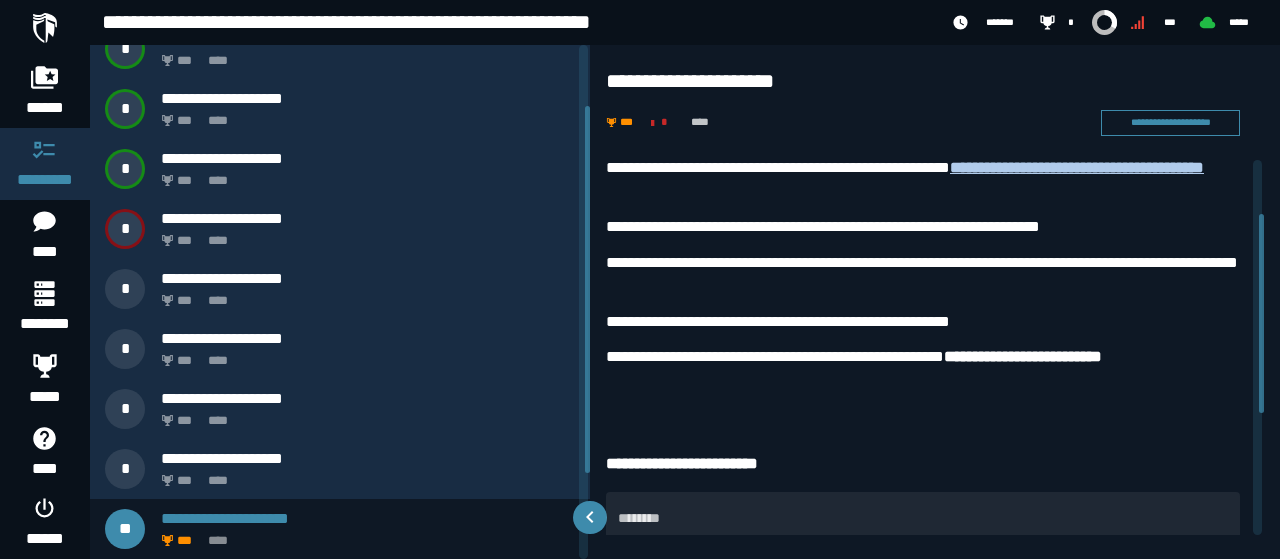 drag, startPoint x: 1262, startPoint y: 291, endPoint x: 1267, endPoint y: 344, distance: 53.235325 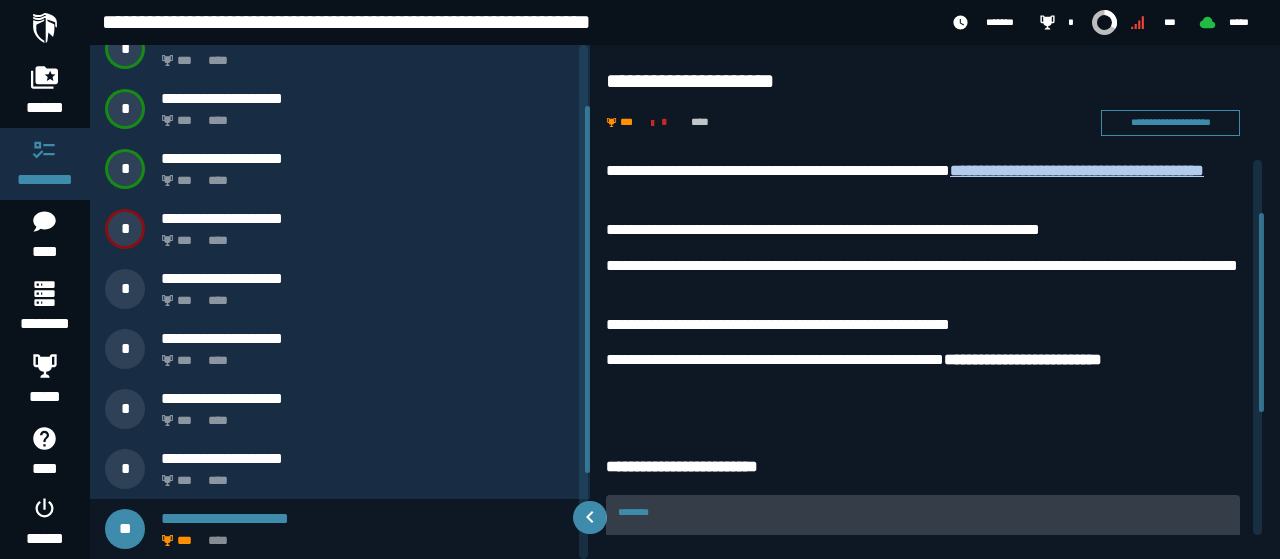 click on "********" at bounding box center [923, 567] 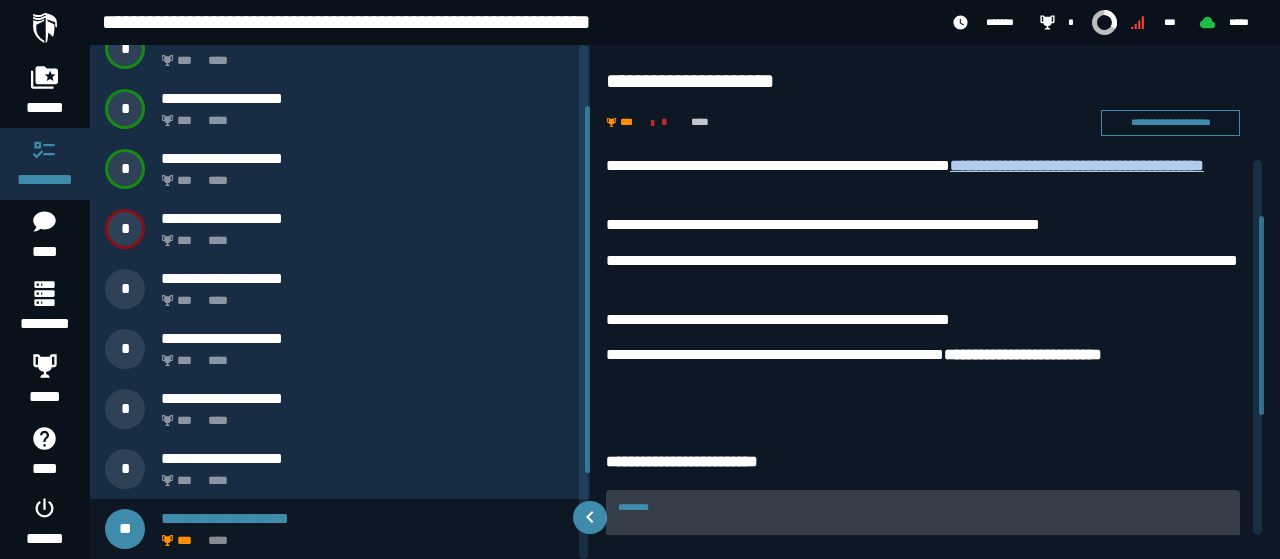 paste on "**********" 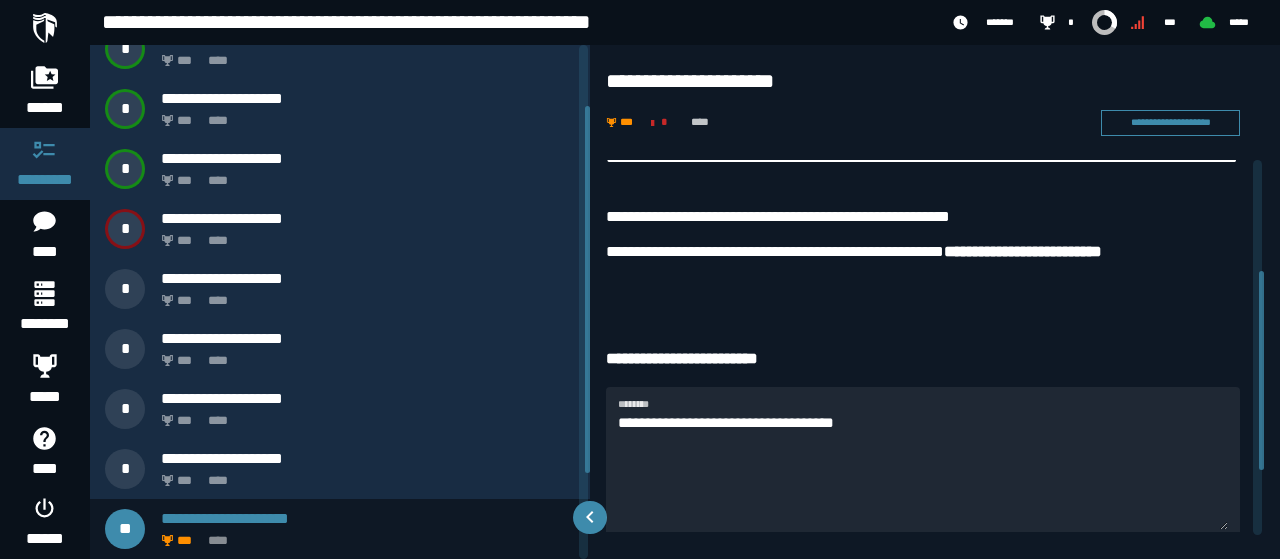 scroll, scrollTop: 218, scrollLeft: 0, axis: vertical 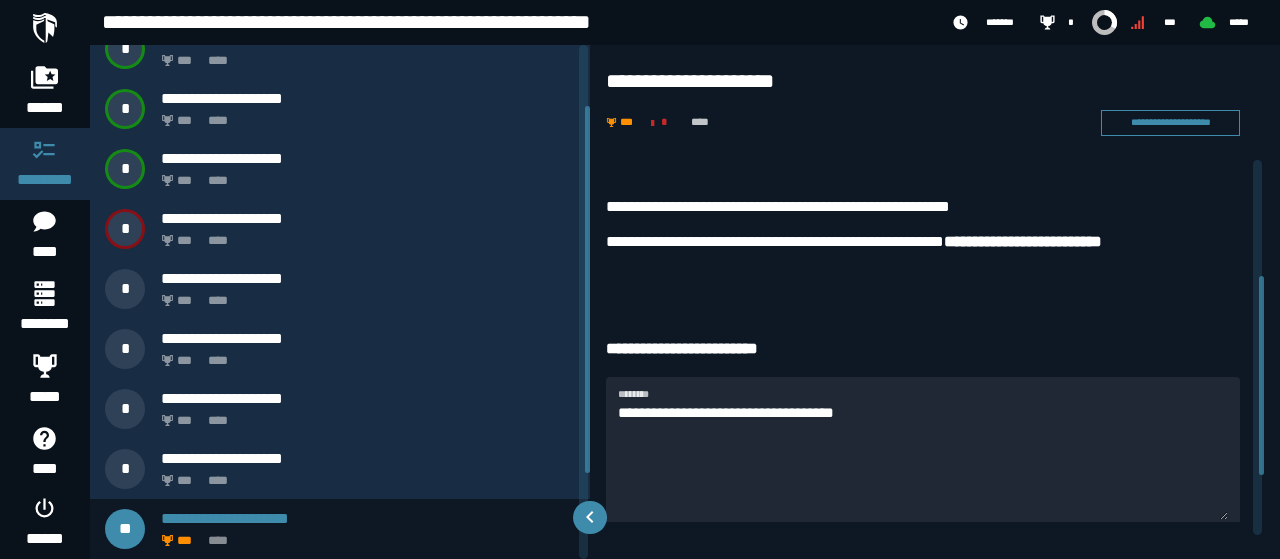 drag, startPoint x: 1262, startPoint y: 258, endPoint x: 1275, endPoint y: 318, distance: 61.39218 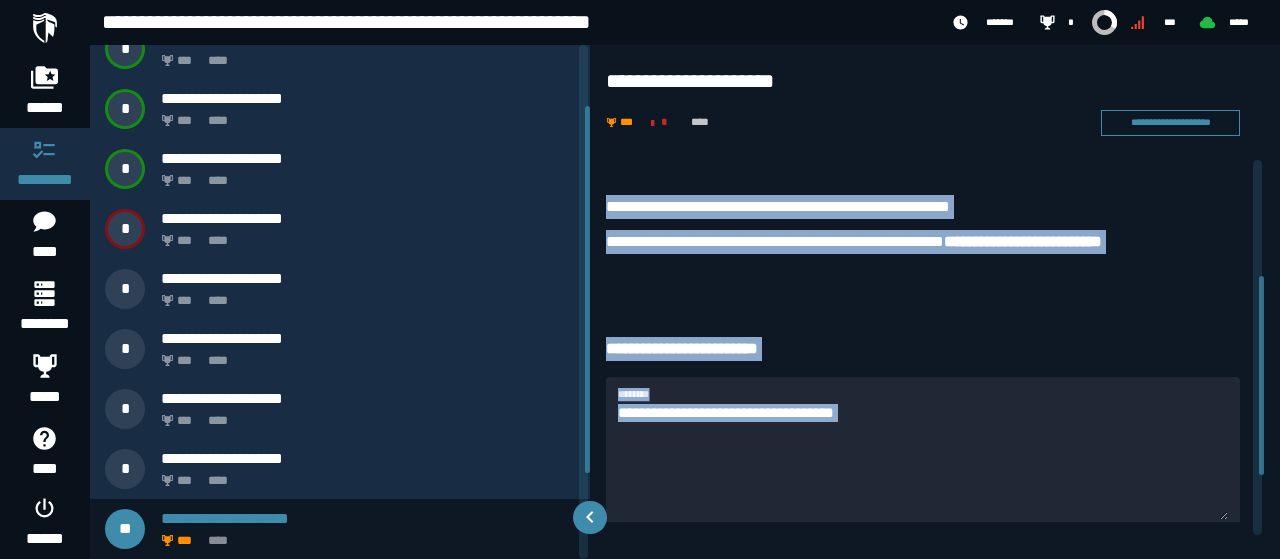 drag, startPoint x: 1266, startPoint y: 413, endPoint x: 1261, endPoint y: 453, distance: 40.311287 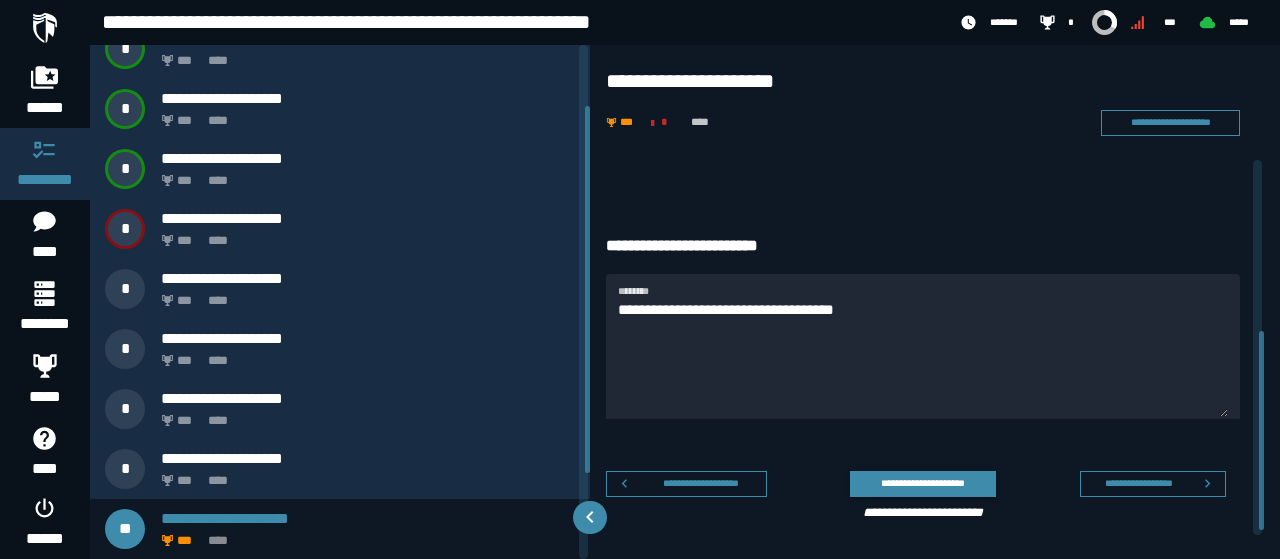 drag, startPoint x: 1261, startPoint y: 453, endPoint x: 1266, endPoint y: 504, distance: 51.24451 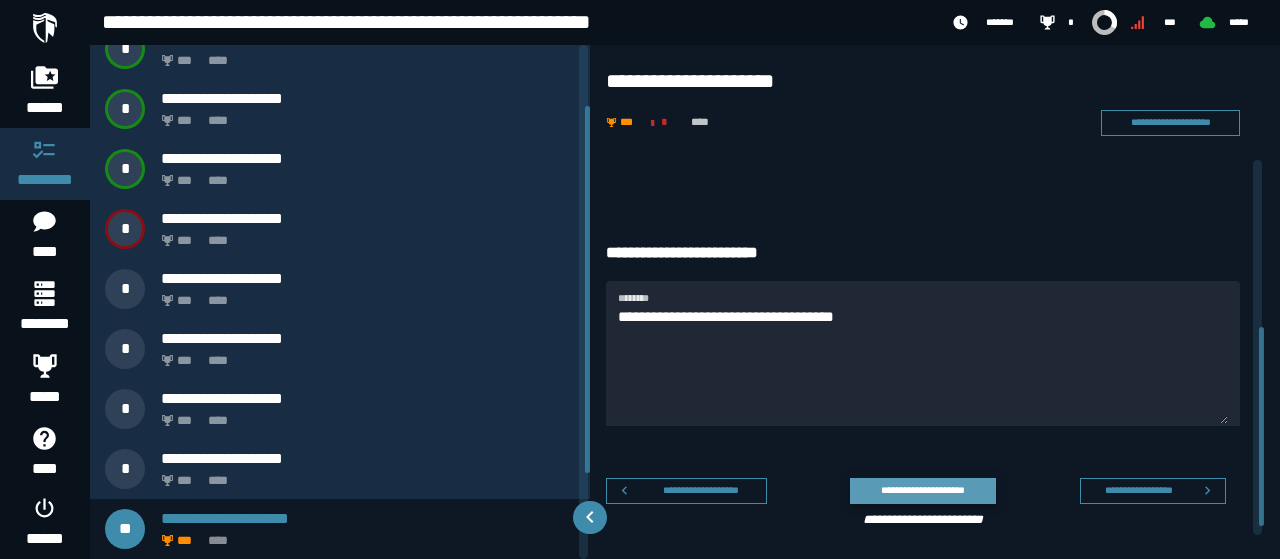click on "**********" at bounding box center (923, 490) 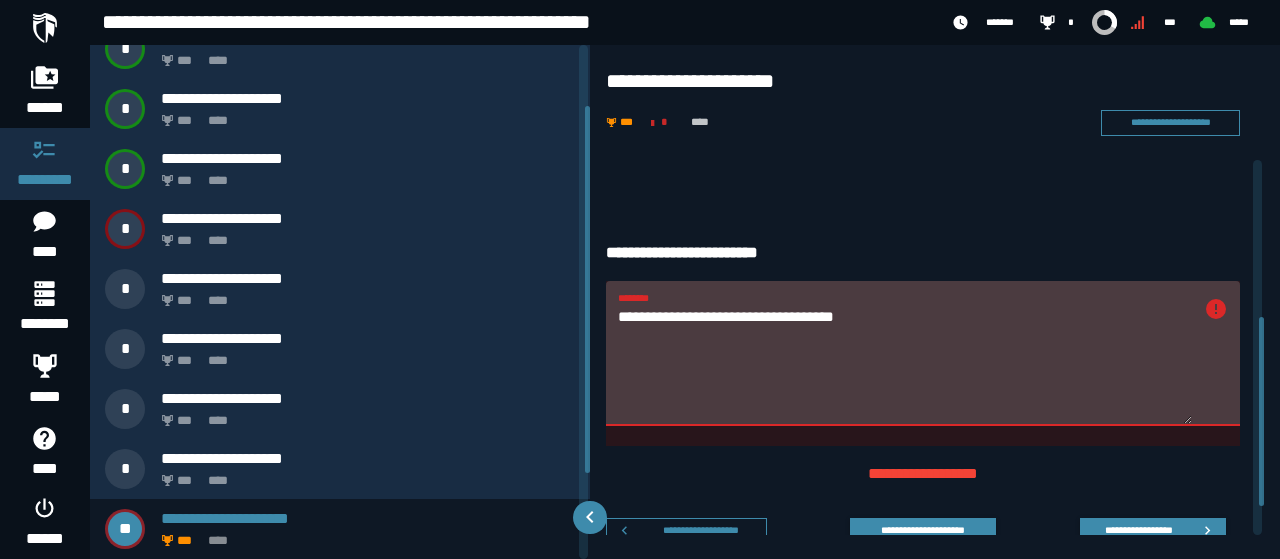 drag, startPoint x: 886, startPoint y: 319, endPoint x: 780, endPoint y: 341, distance: 108.25895 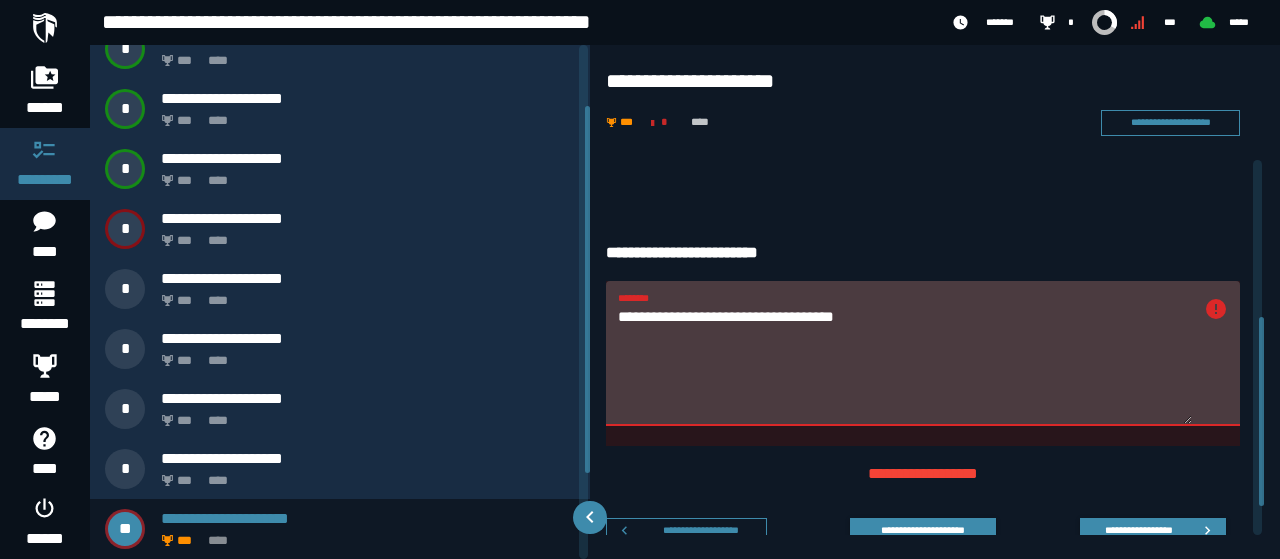 click on "**********" at bounding box center (905, 365) 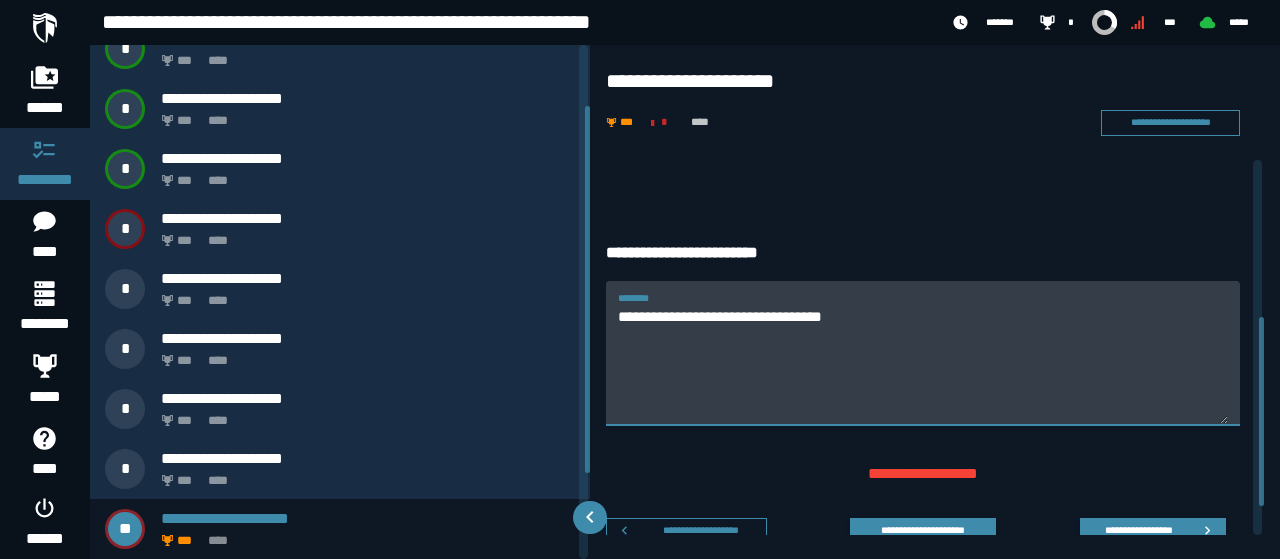 type on "**********" 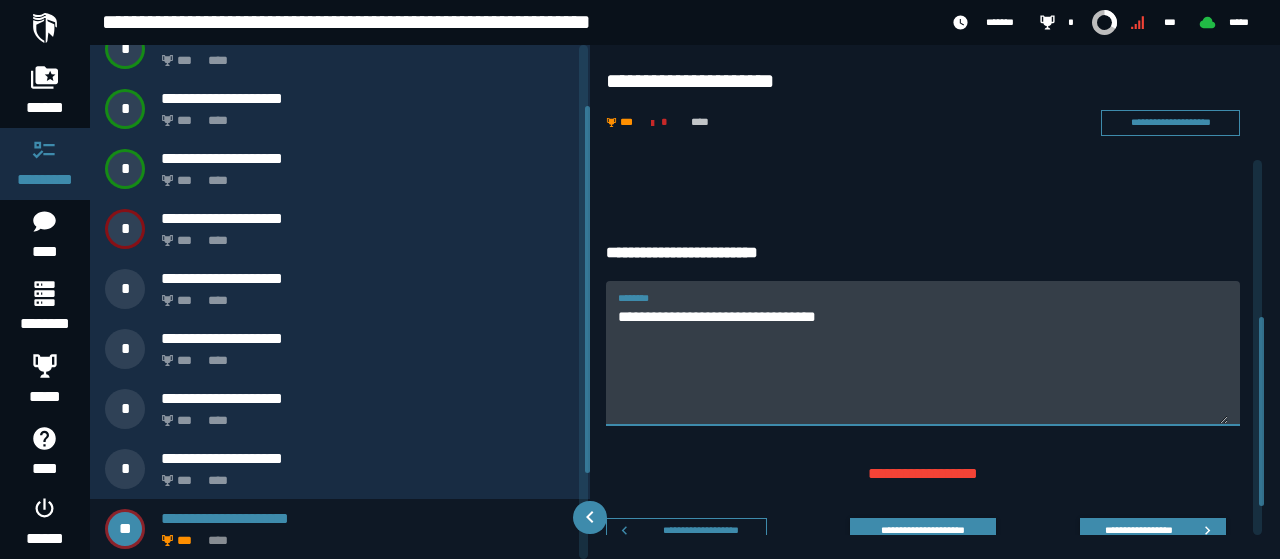 drag, startPoint x: 865, startPoint y: 314, endPoint x: 618, endPoint y: 317, distance: 247.01822 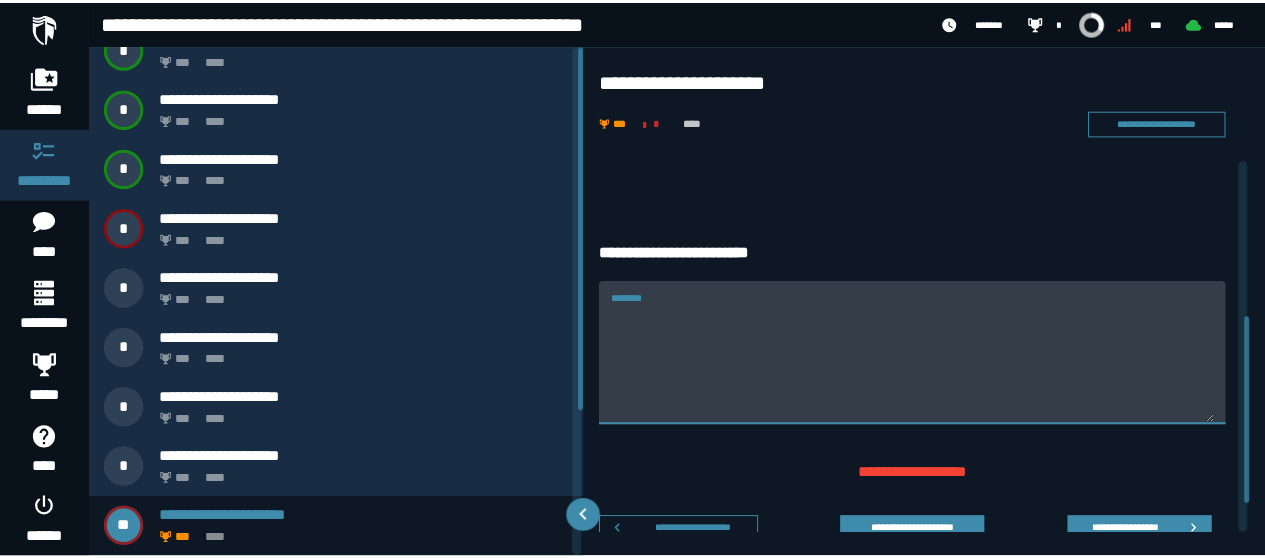 scroll, scrollTop: 0, scrollLeft: 0, axis: both 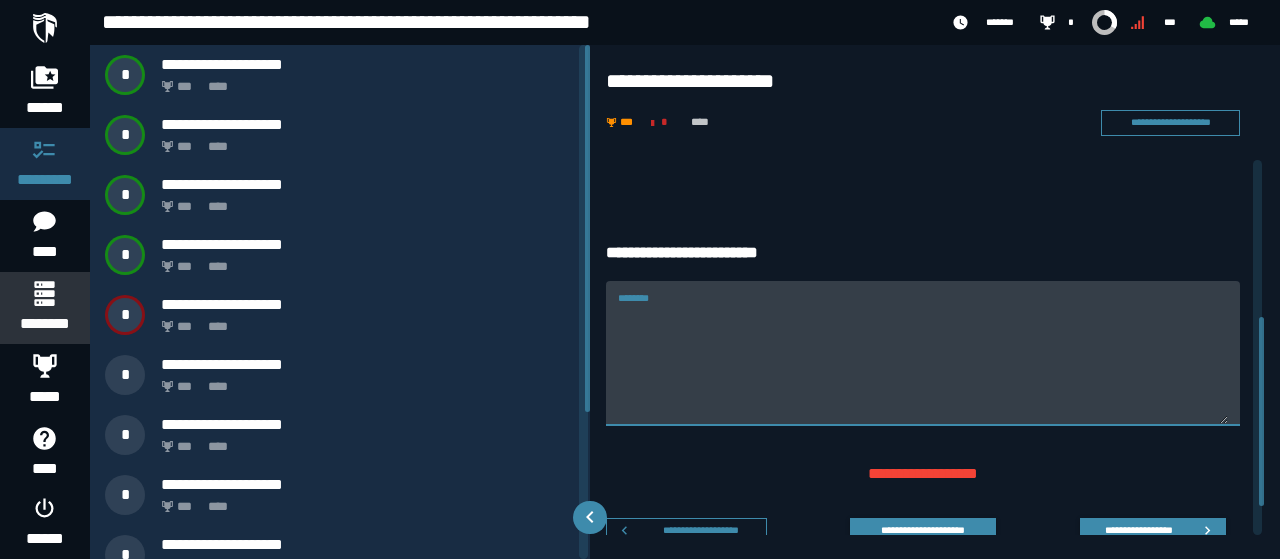 type 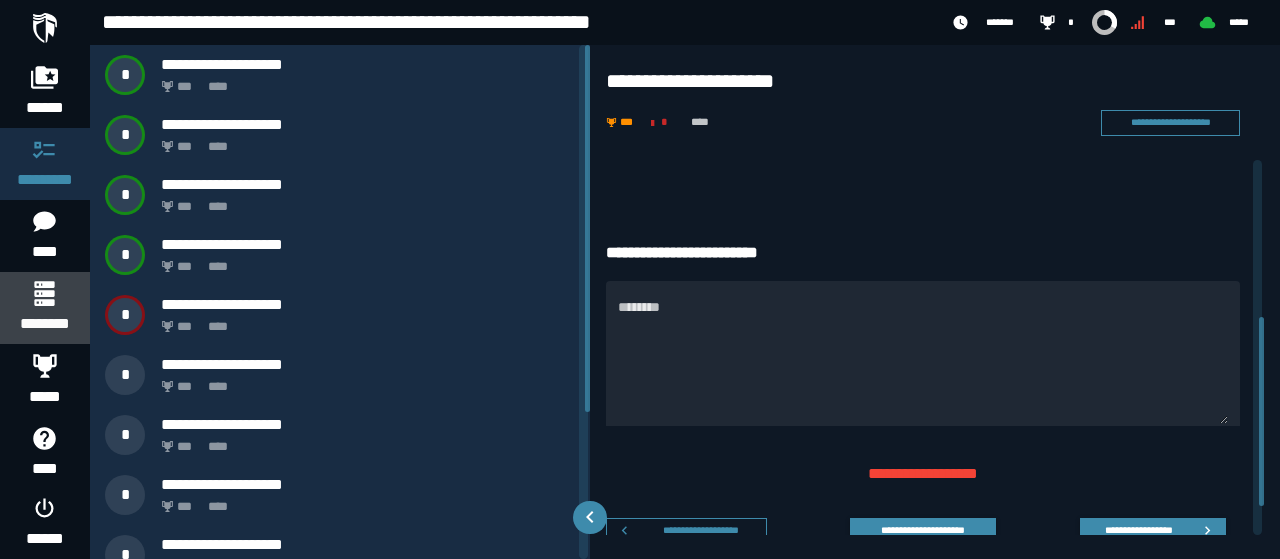 click on "********" at bounding box center [45, 323] 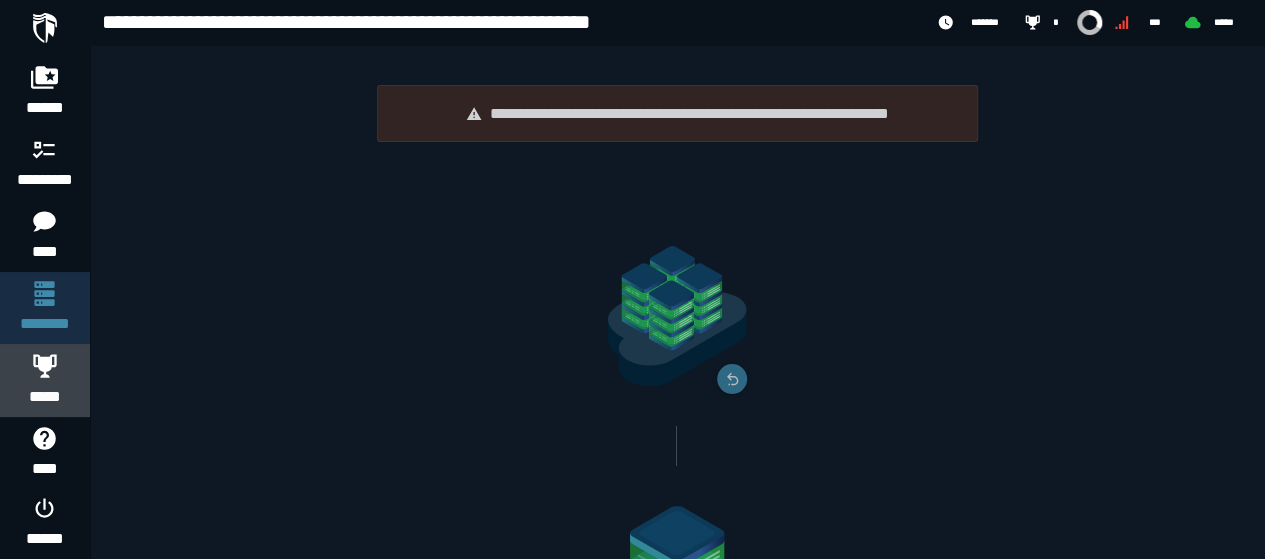 click 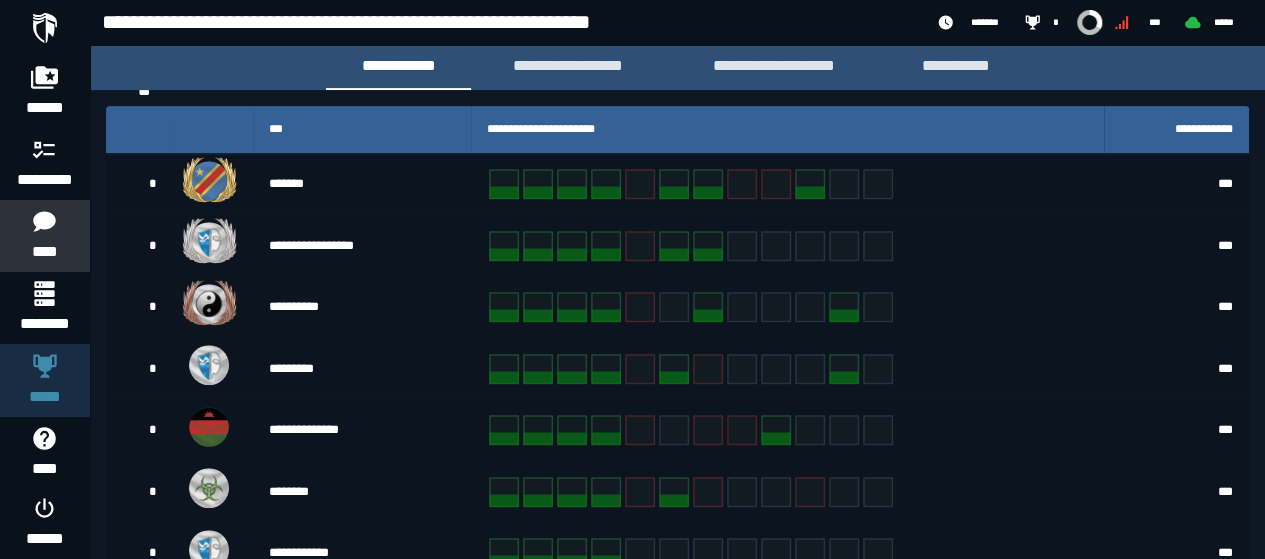 scroll, scrollTop: 305, scrollLeft: 0, axis: vertical 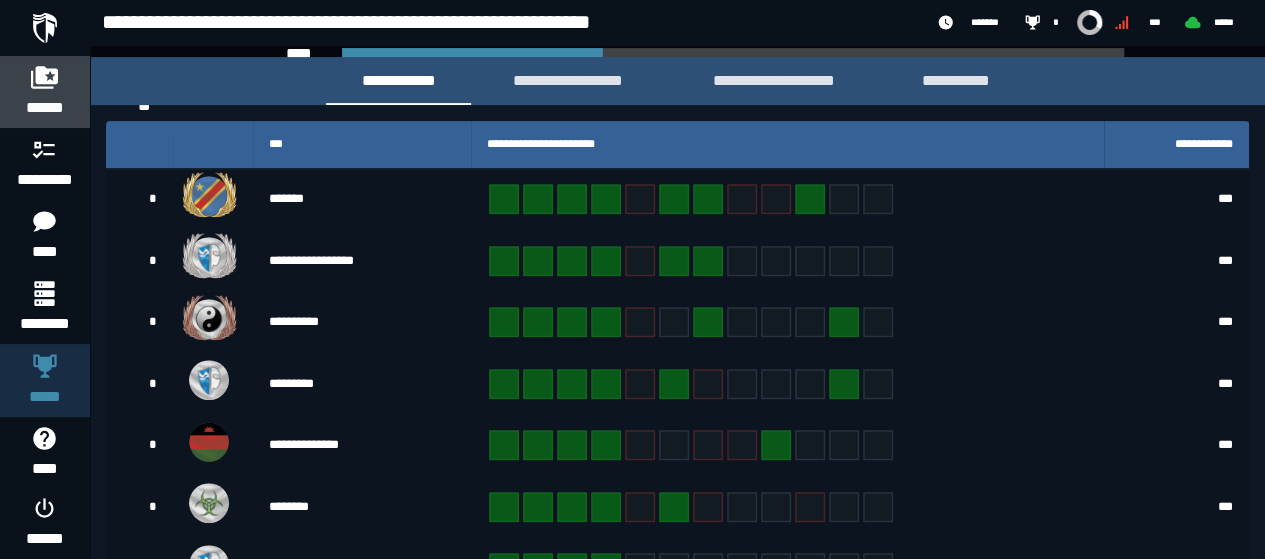 click on "******" 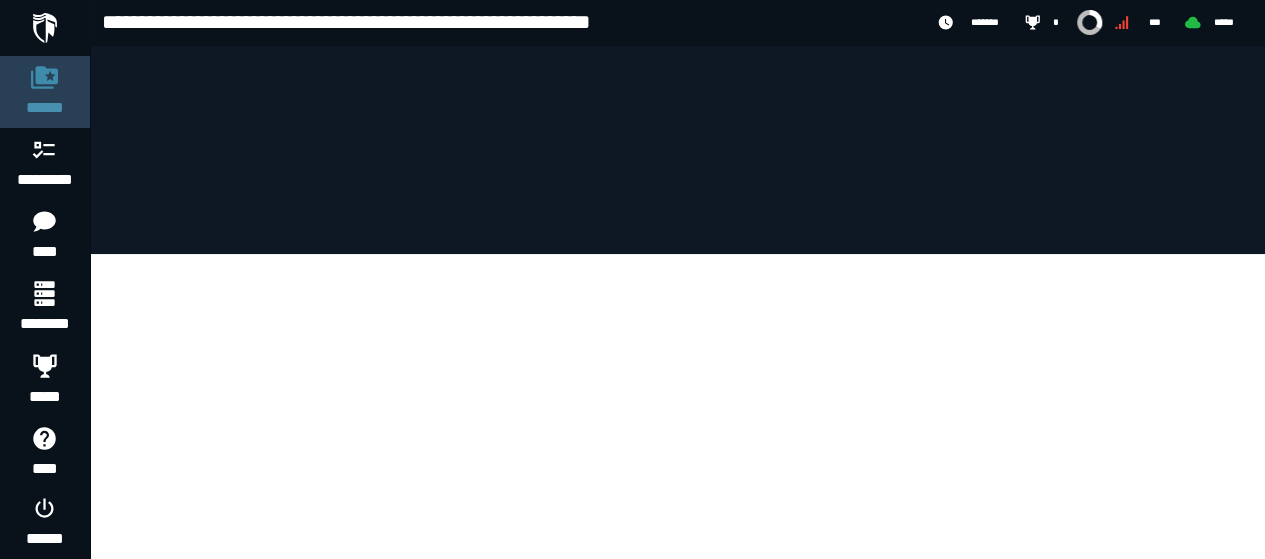 scroll, scrollTop: 0, scrollLeft: 0, axis: both 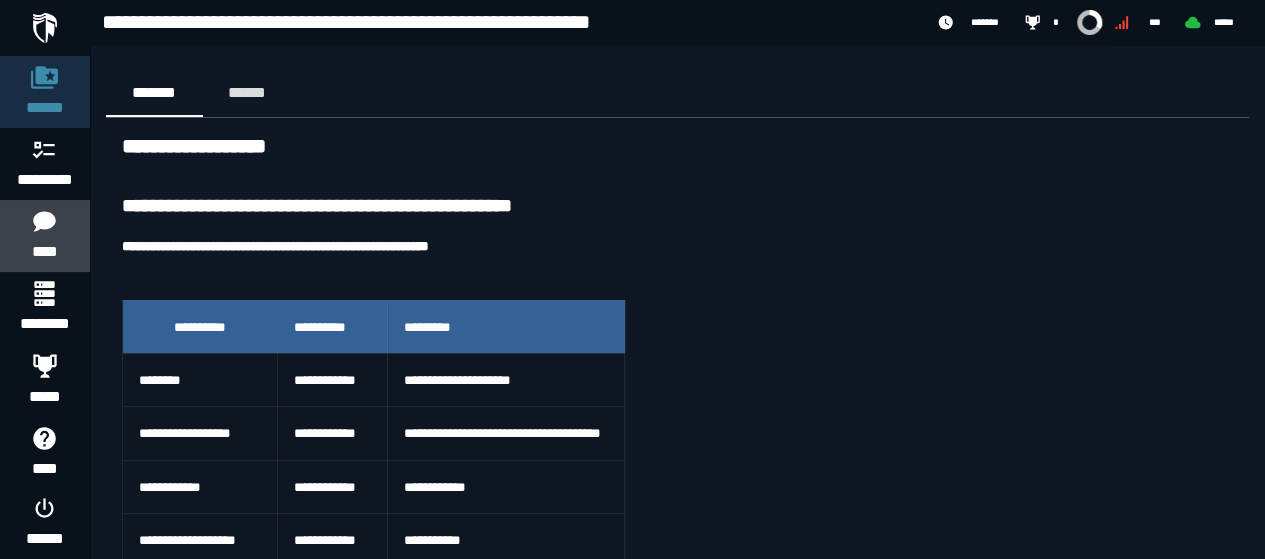 click 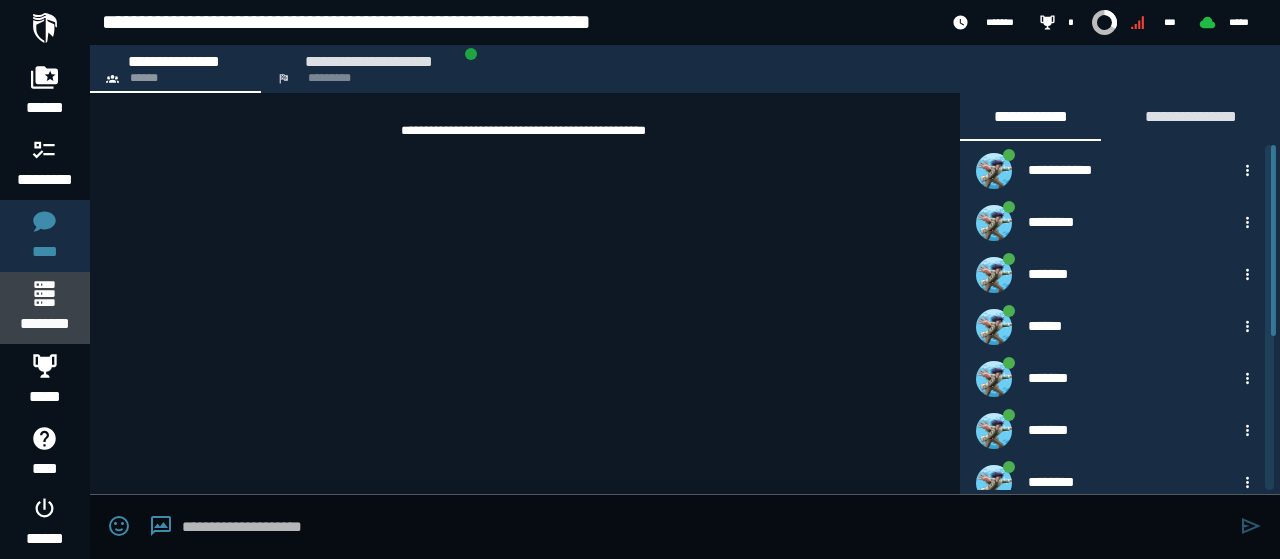 click 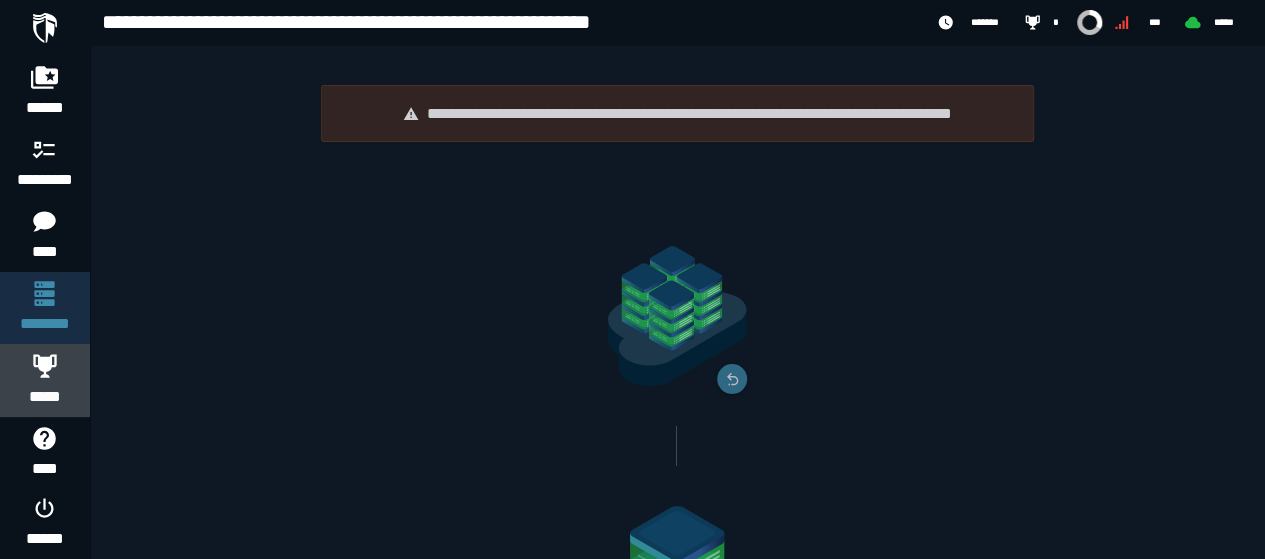click 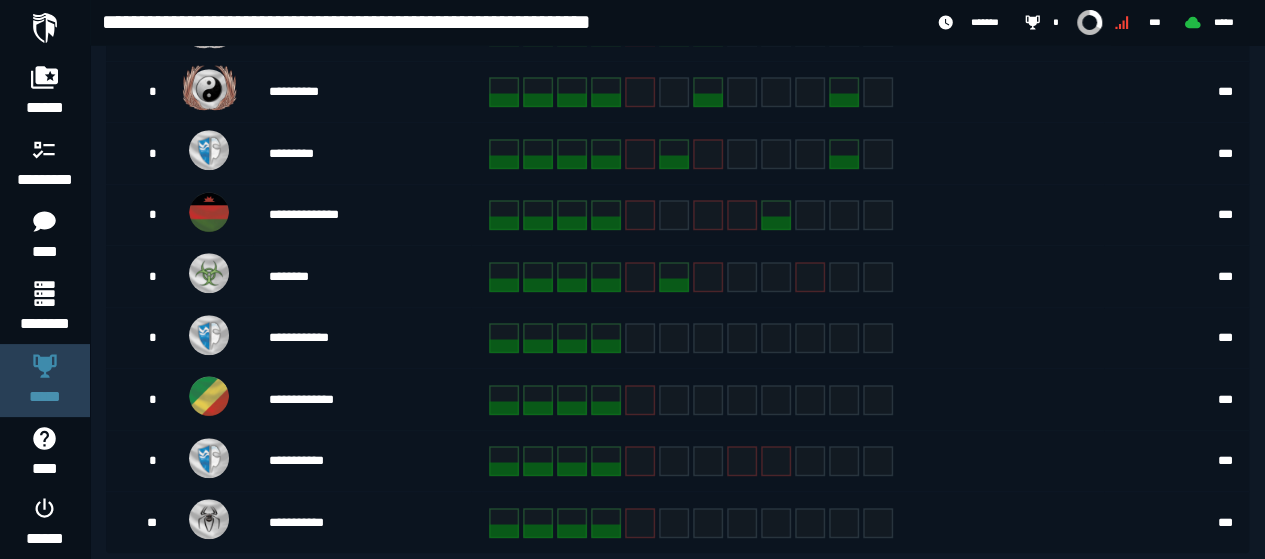 scroll, scrollTop: 595, scrollLeft: 0, axis: vertical 